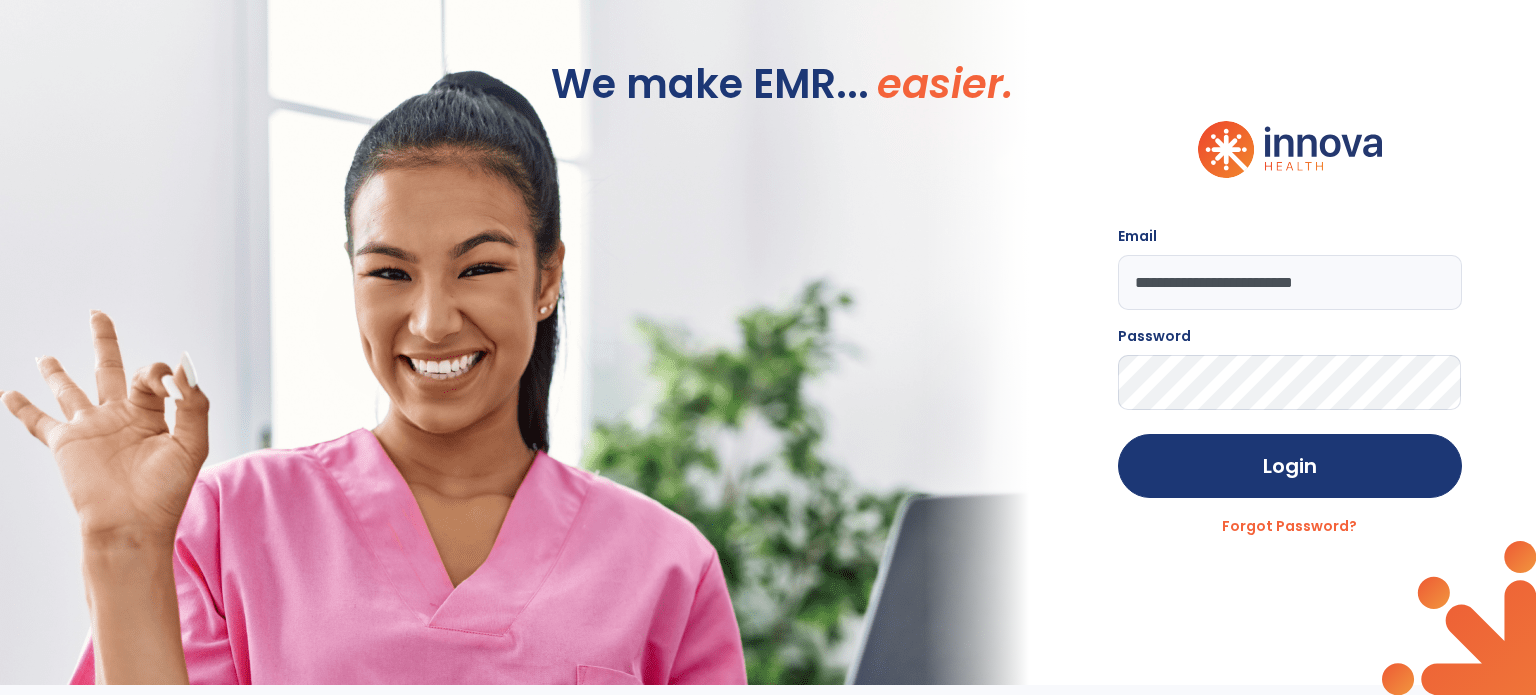 scroll, scrollTop: 0, scrollLeft: 0, axis: both 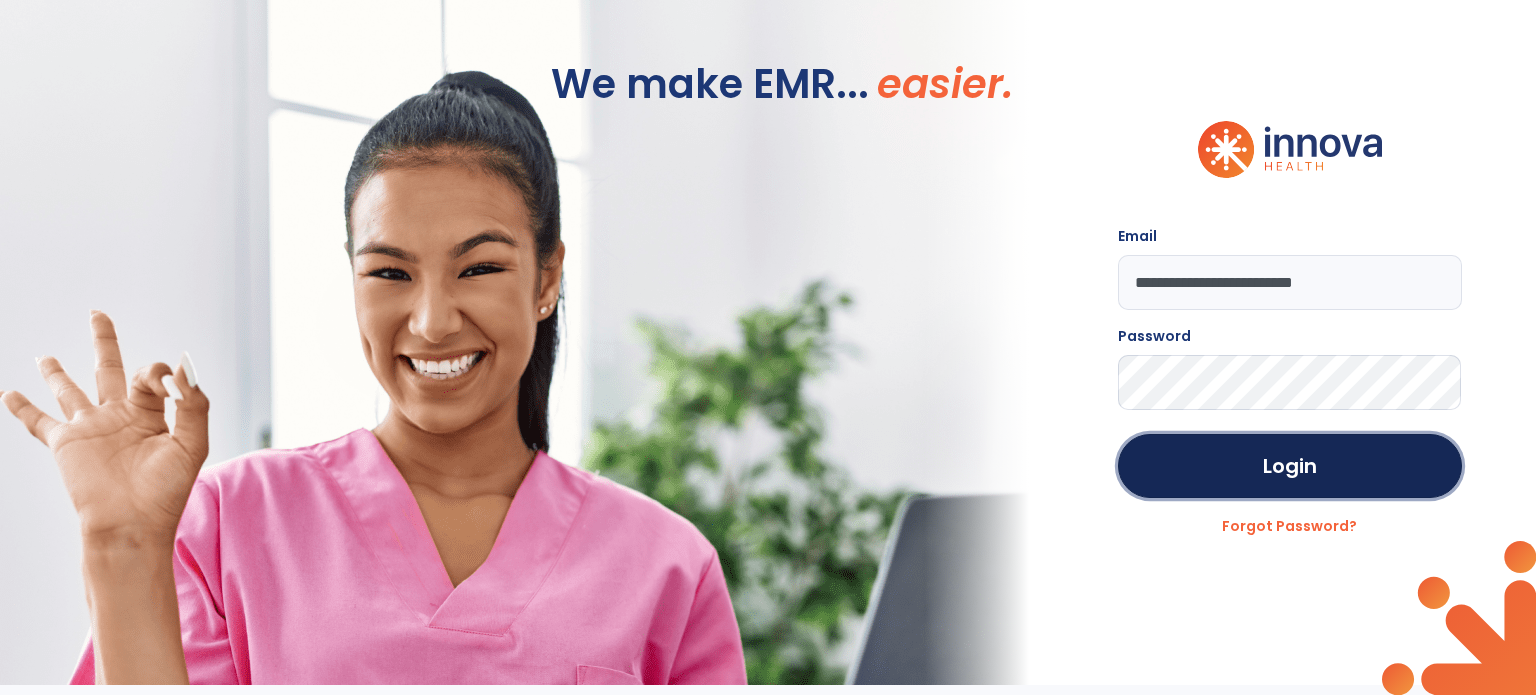 click on "Login" 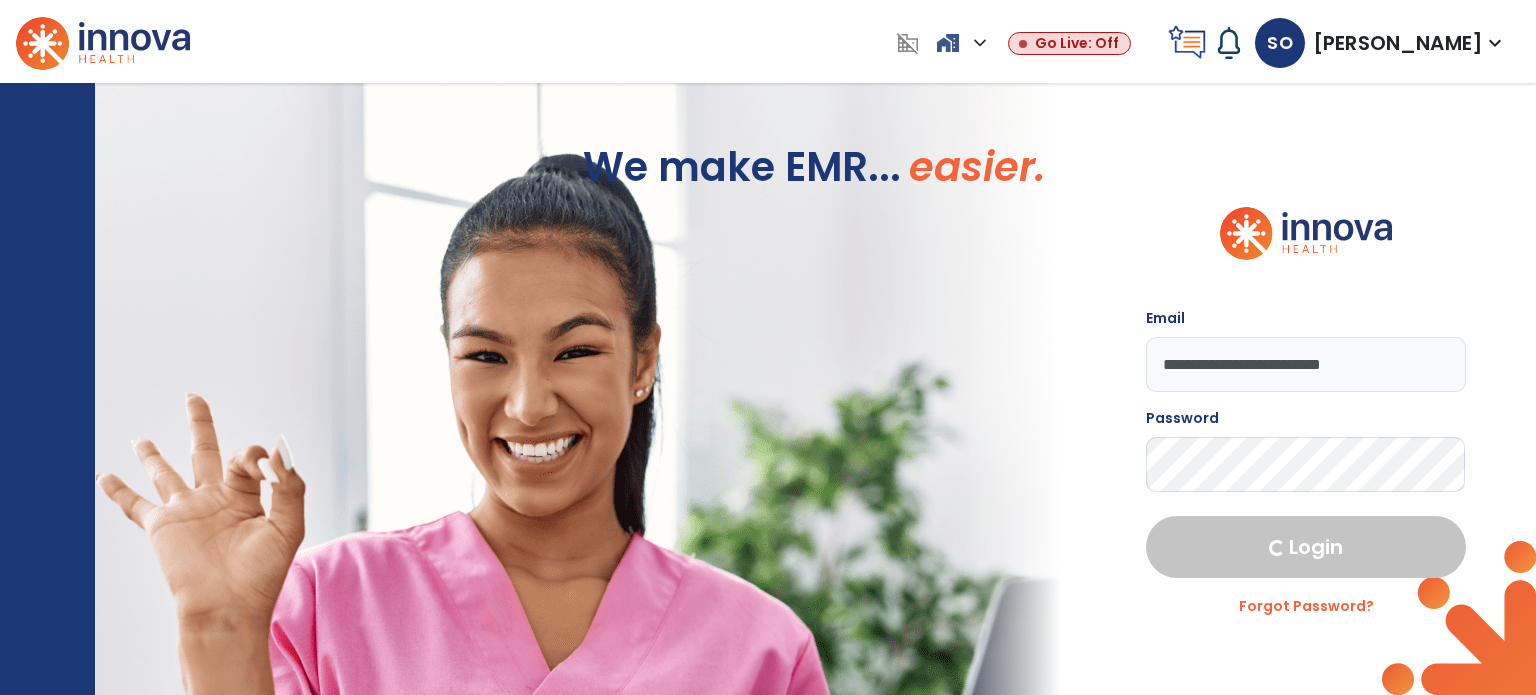 select on "****" 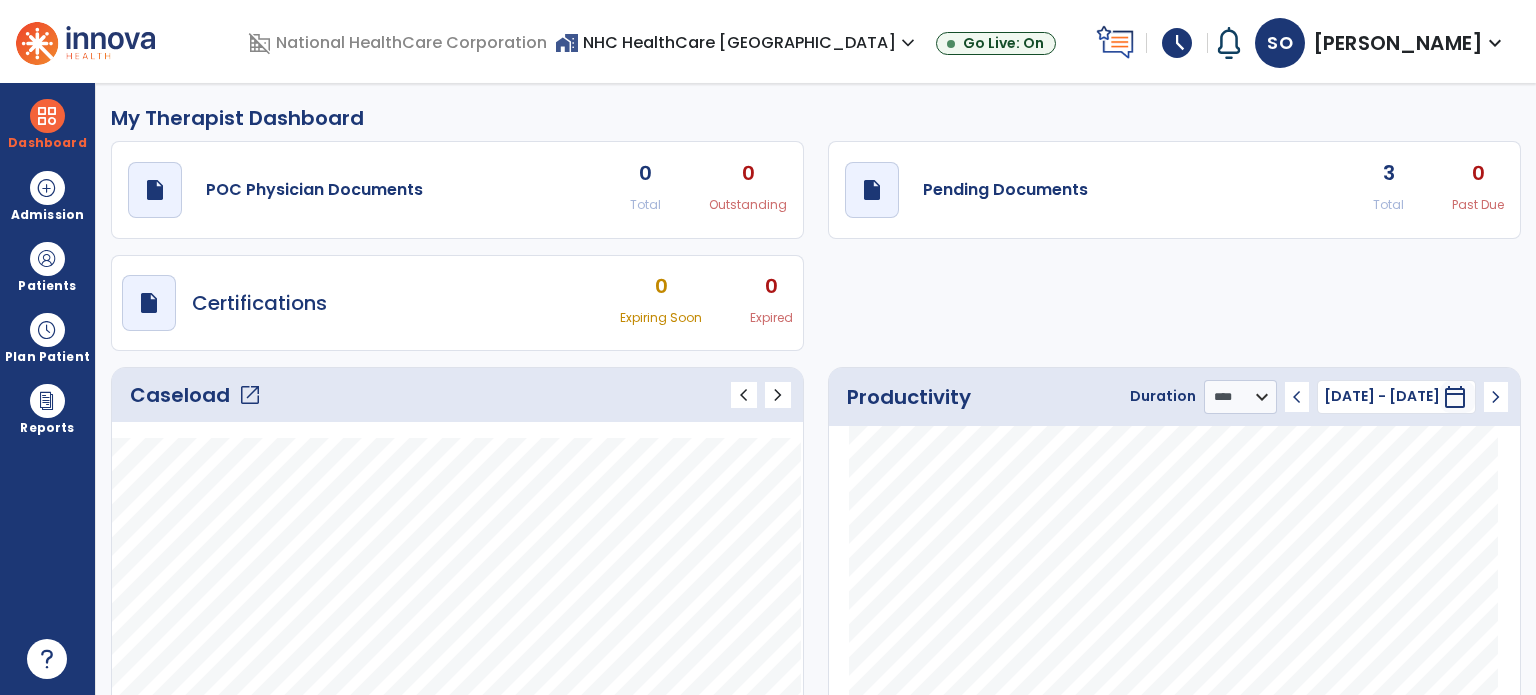 click on "open_in_new" 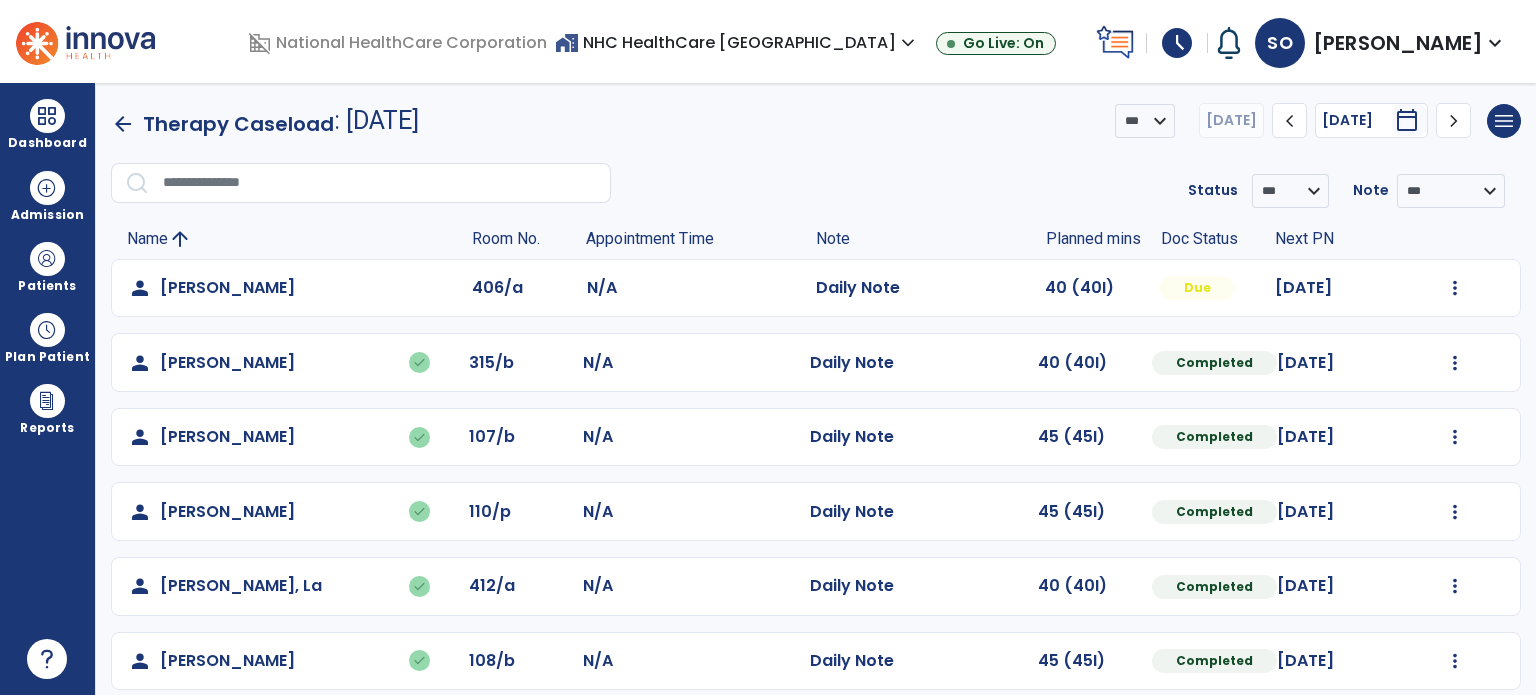 scroll, scrollTop: 169, scrollLeft: 0, axis: vertical 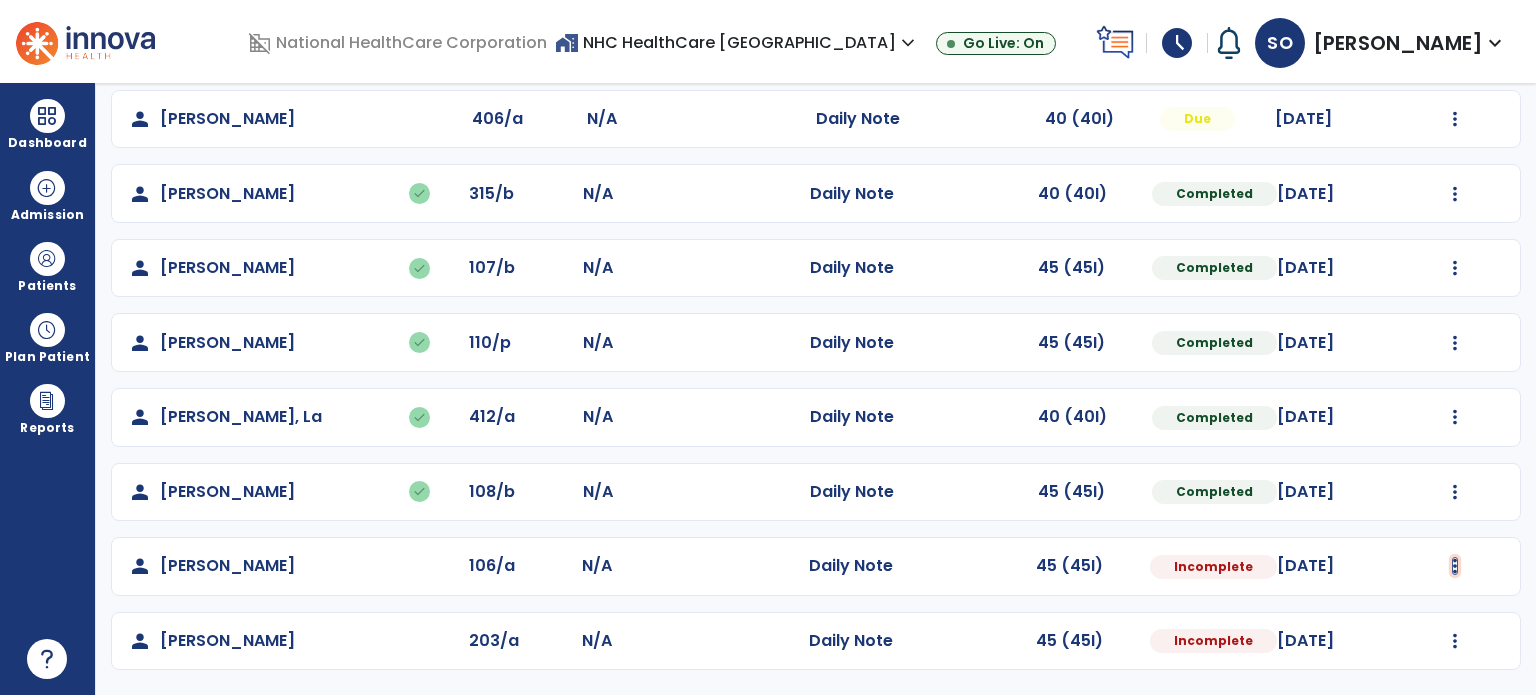 click at bounding box center (1455, 119) 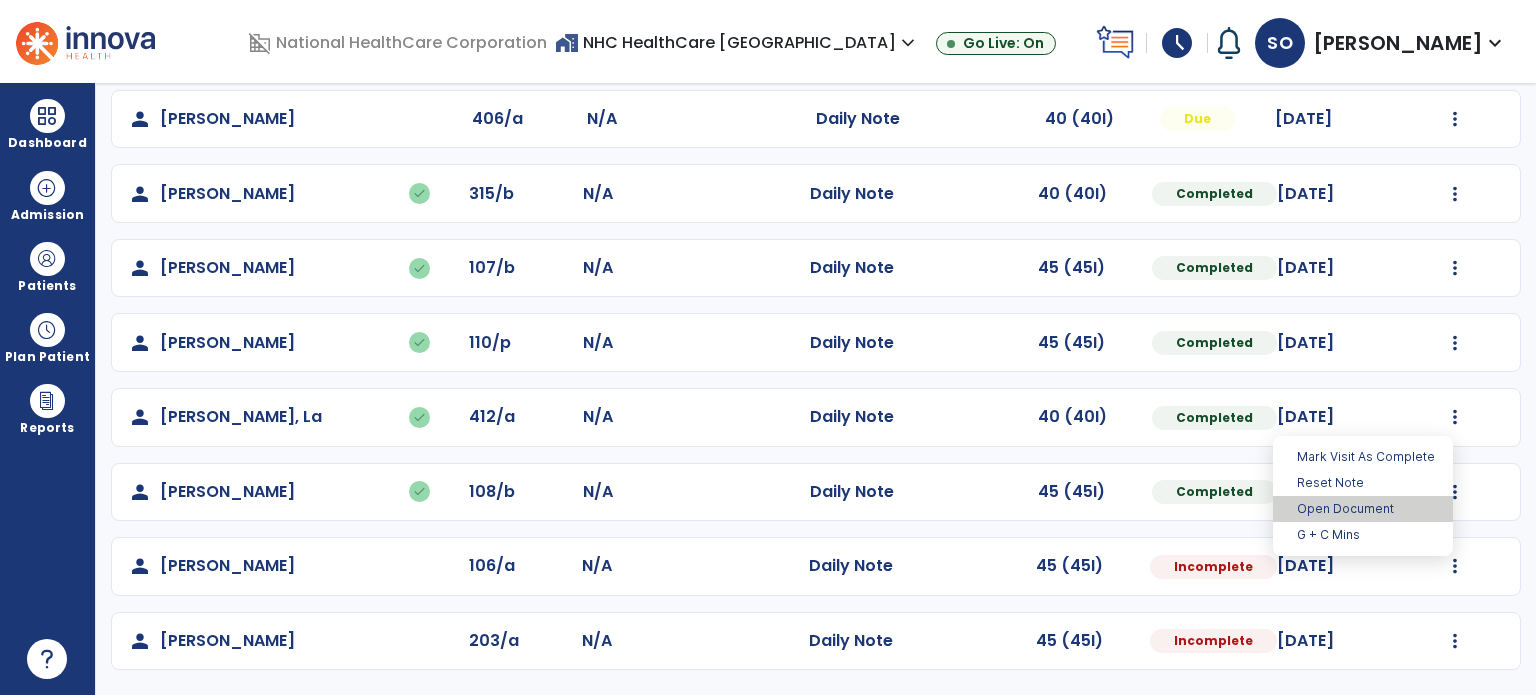 click on "Open Document" at bounding box center (1363, 509) 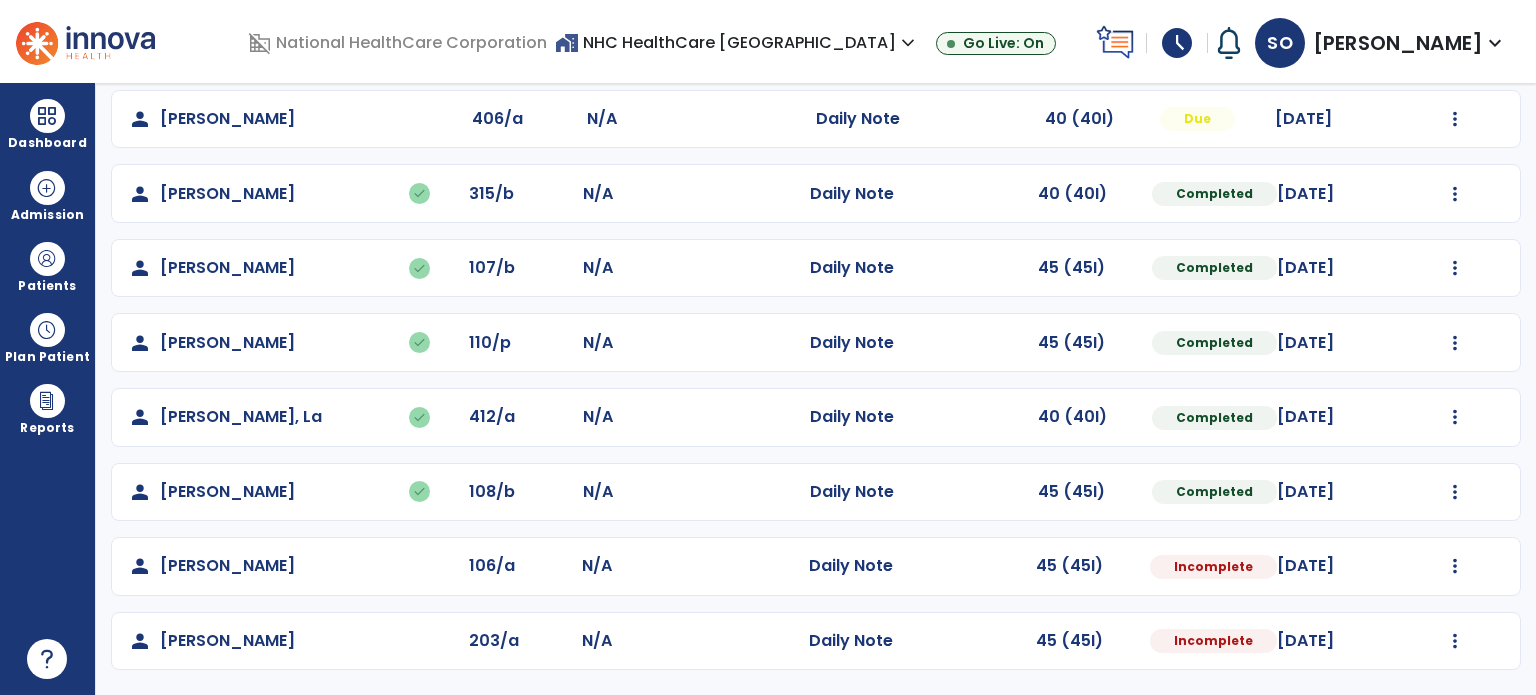 select on "*" 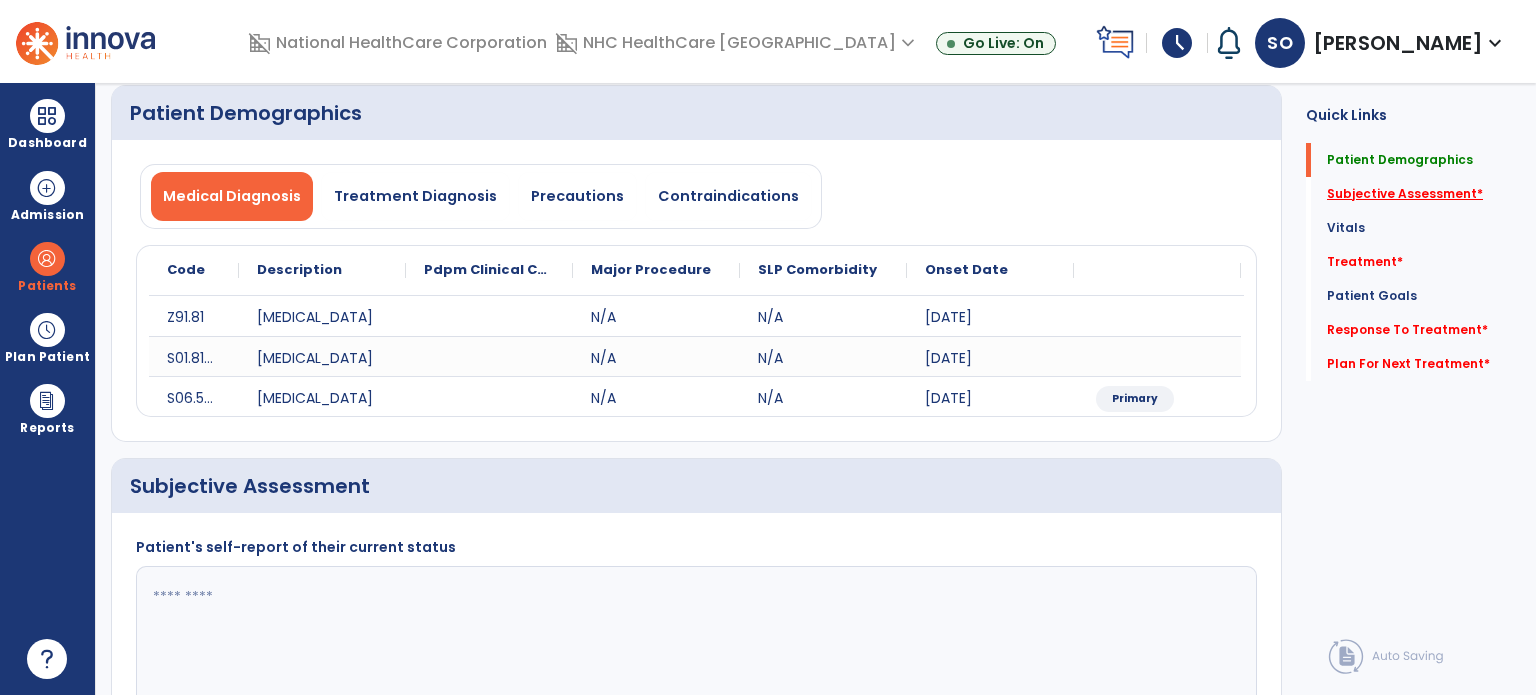 click on "Subjective Assessment   *" 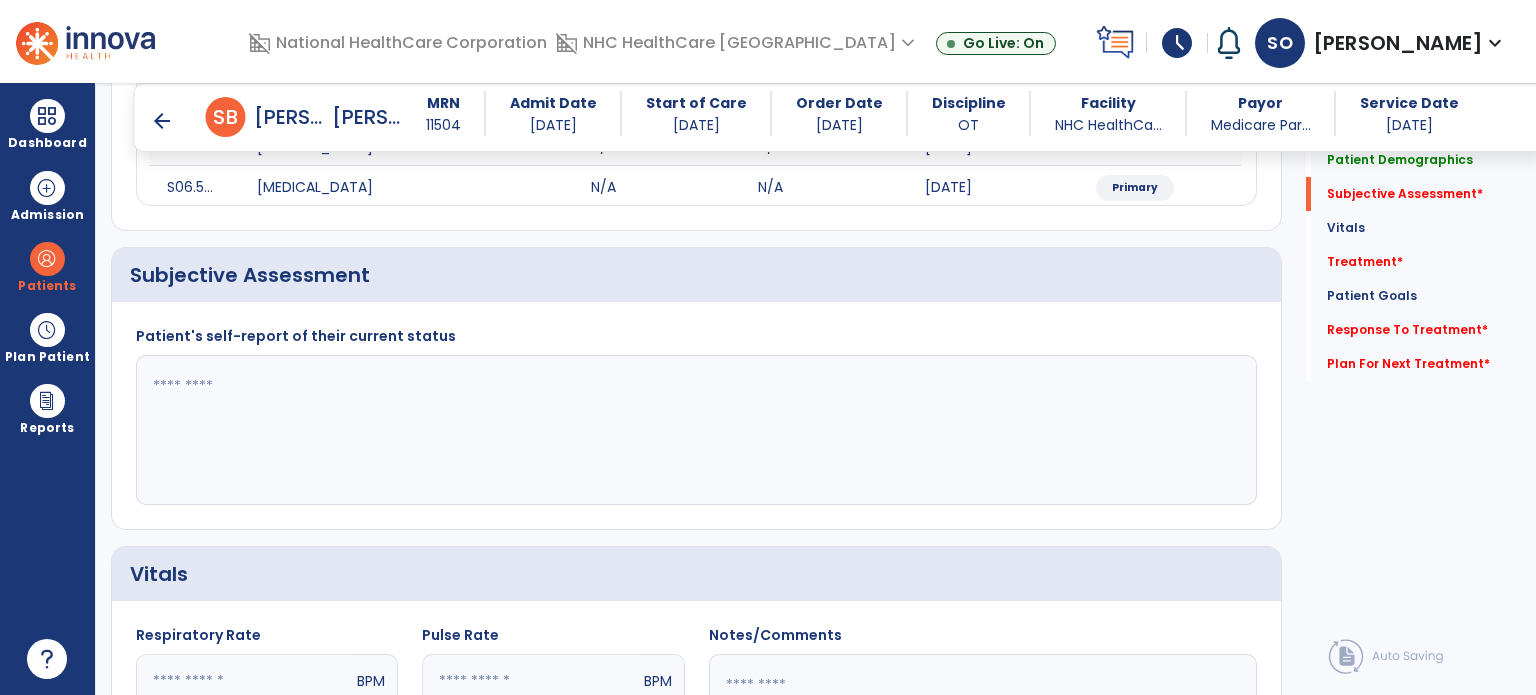 scroll, scrollTop: 378, scrollLeft: 0, axis: vertical 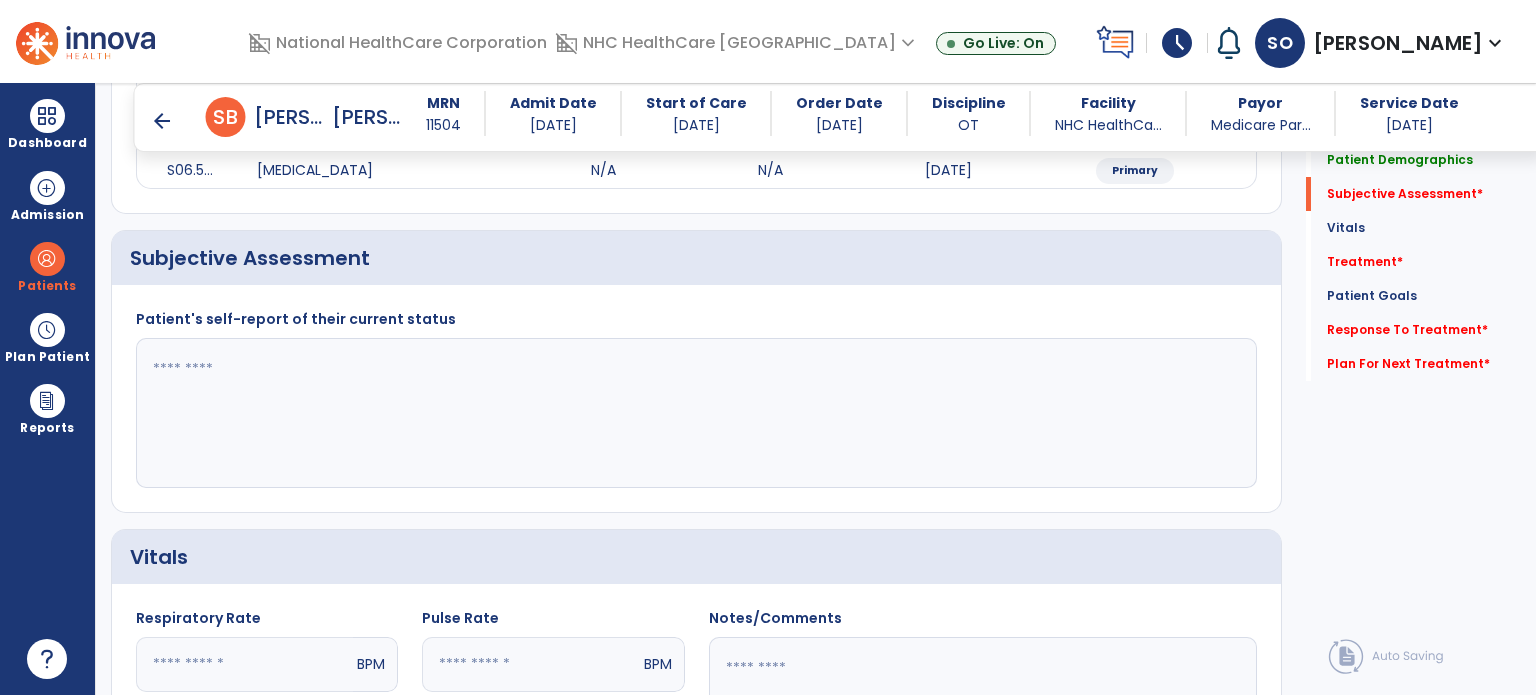 click 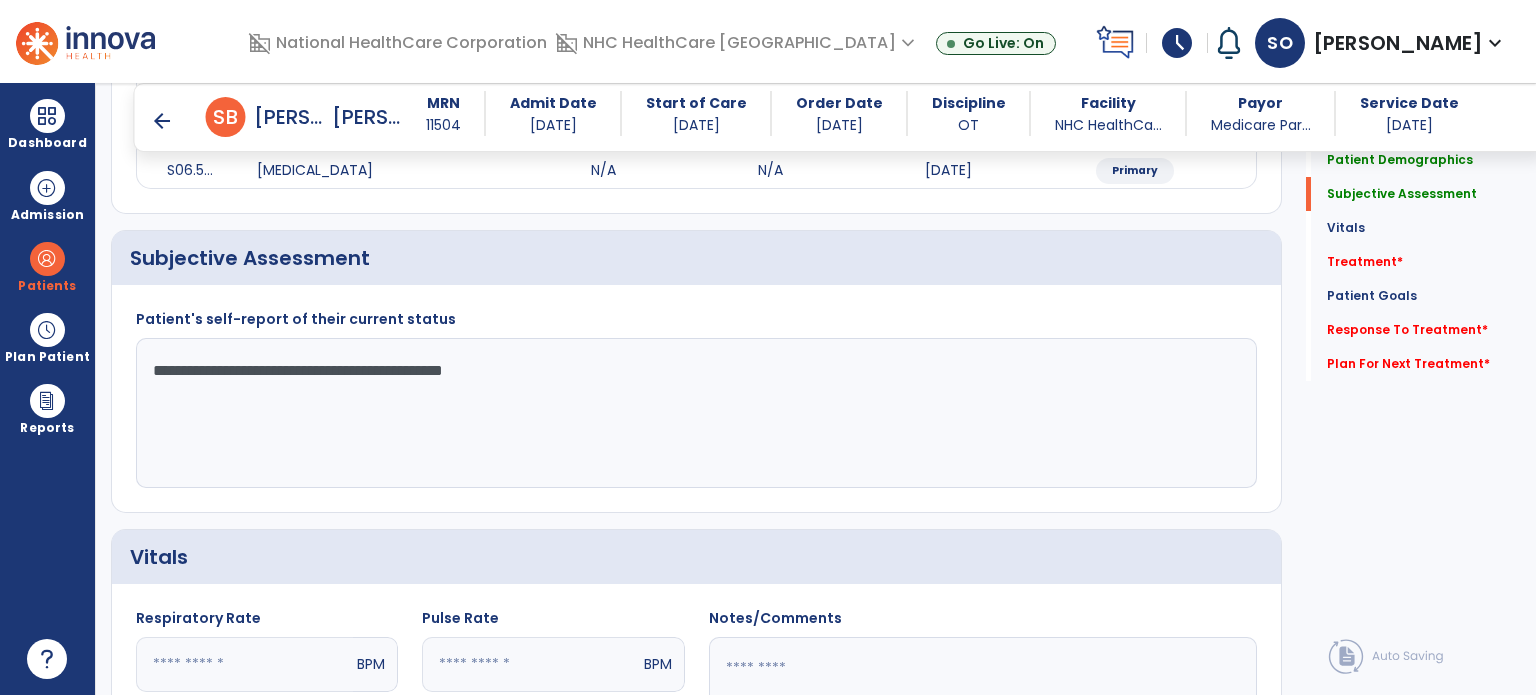 click on "**********" 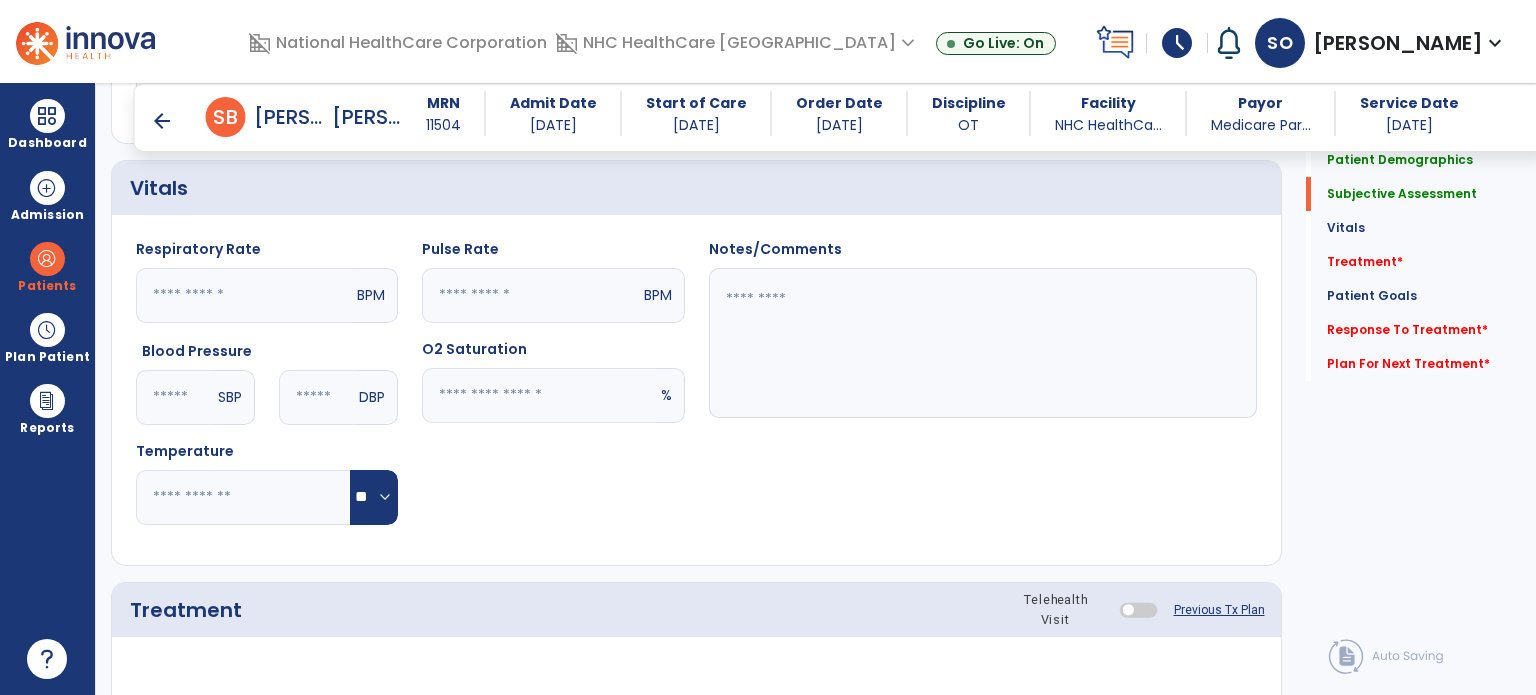 scroll, scrollTop: 878, scrollLeft: 0, axis: vertical 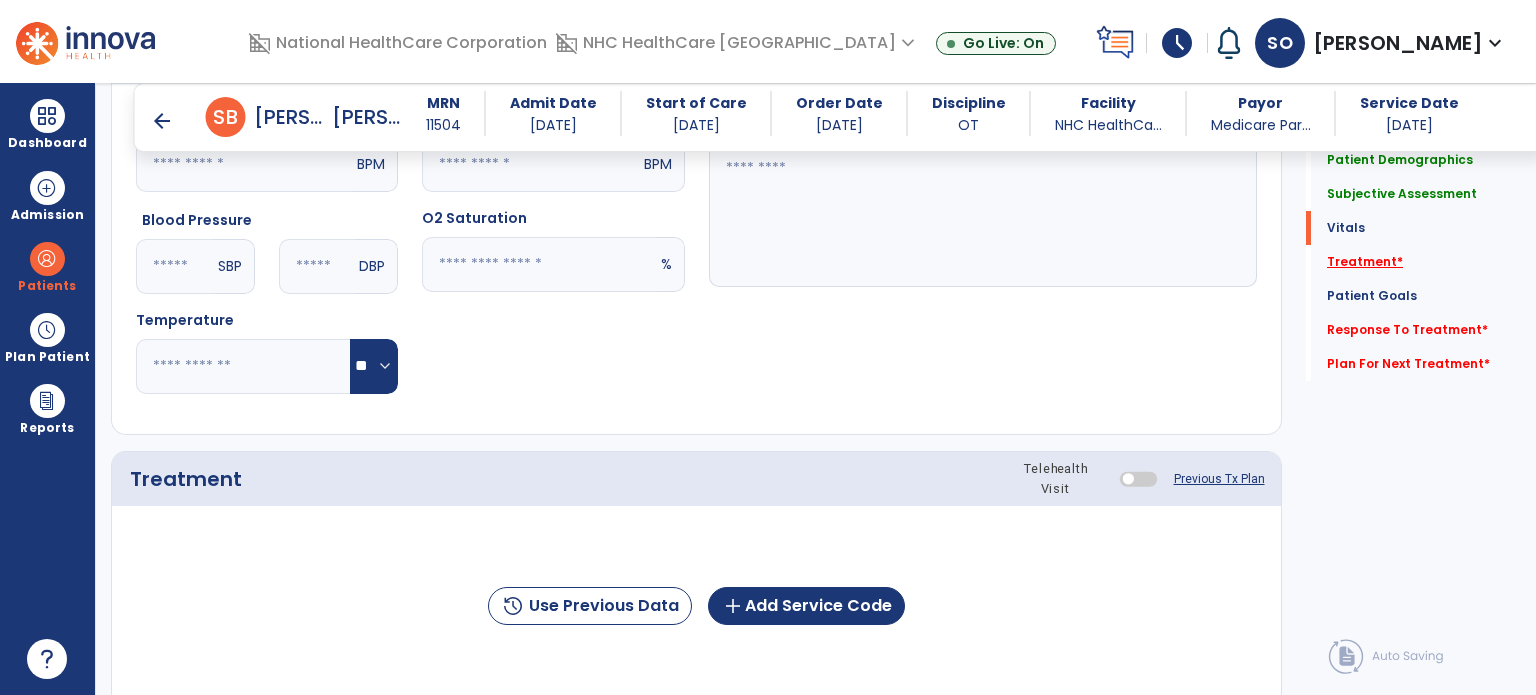 type on "**********" 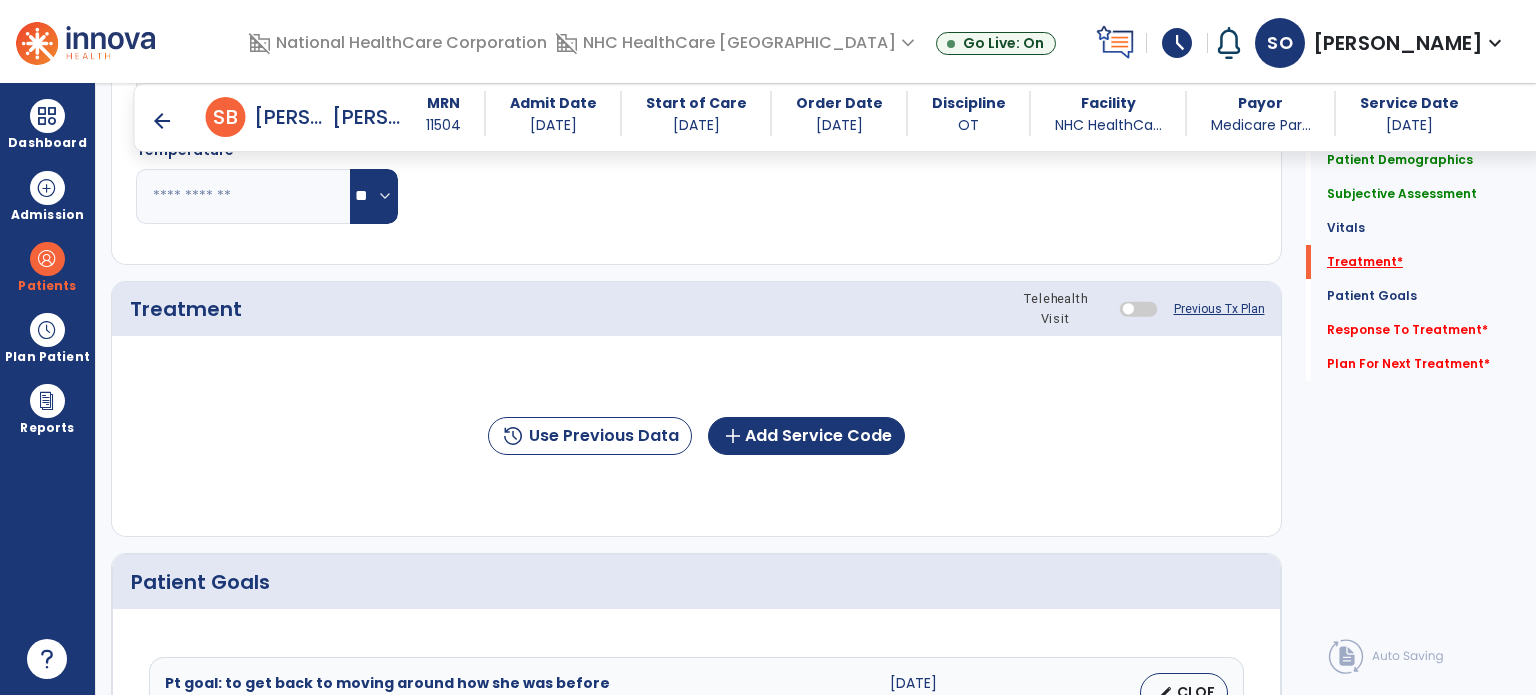 scroll, scrollTop: 1067, scrollLeft: 0, axis: vertical 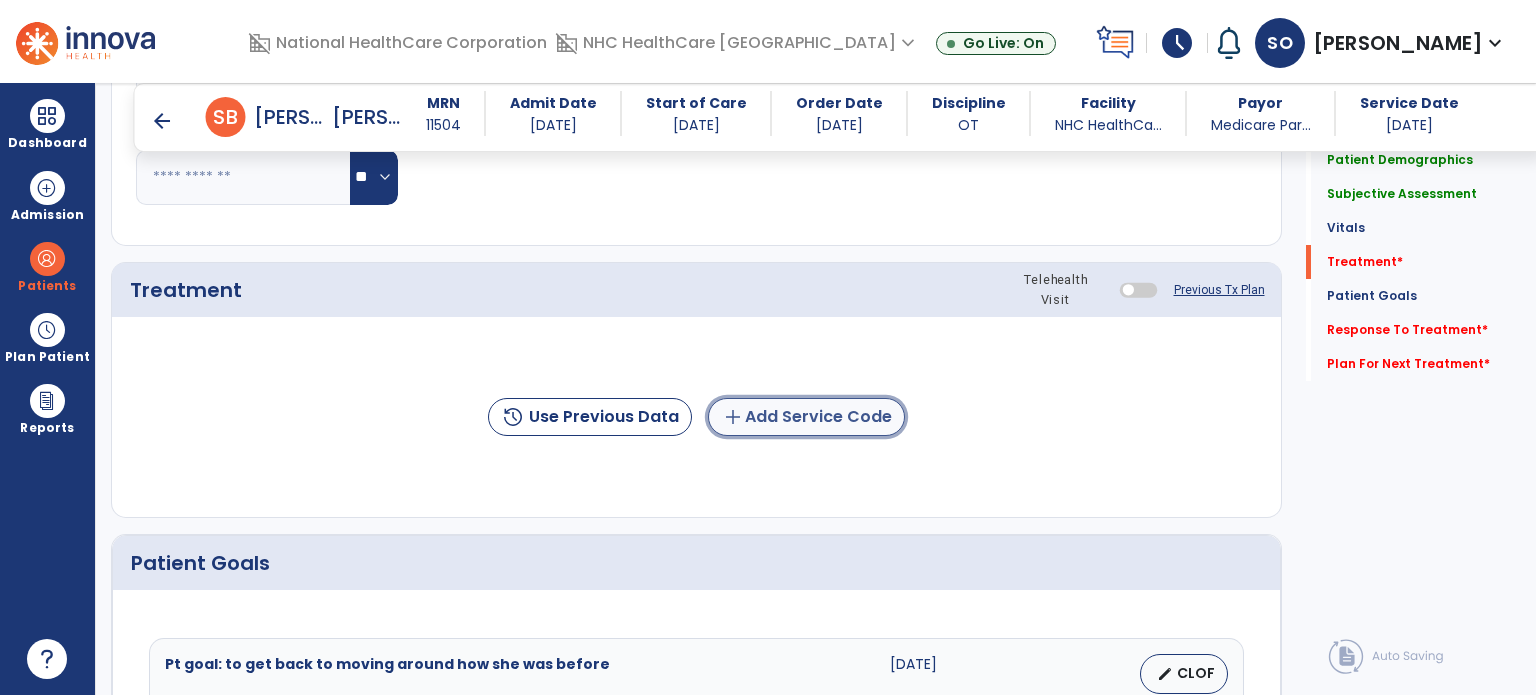 click on "add  Add Service Code" 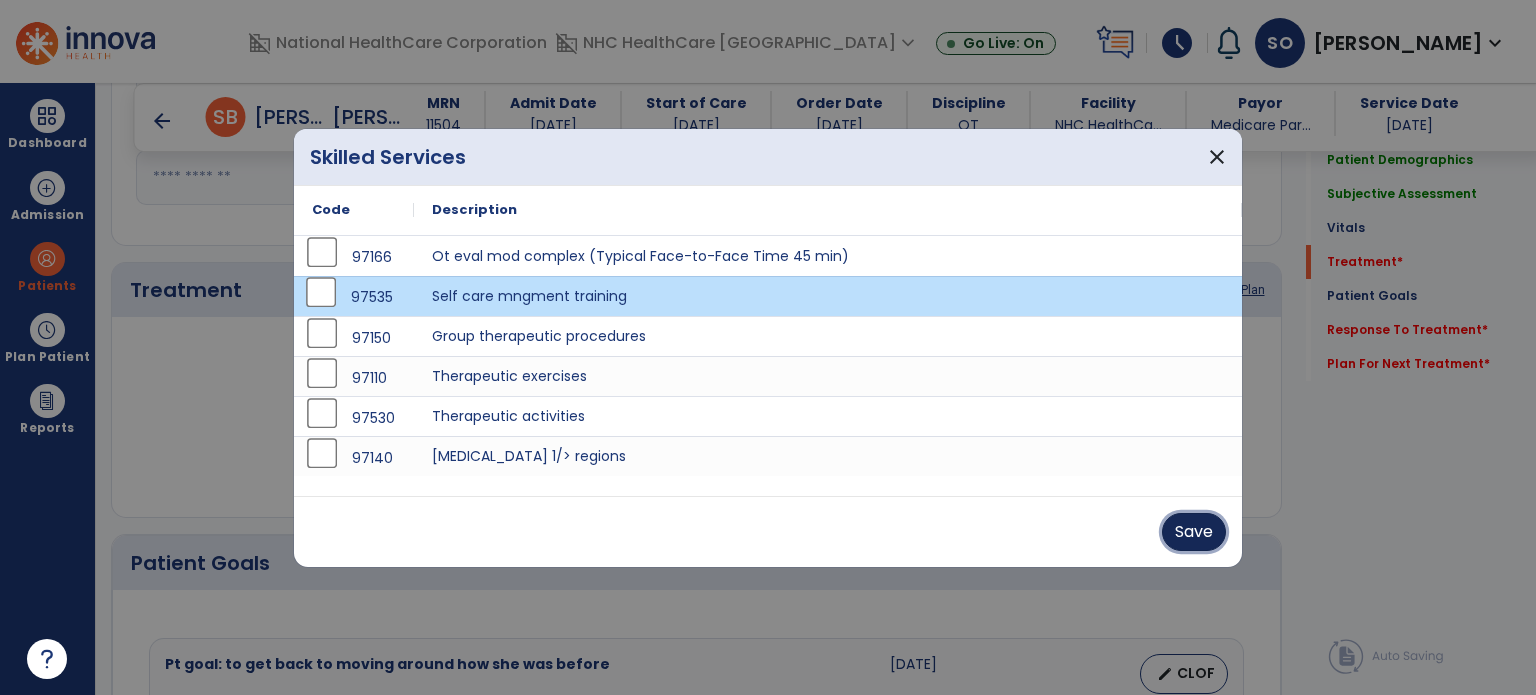 click on "Save" at bounding box center (1194, 532) 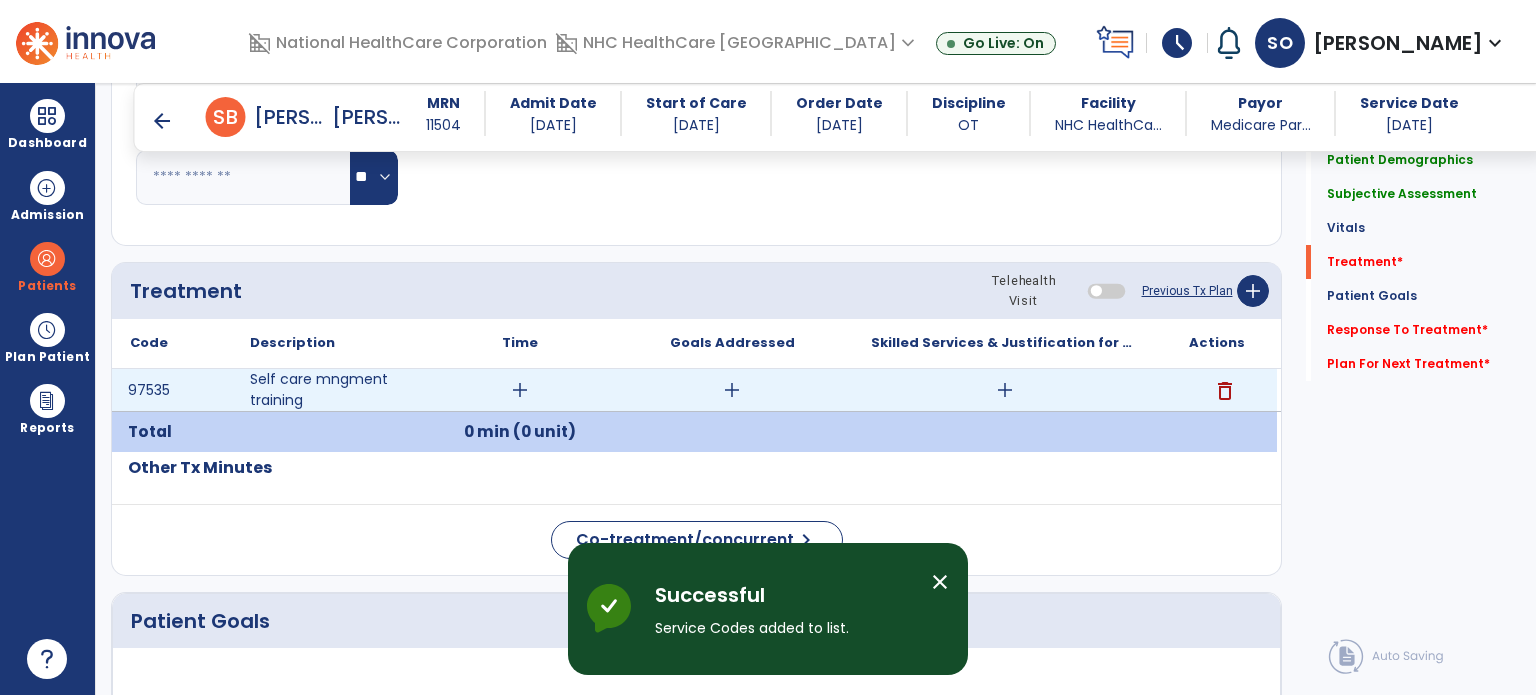 click on "add" at bounding box center [520, 390] 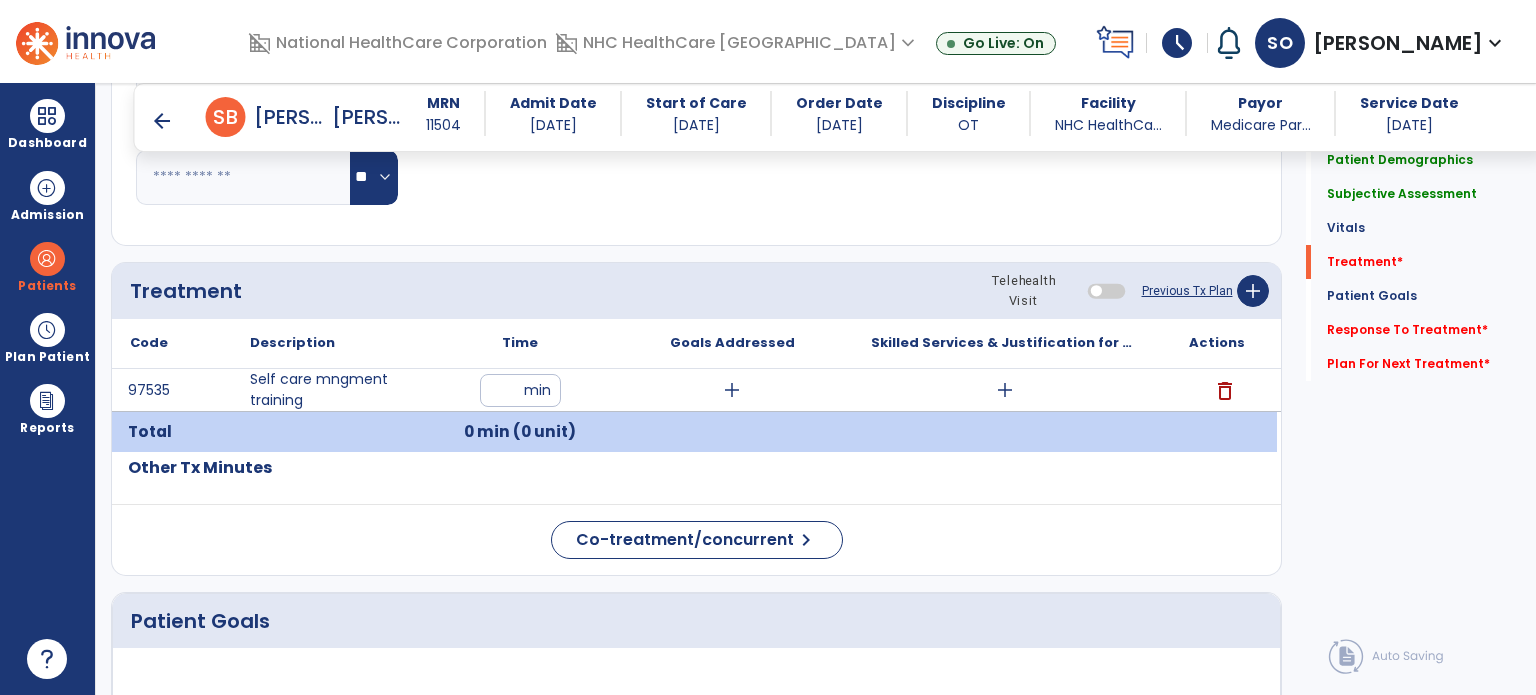 type on "**" 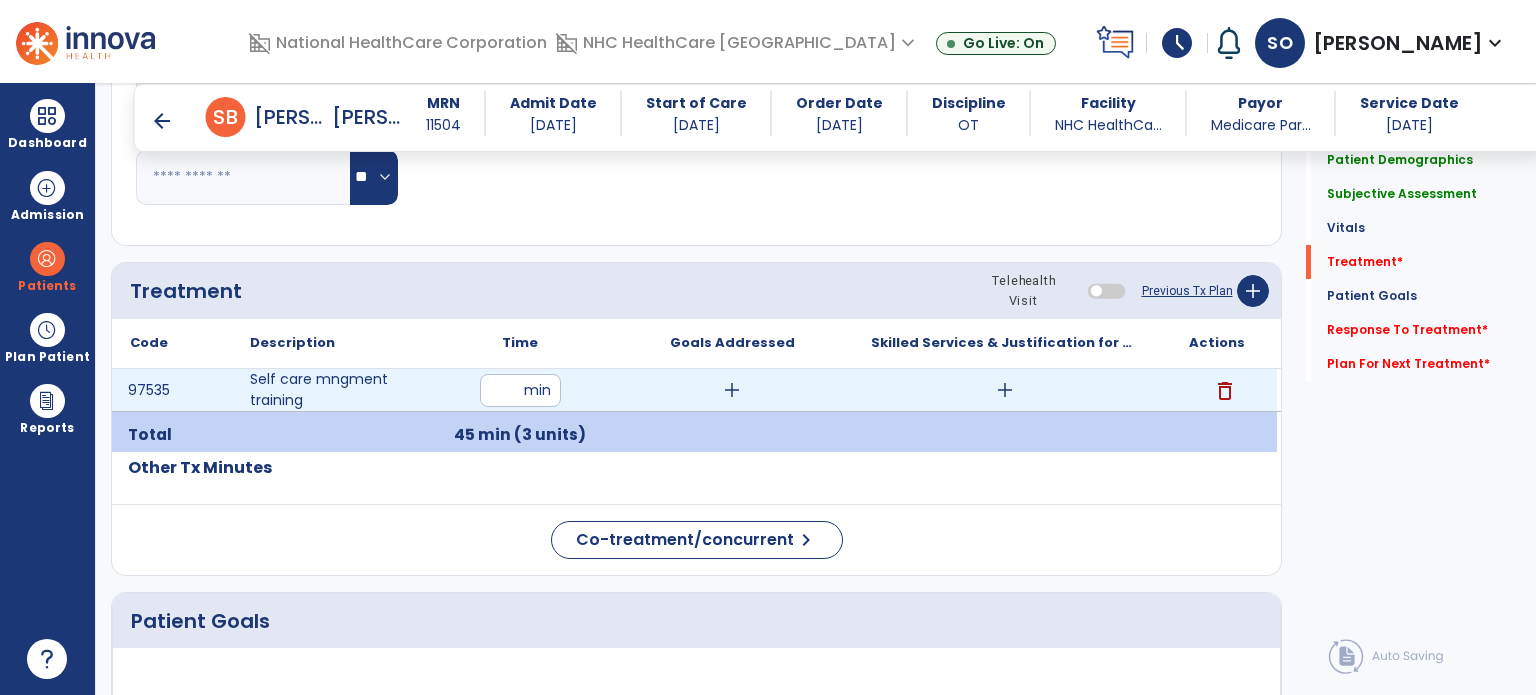 click on "add" at bounding box center (732, 390) 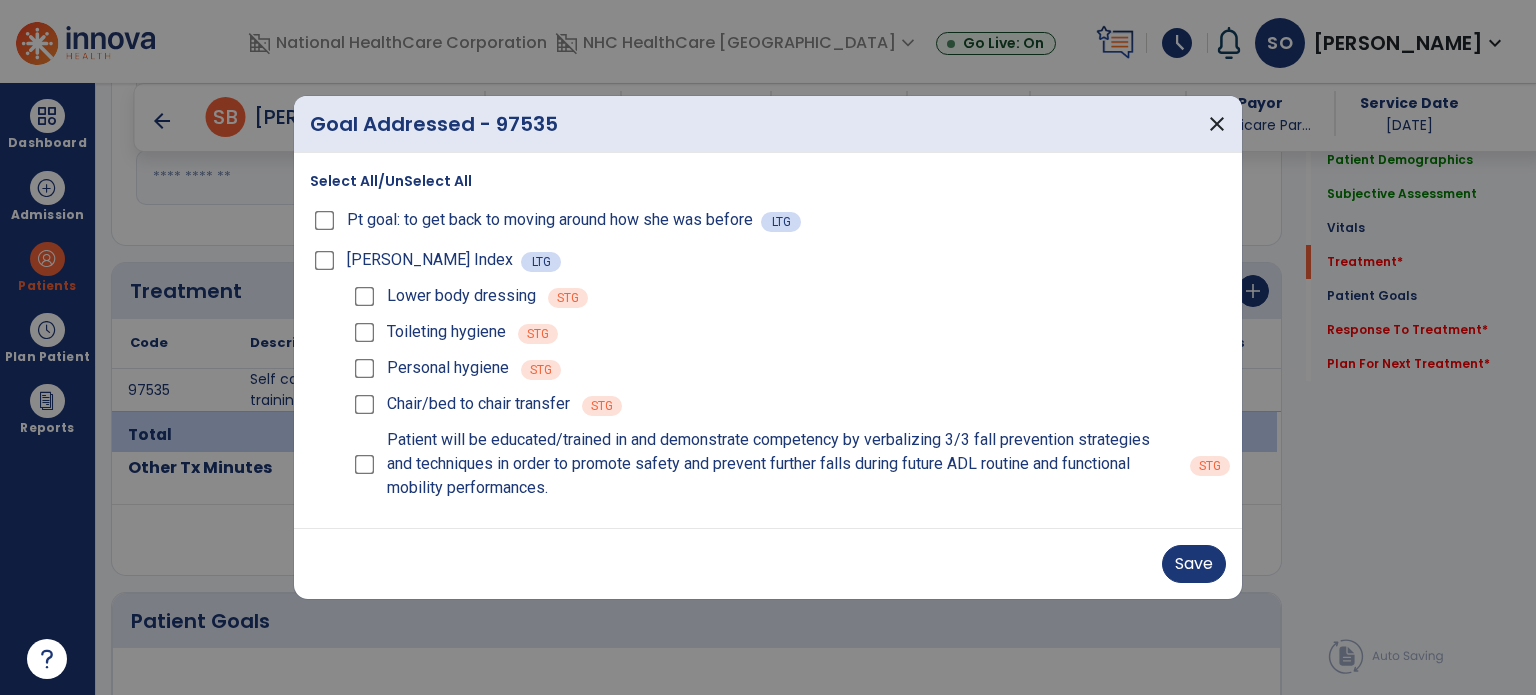 click at bounding box center (768, 347) 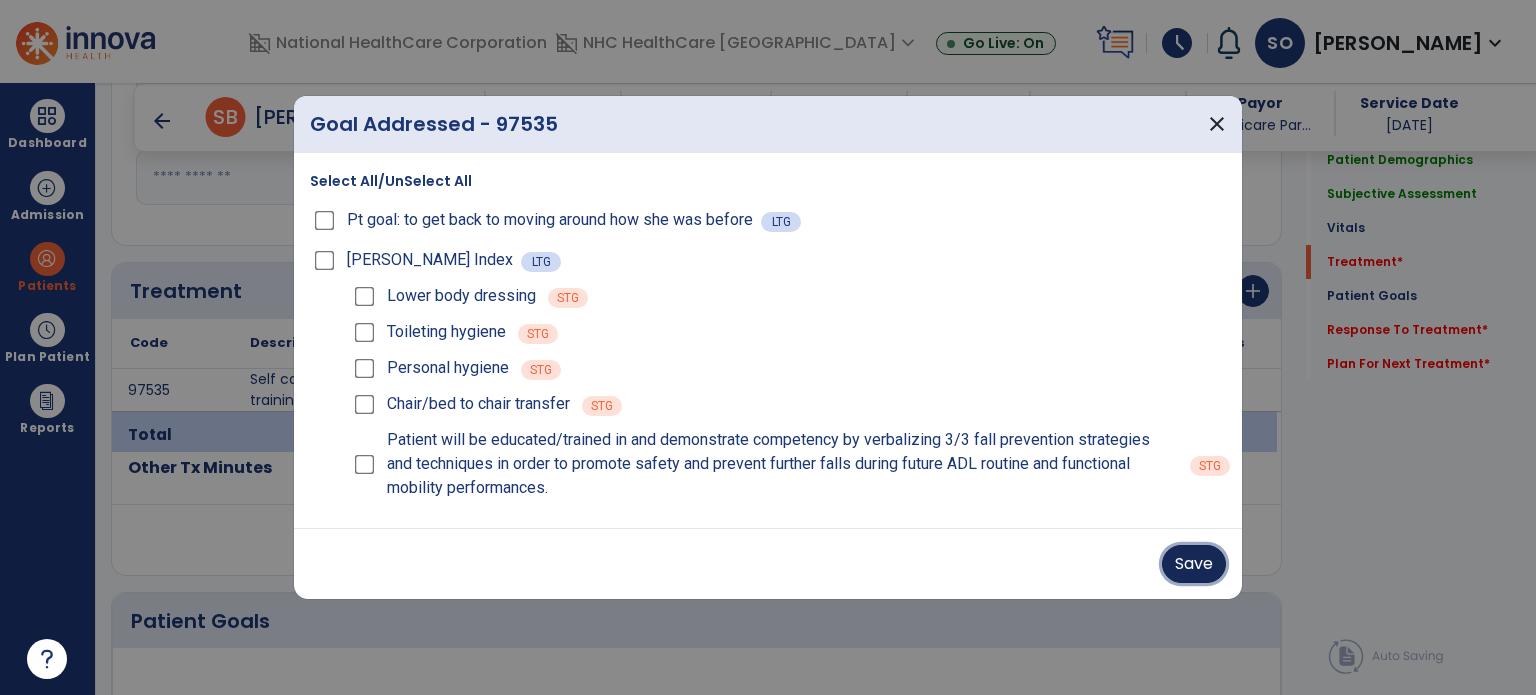 click on "Save" at bounding box center (1194, 564) 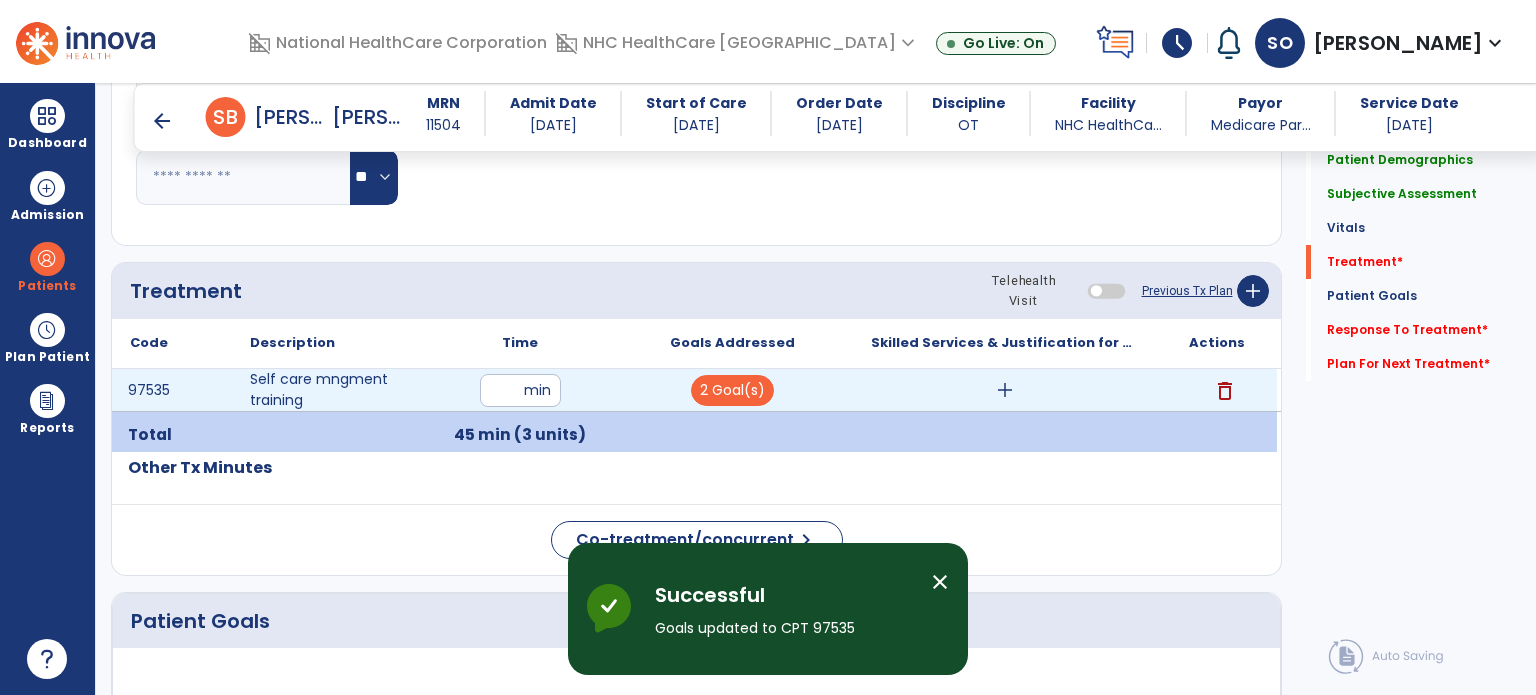 click on "add" at bounding box center (1005, 390) 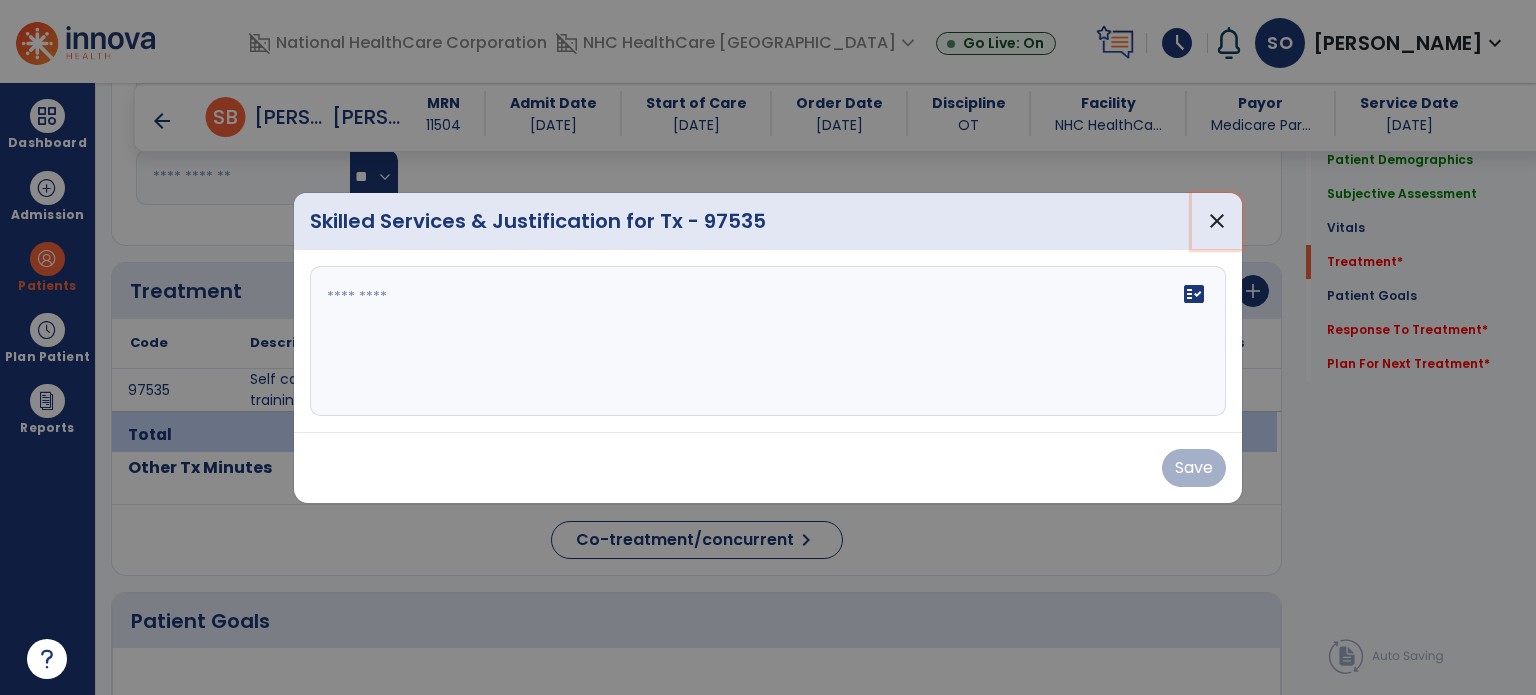 drag, startPoint x: 1208, startPoint y: 227, endPoint x: 1184, endPoint y: 368, distance: 143.02797 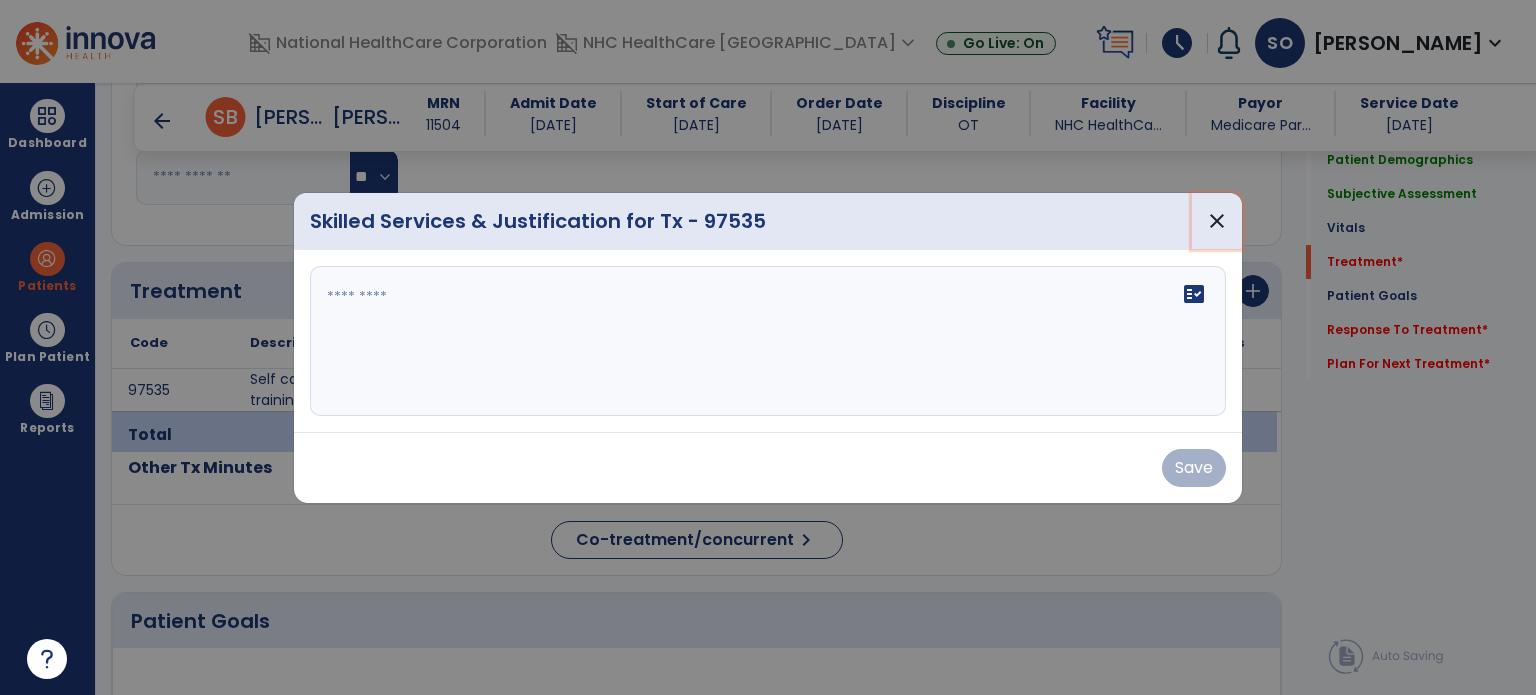 click on "close" at bounding box center (1217, 221) 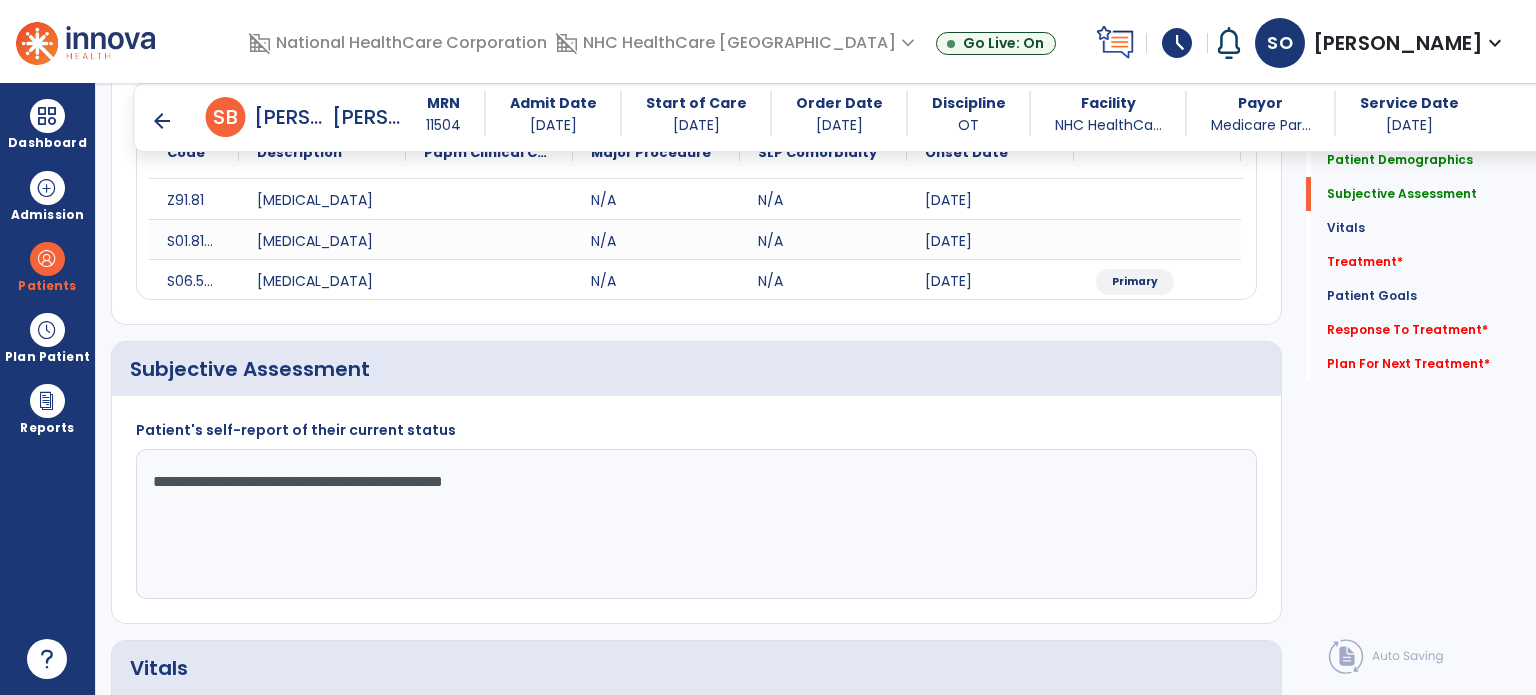scroll, scrollTop: 0, scrollLeft: 0, axis: both 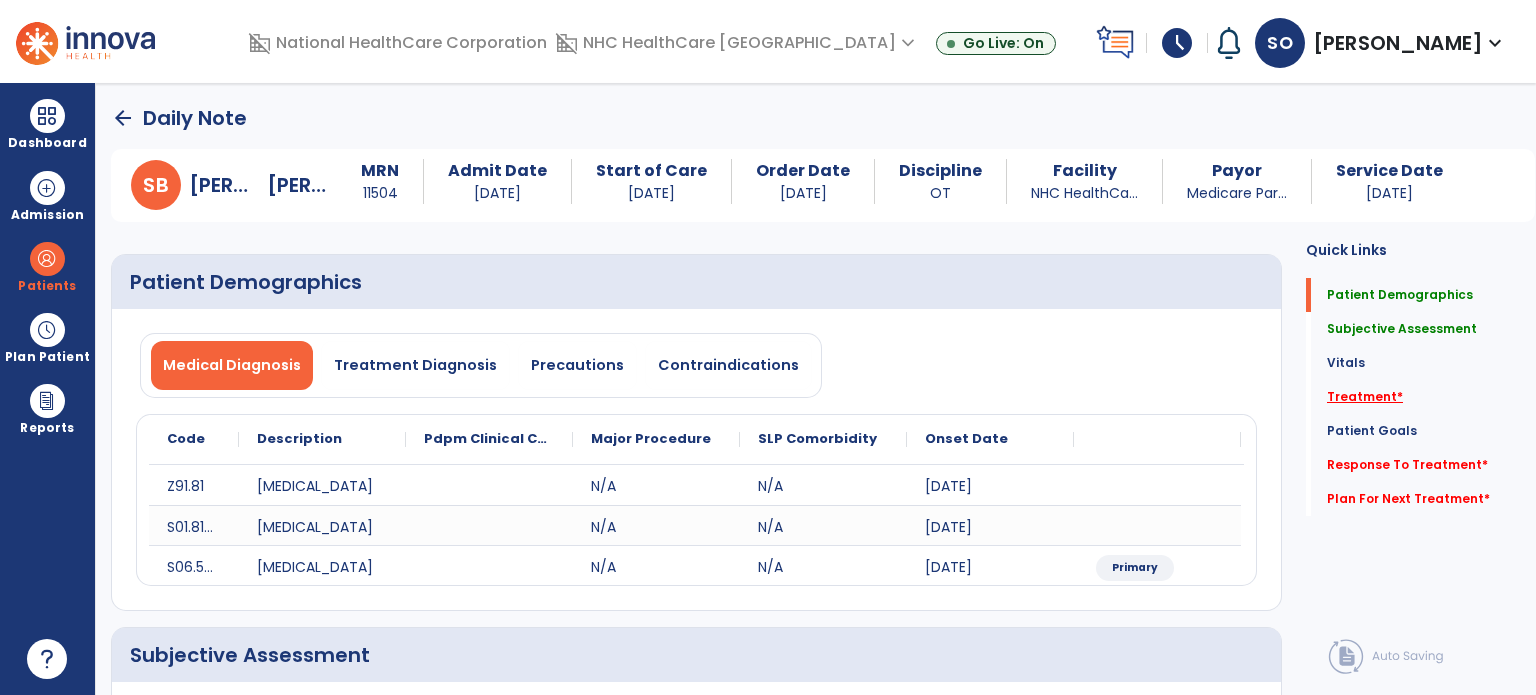 click on "Treatment   *" 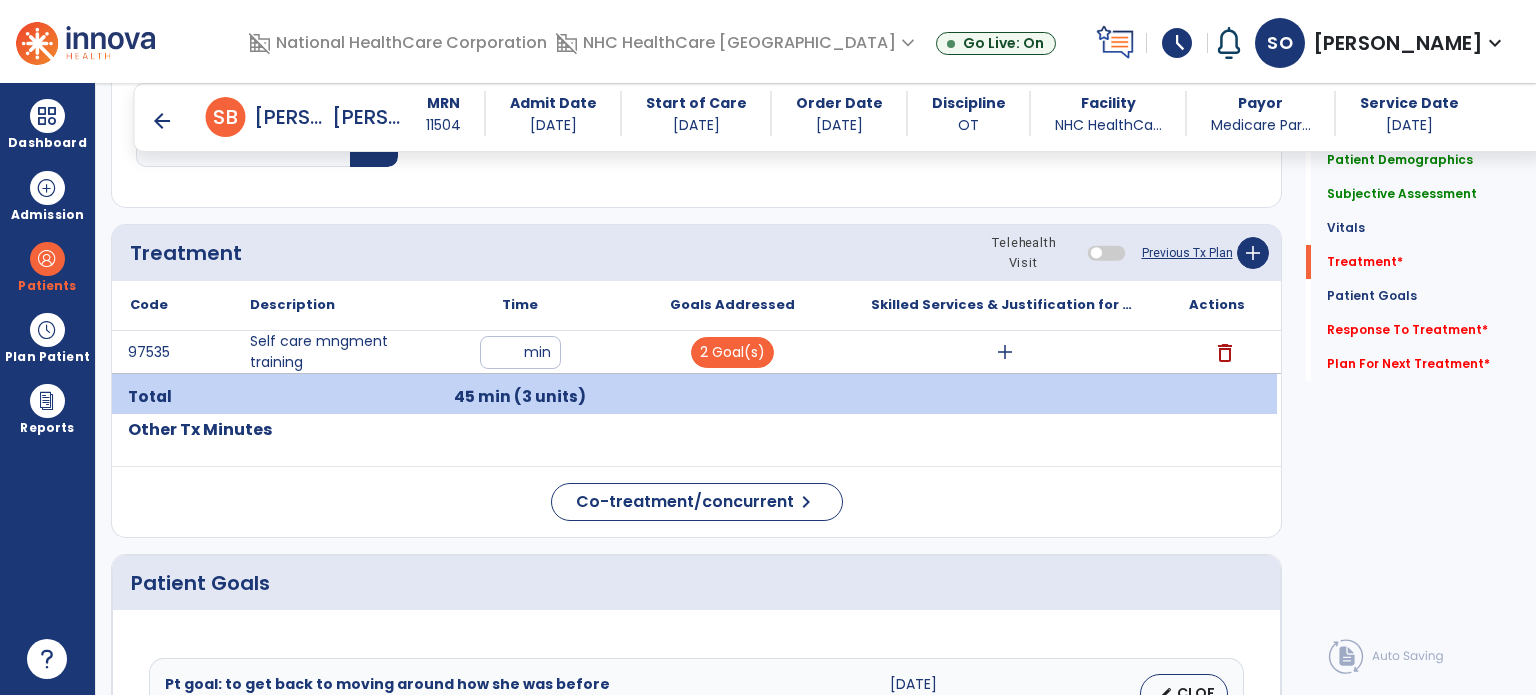 scroll, scrollTop: 1114, scrollLeft: 0, axis: vertical 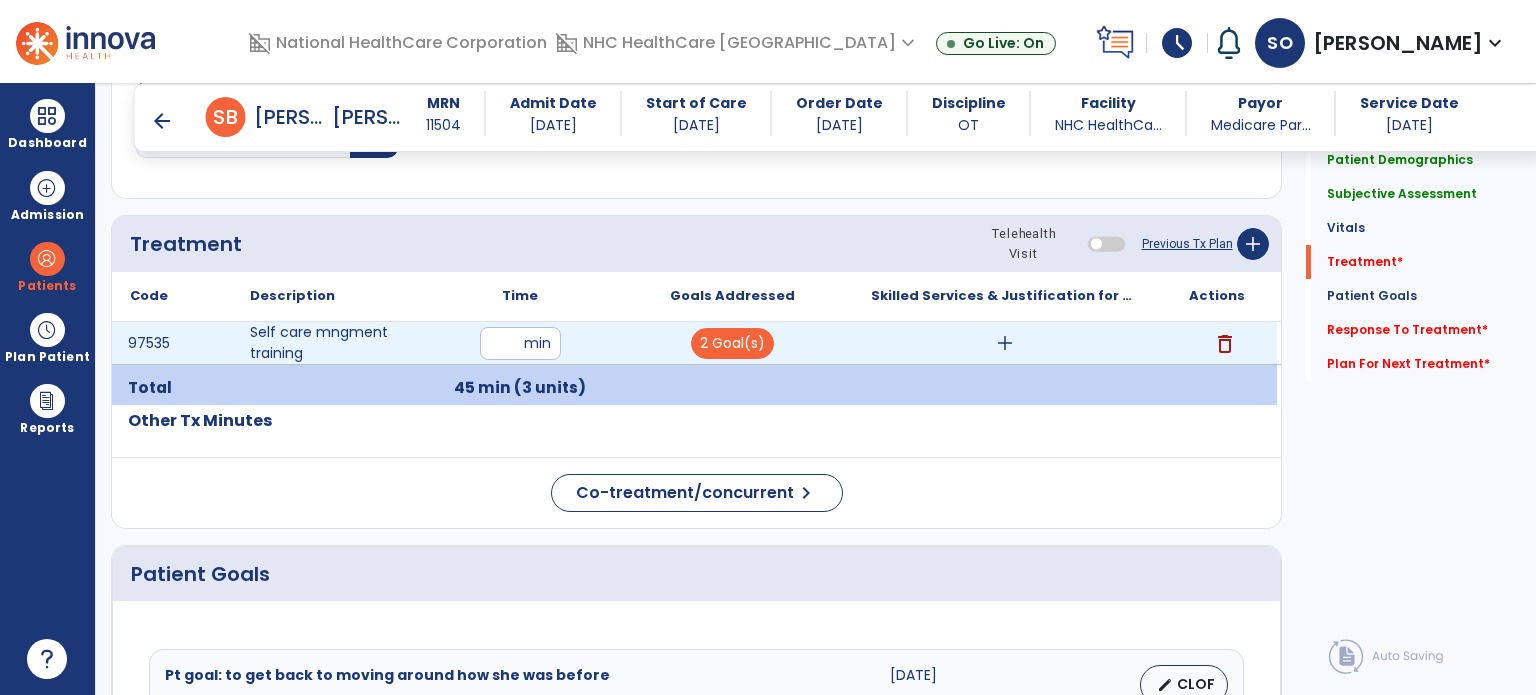 click on "add" at bounding box center [1005, 343] 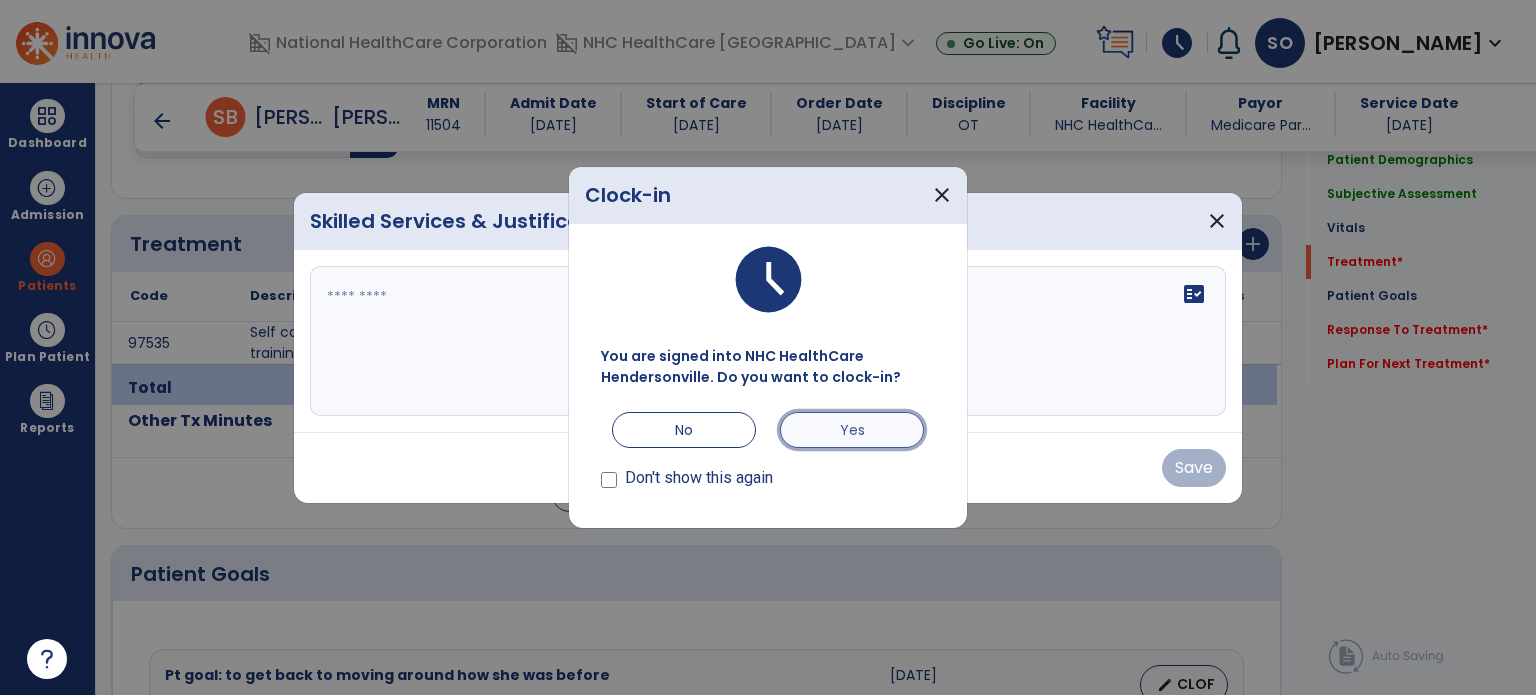click on "Yes" at bounding box center (852, 430) 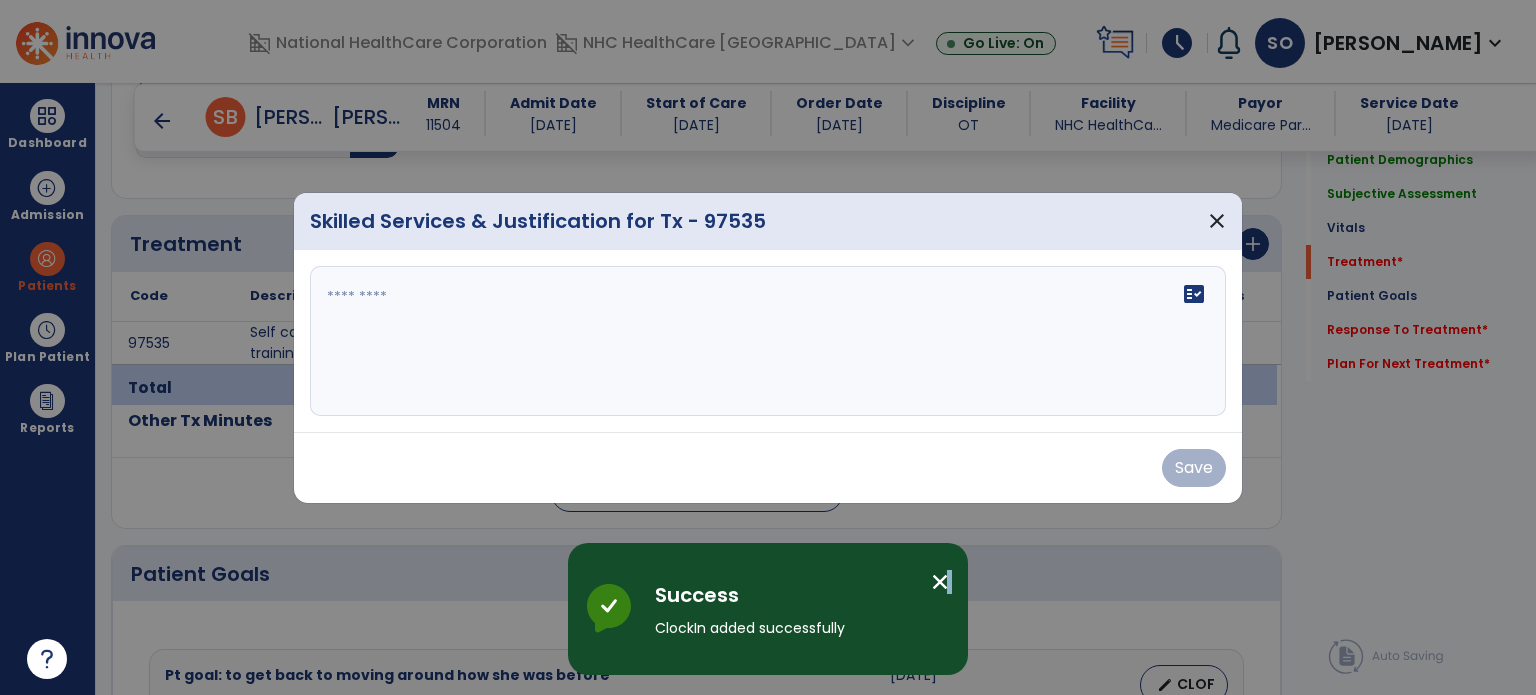 click on "close" at bounding box center (940, 582) 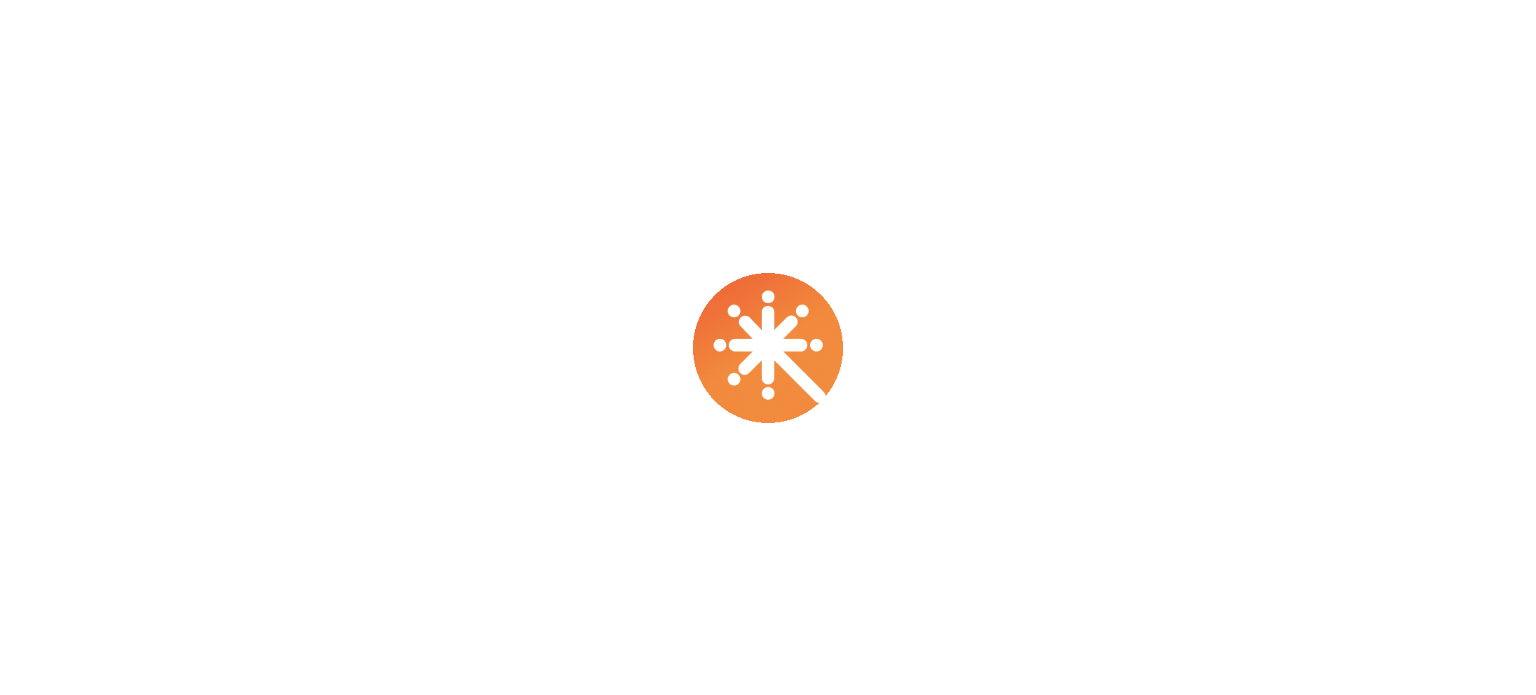 scroll, scrollTop: 0, scrollLeft: 0, axis: both 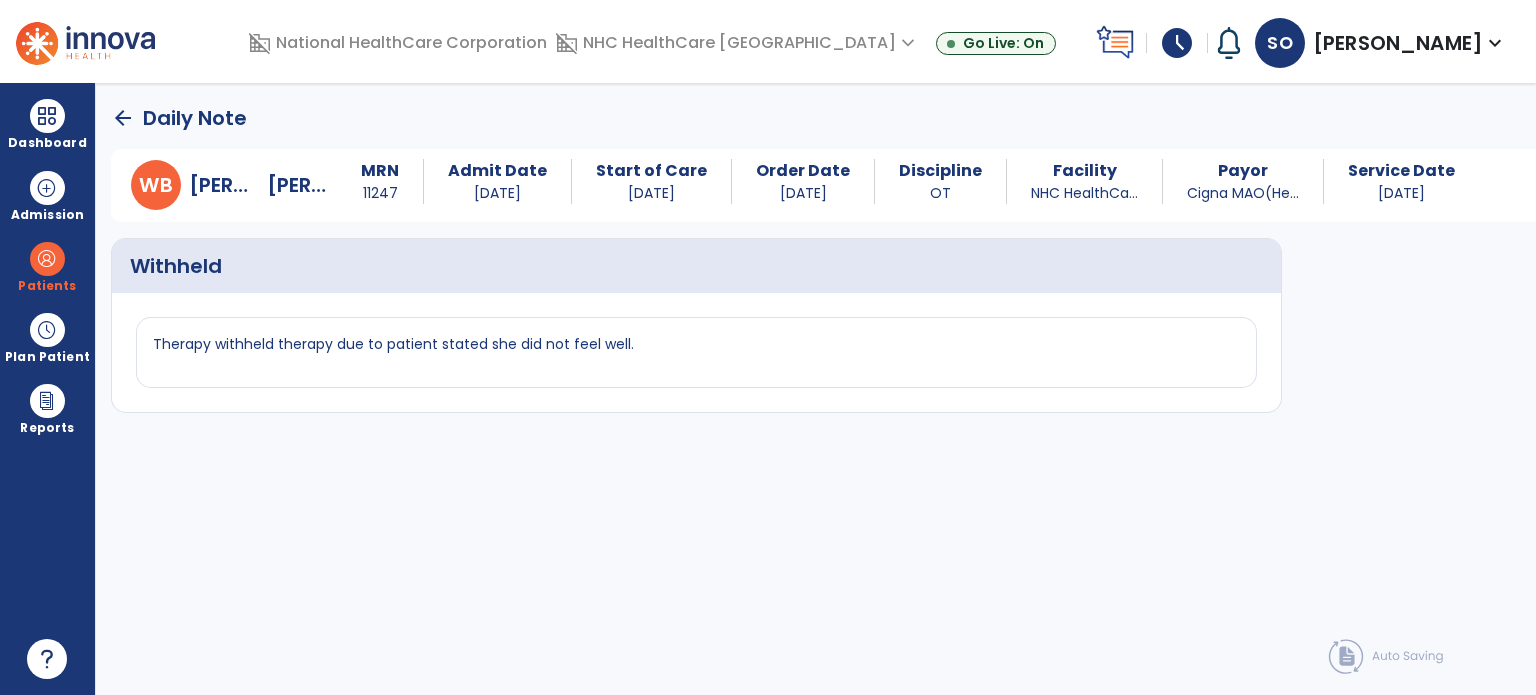 click on "schedule" at bounding box center [1177, 43] 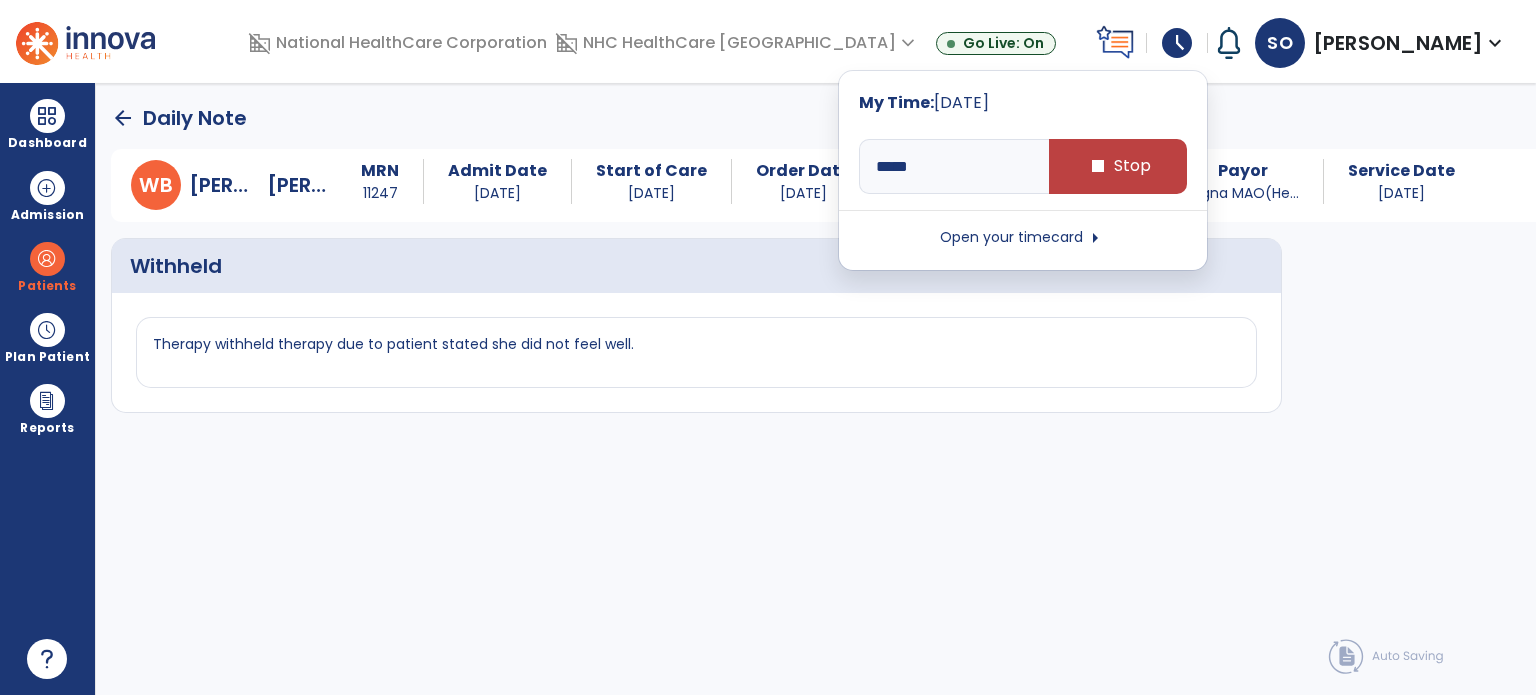 click on "arrow_right" at bounding box center [1095, 238] 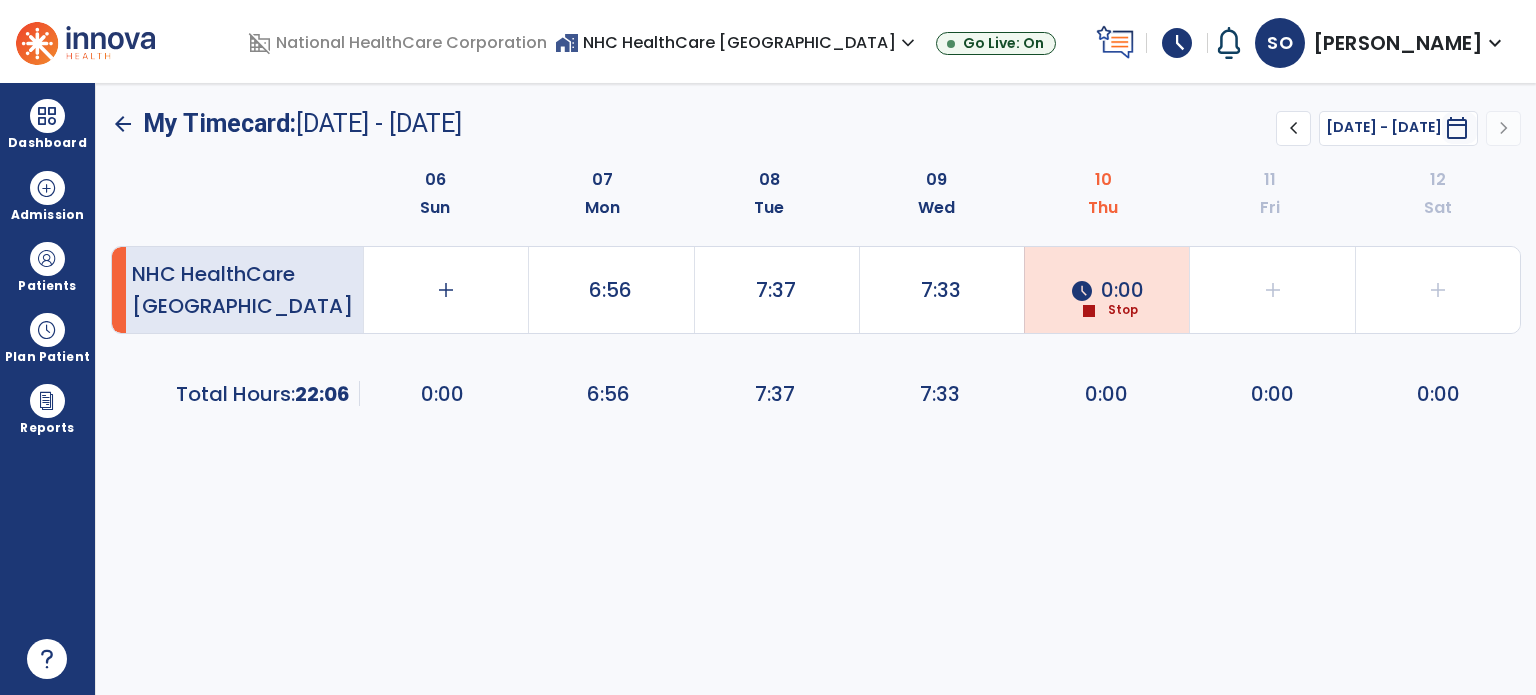 click on "schedule" at bounding box center (1177, 43) 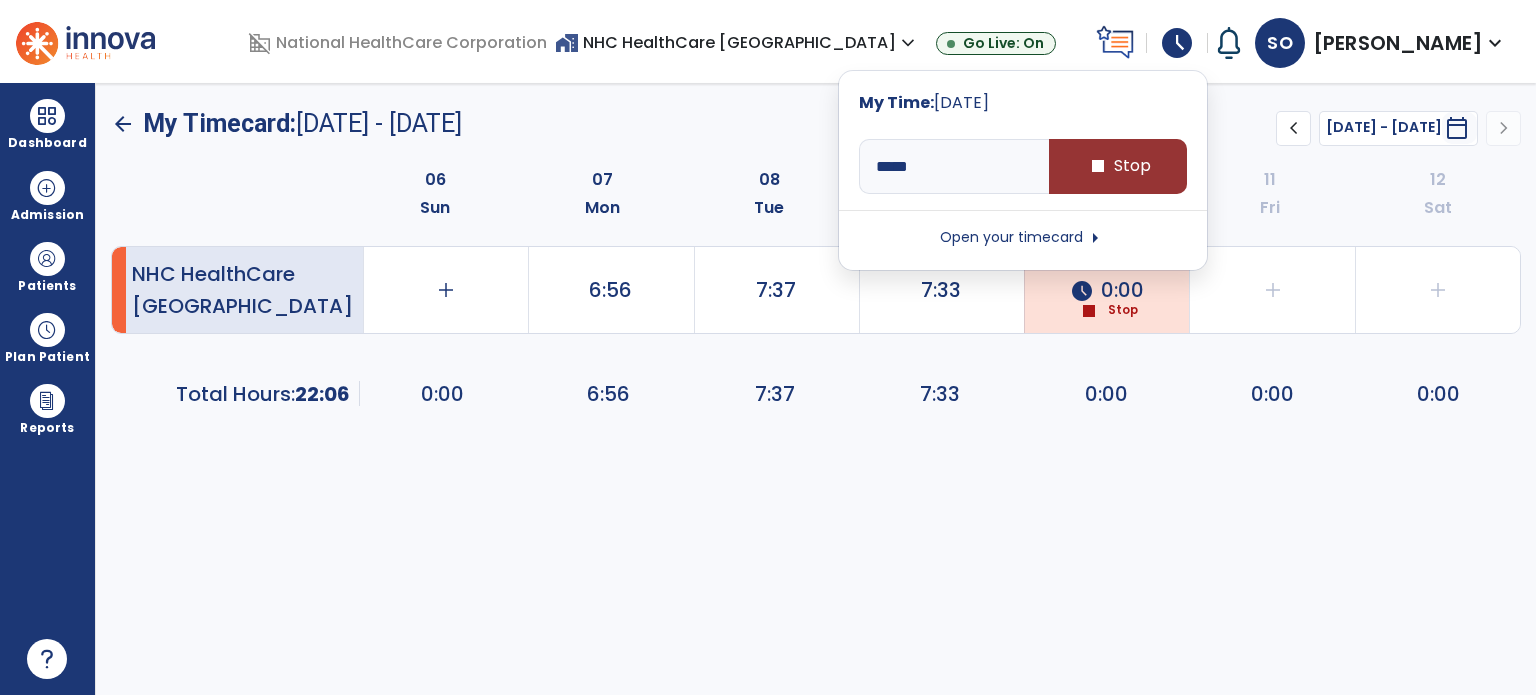 click on "stop  Stop" at bounding box center [1118, 166] 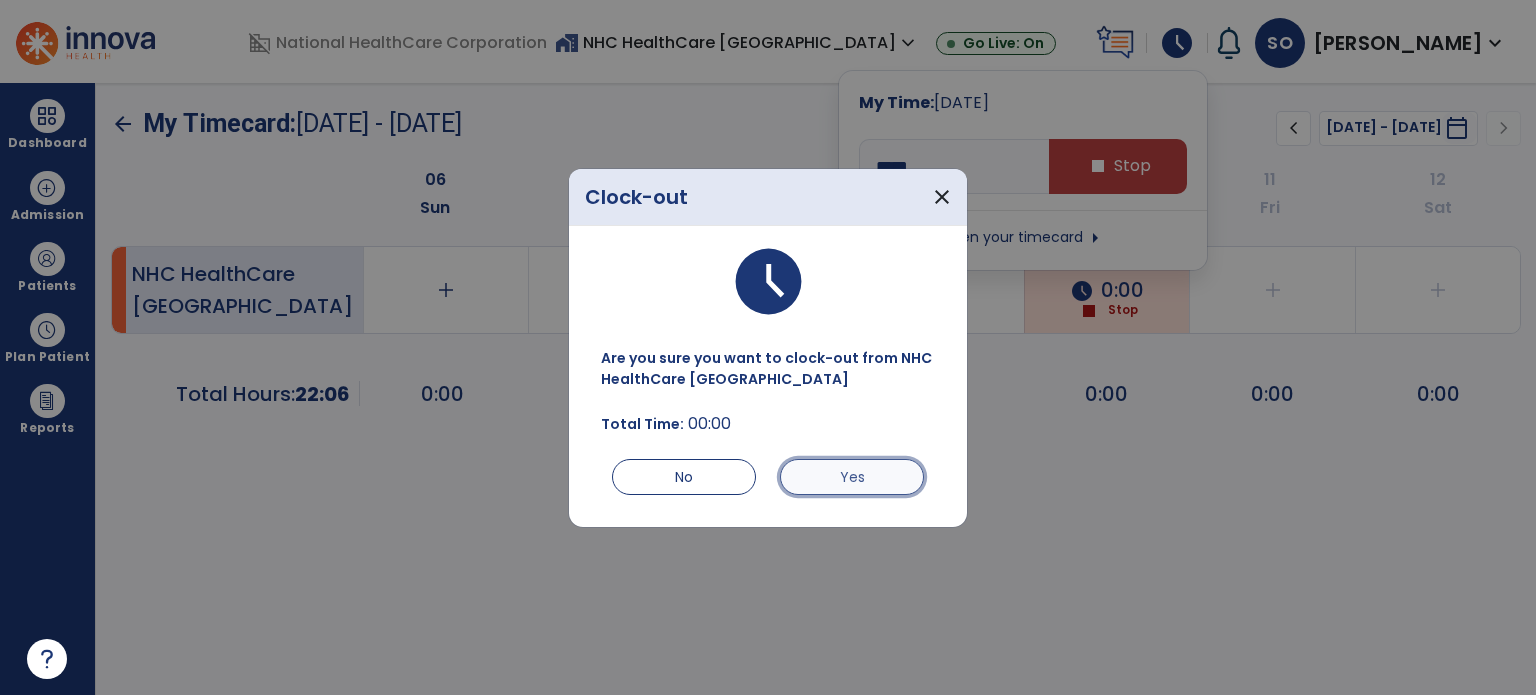 click on "Yes" at bounding box center (852, 477) 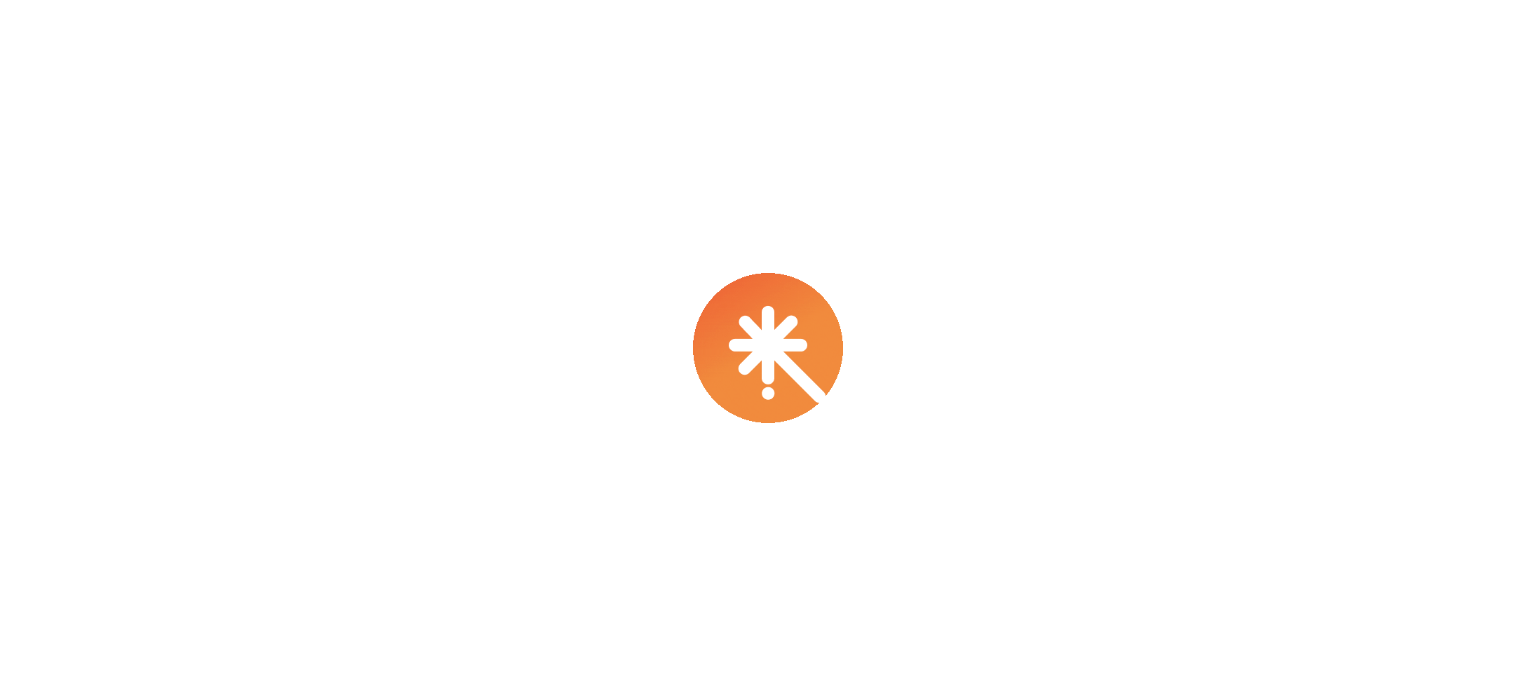 scroll, scrollTop: 0, scrollLeft: 0, axis: both 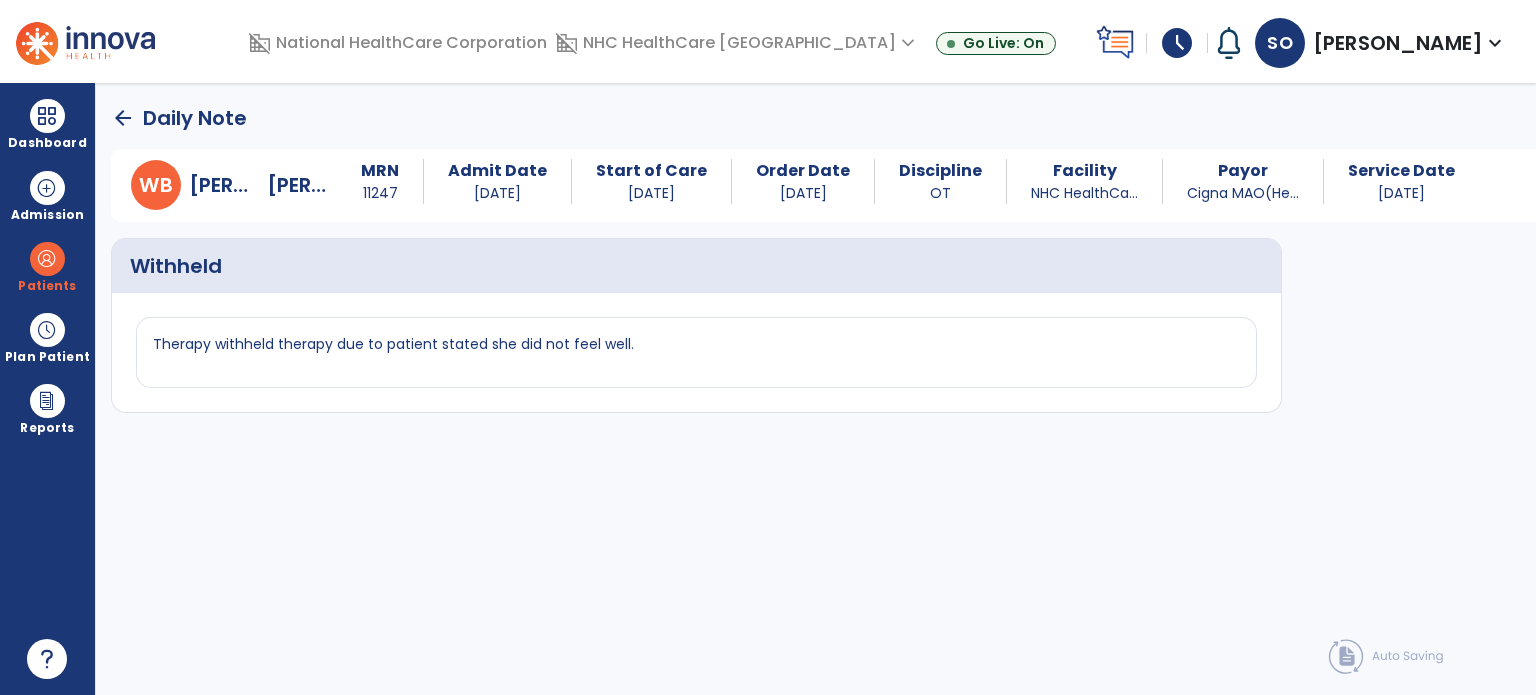 click at bounding box center (85, 41) 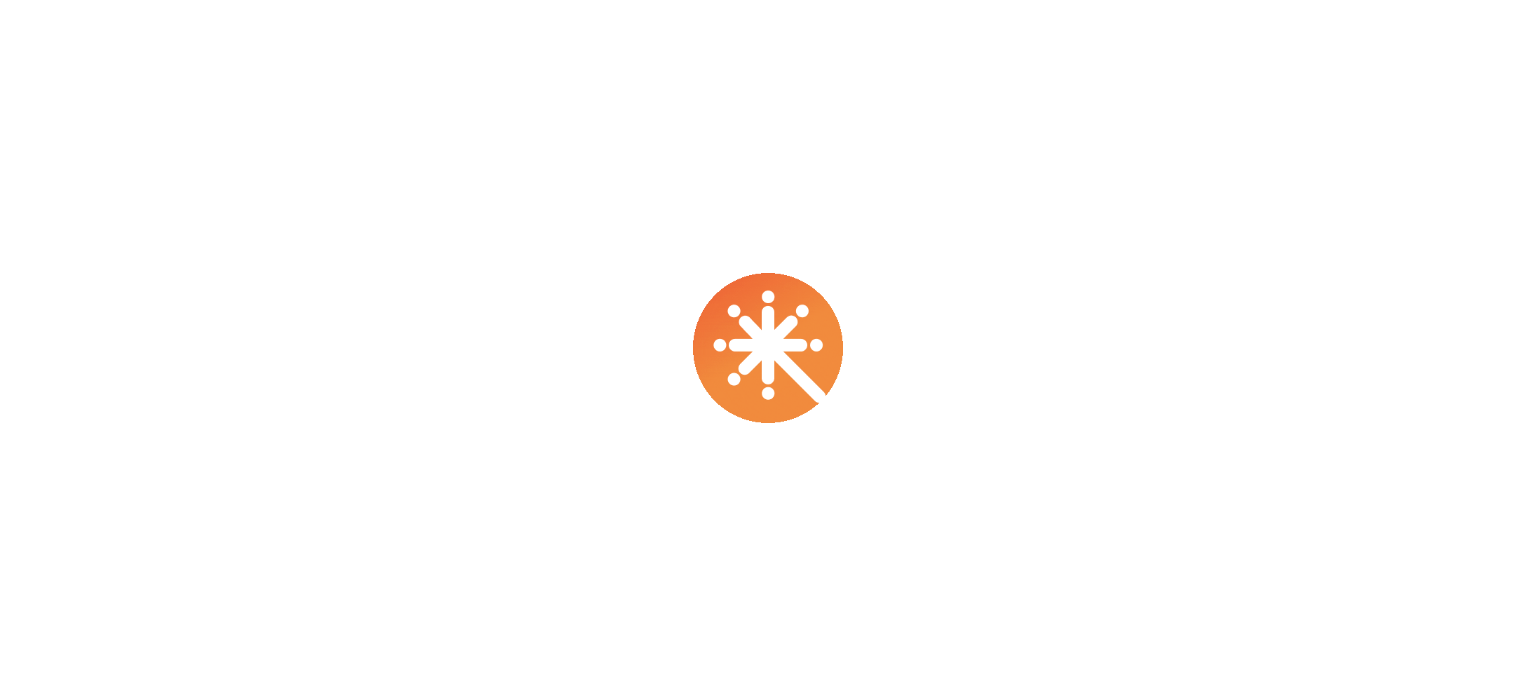 scroll, scrollTop: 0, scrollLeft: 0, axis: both 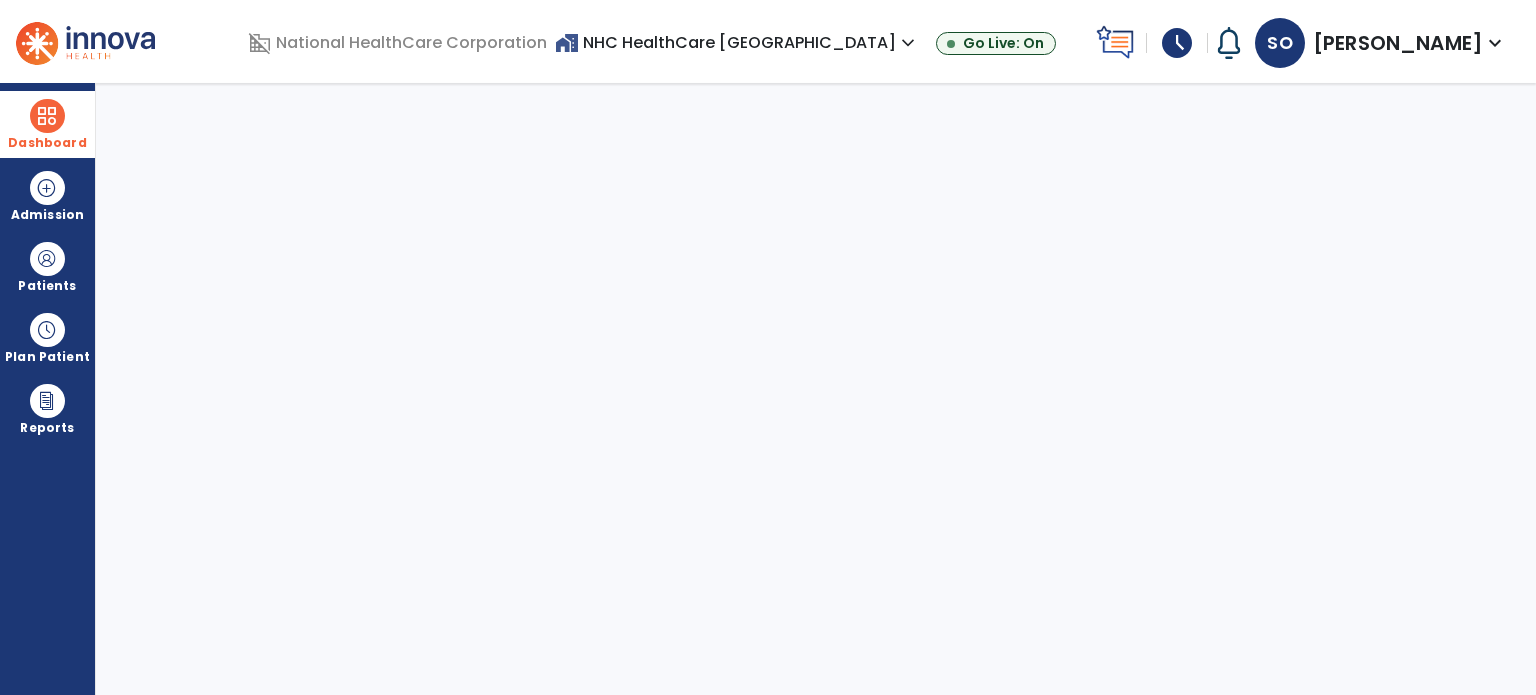 select on "****" 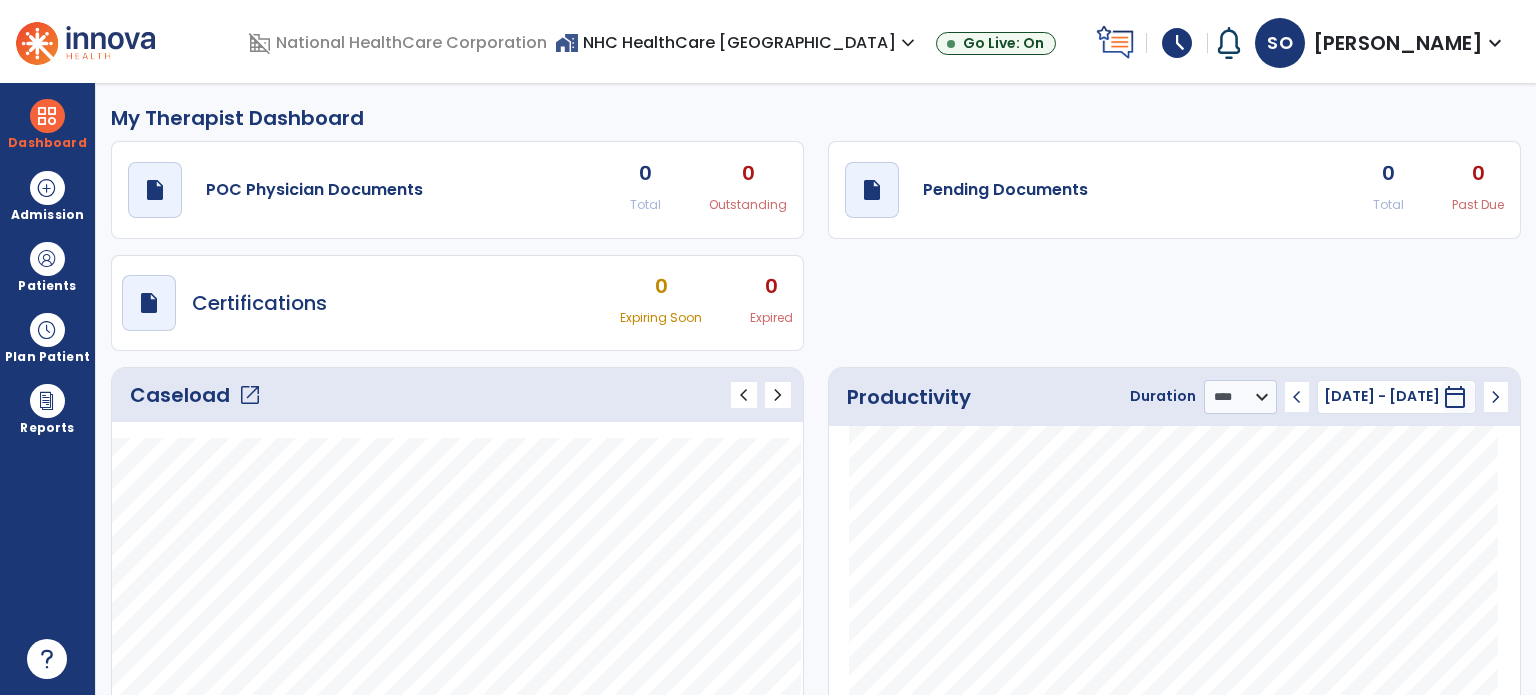 click on "open_in_new" 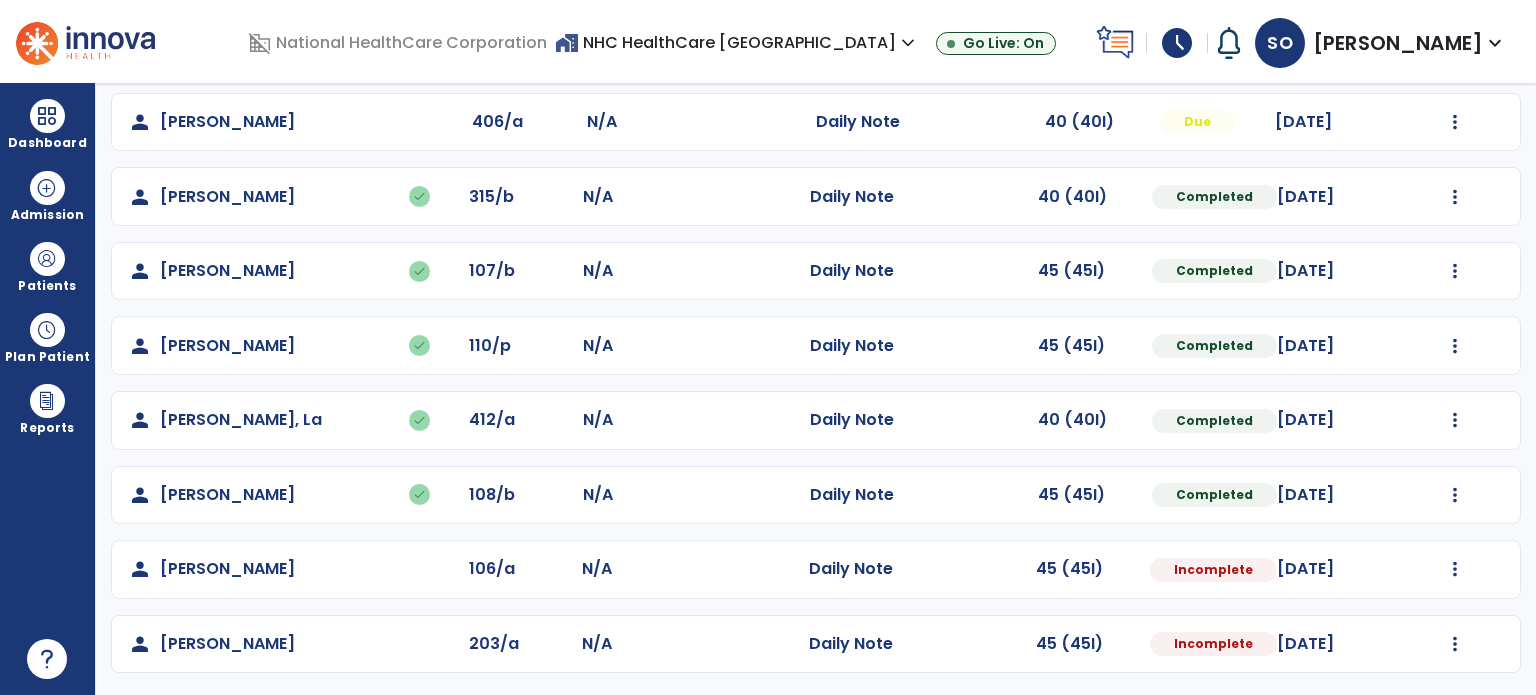 scroll, scrollTop: 169, scrollLeft: 0, axis: vertical 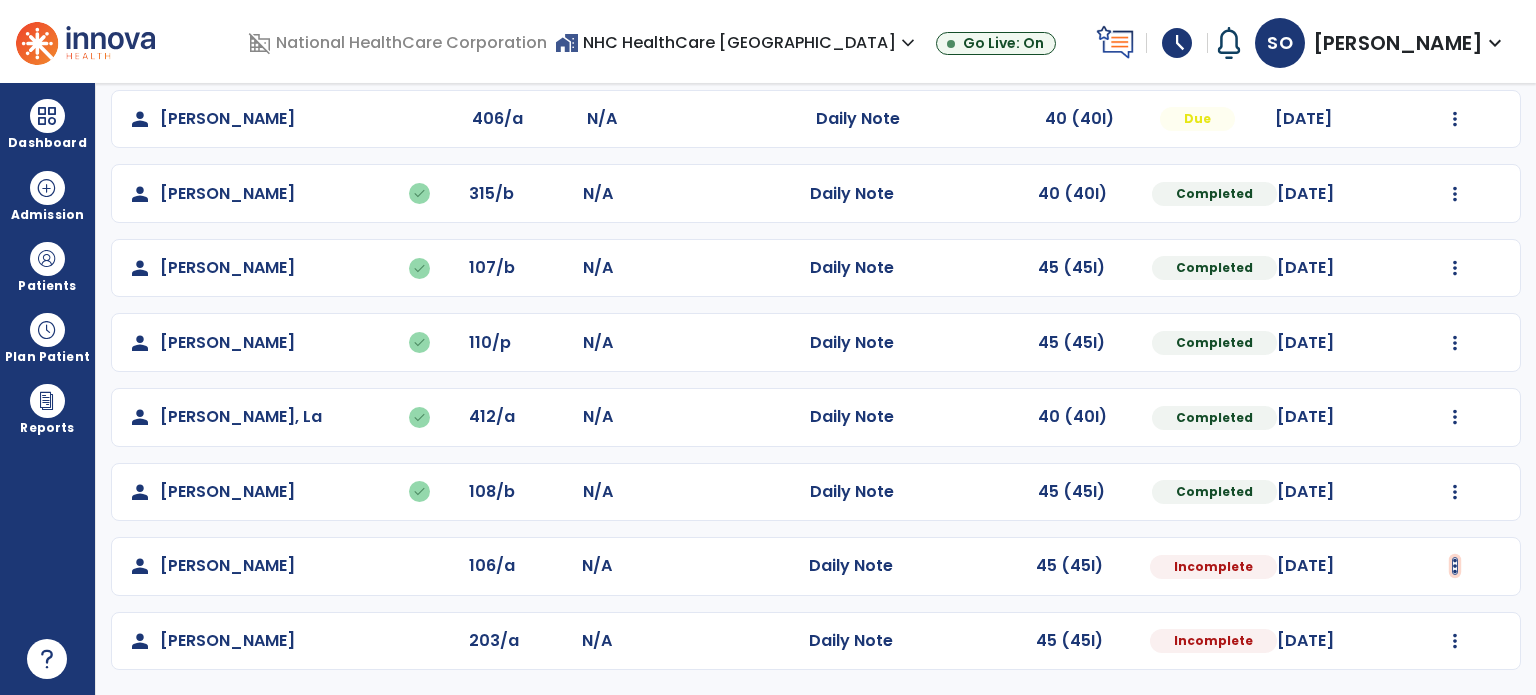 click at bounding box center (1455, 119) 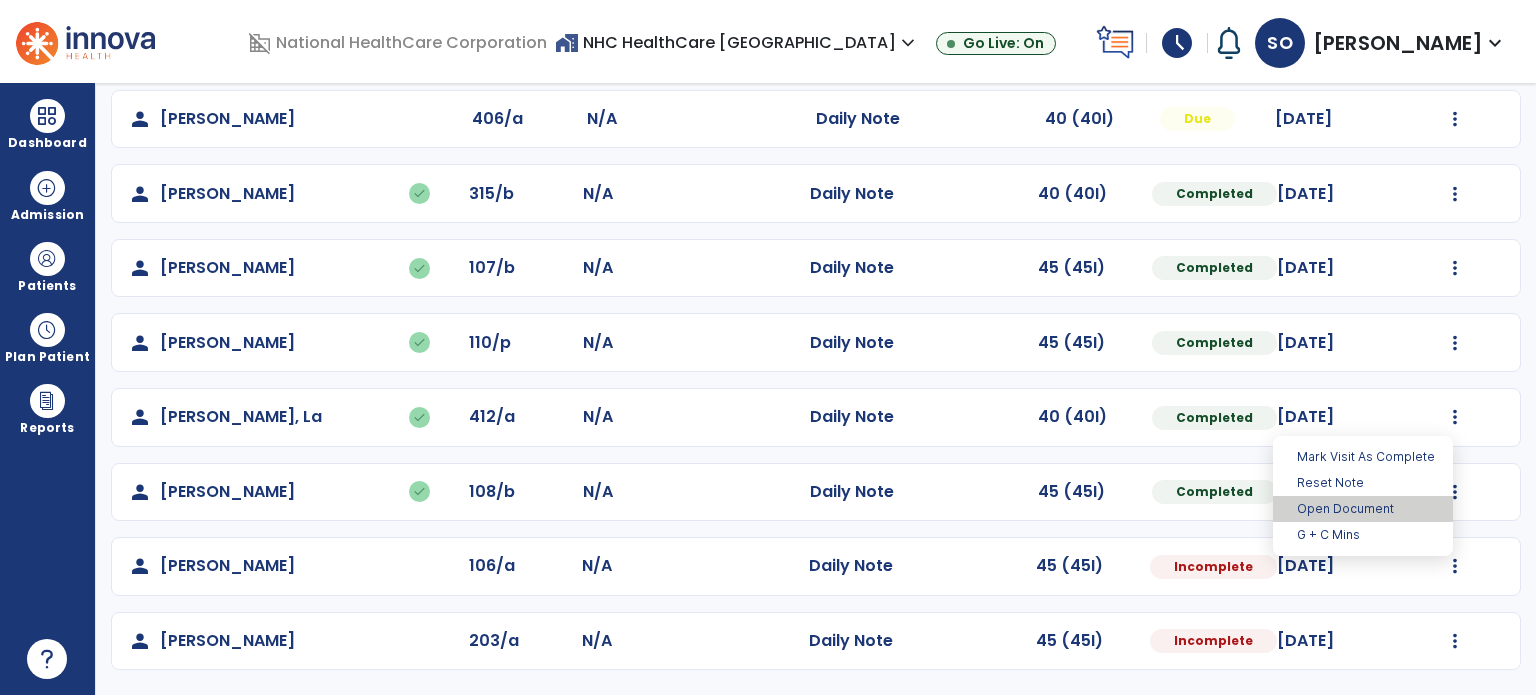 click on "Open Document" at bounding box center [1363, 509] 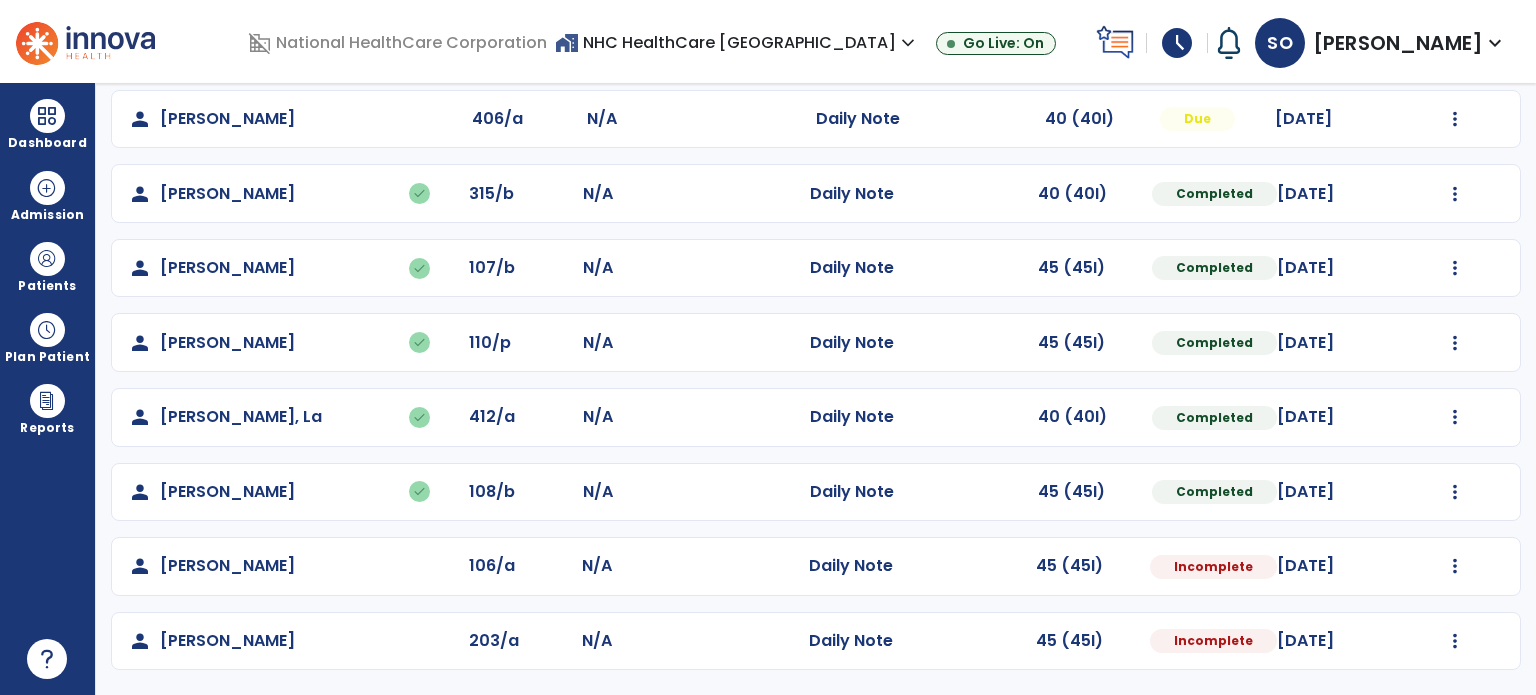 select on "*" 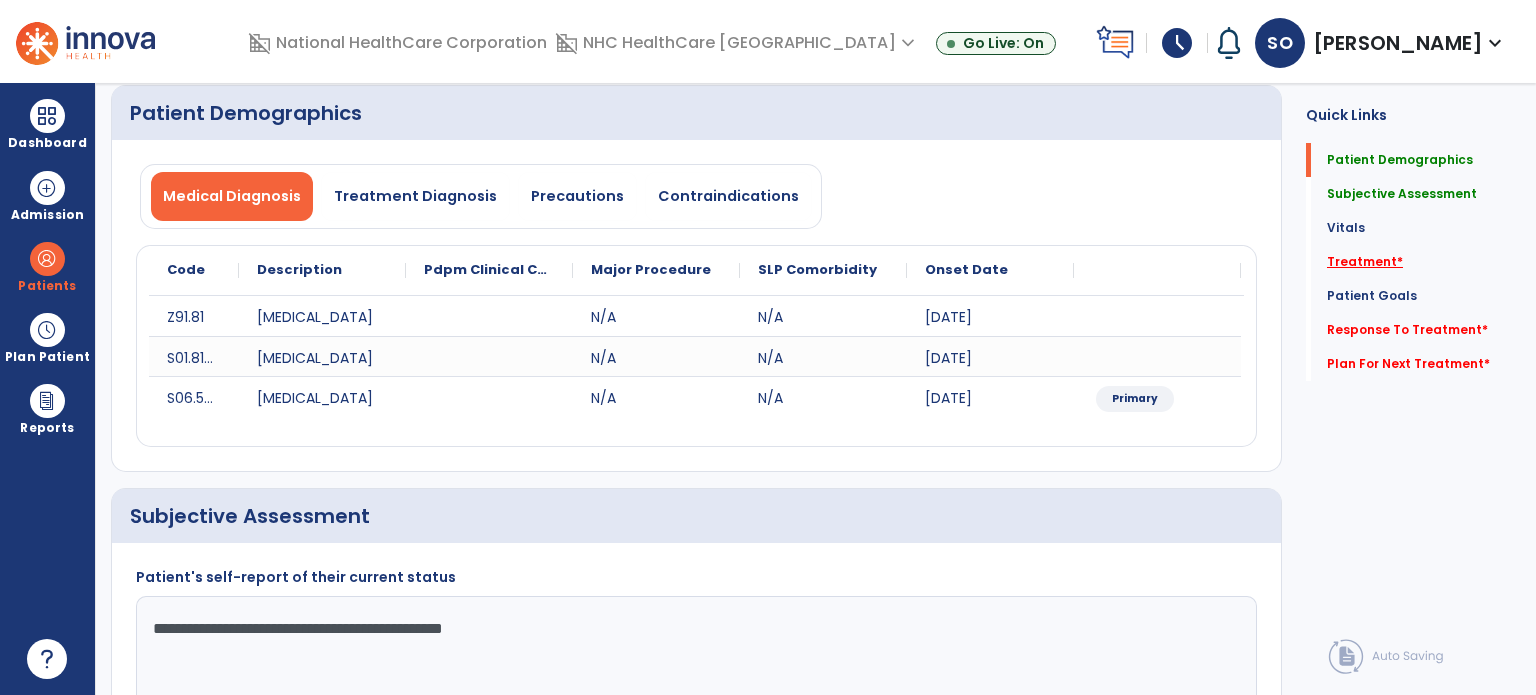 click on "Treatment   *" 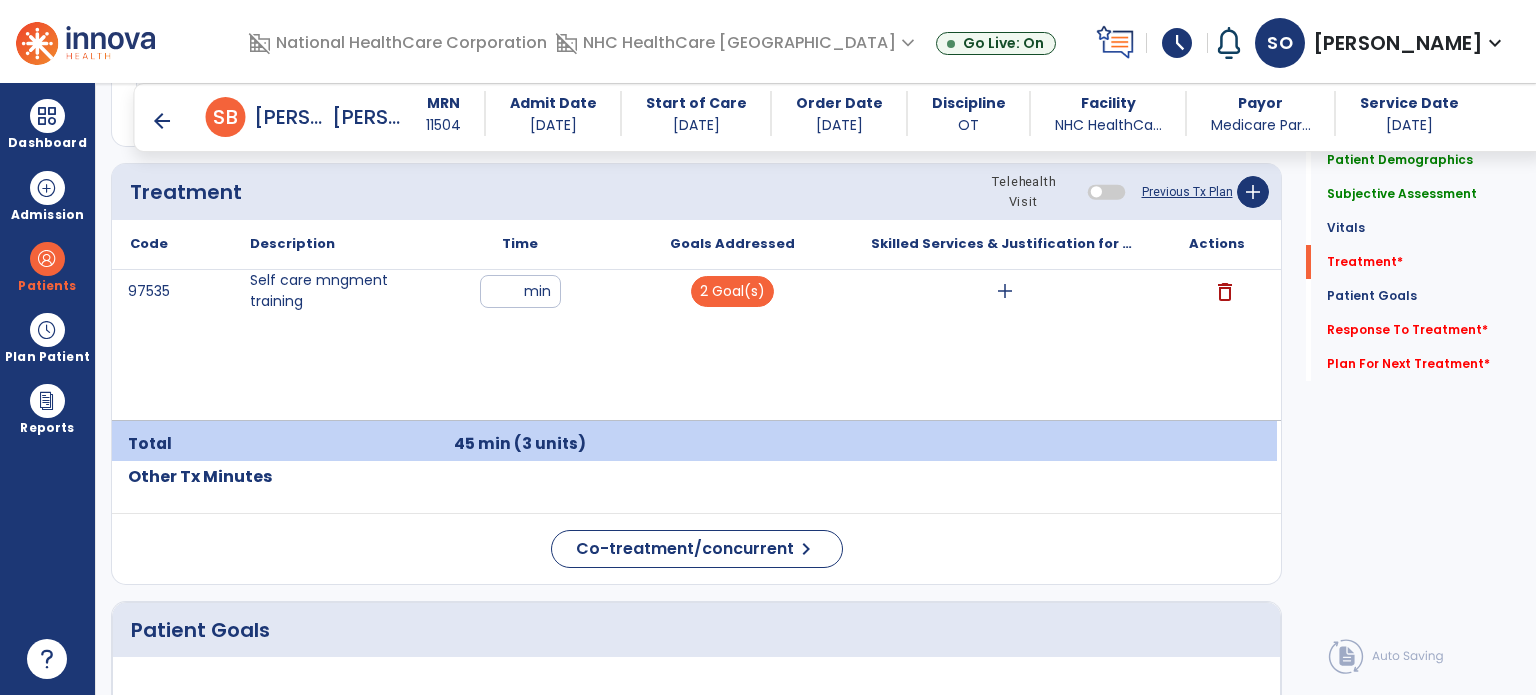 scroll, scrollTop: 1198, scrollLeft: 0, axis: vertical 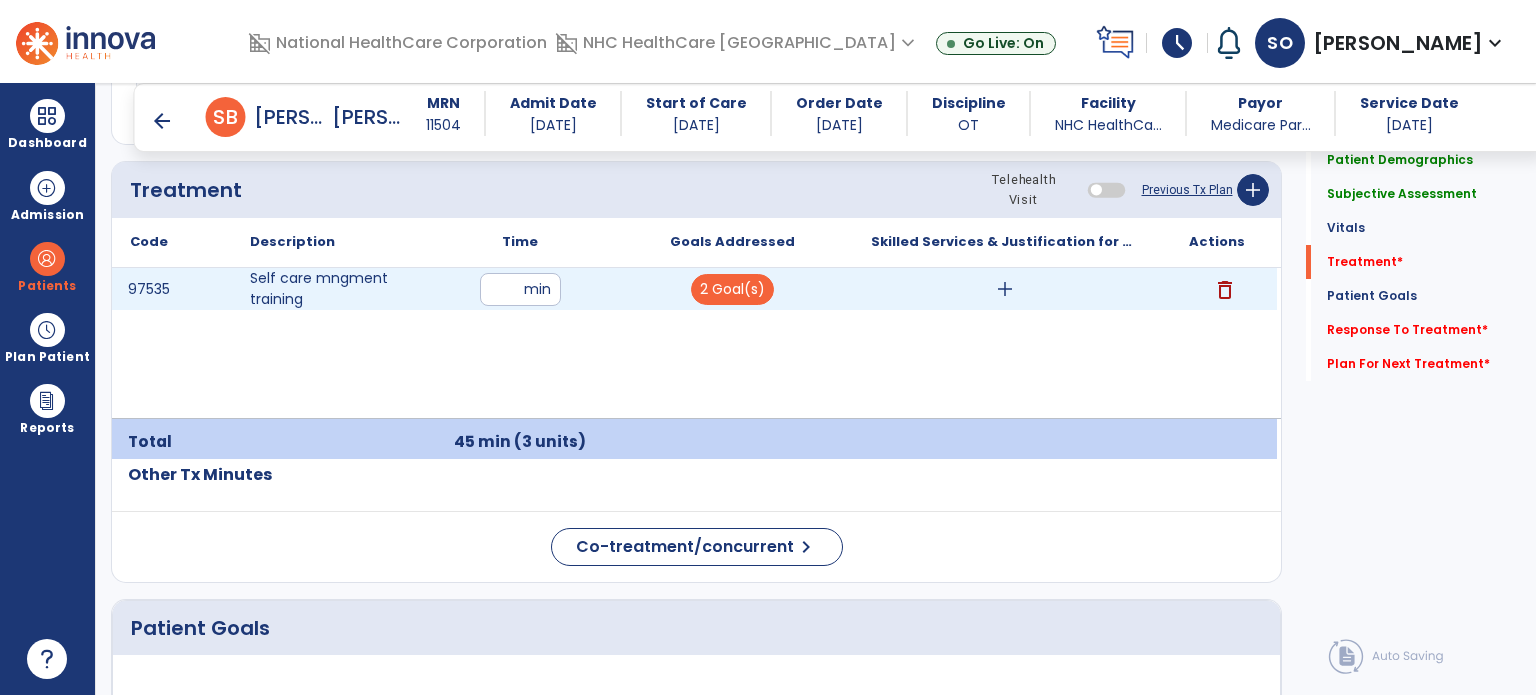 click on "add" at bounding box center (1005, 289) 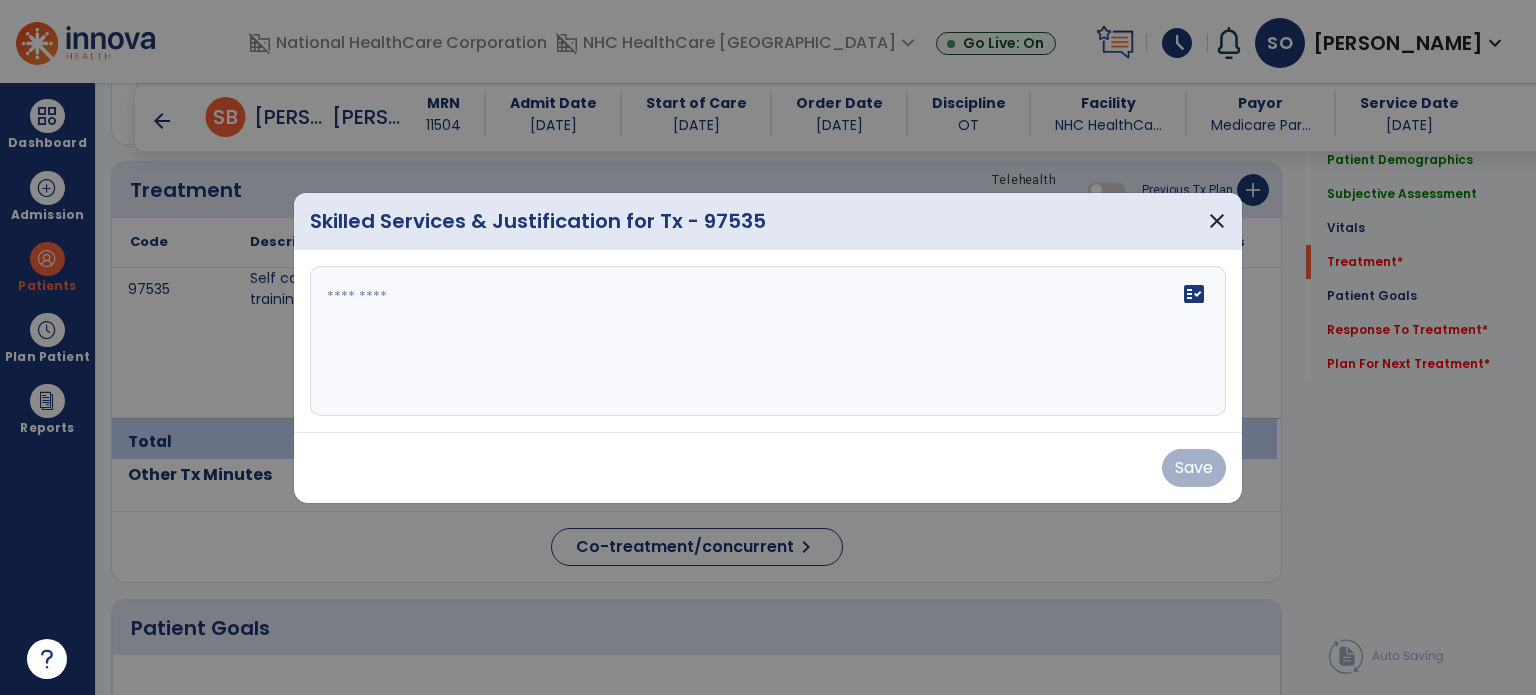 click at bounding box center (768, 341) 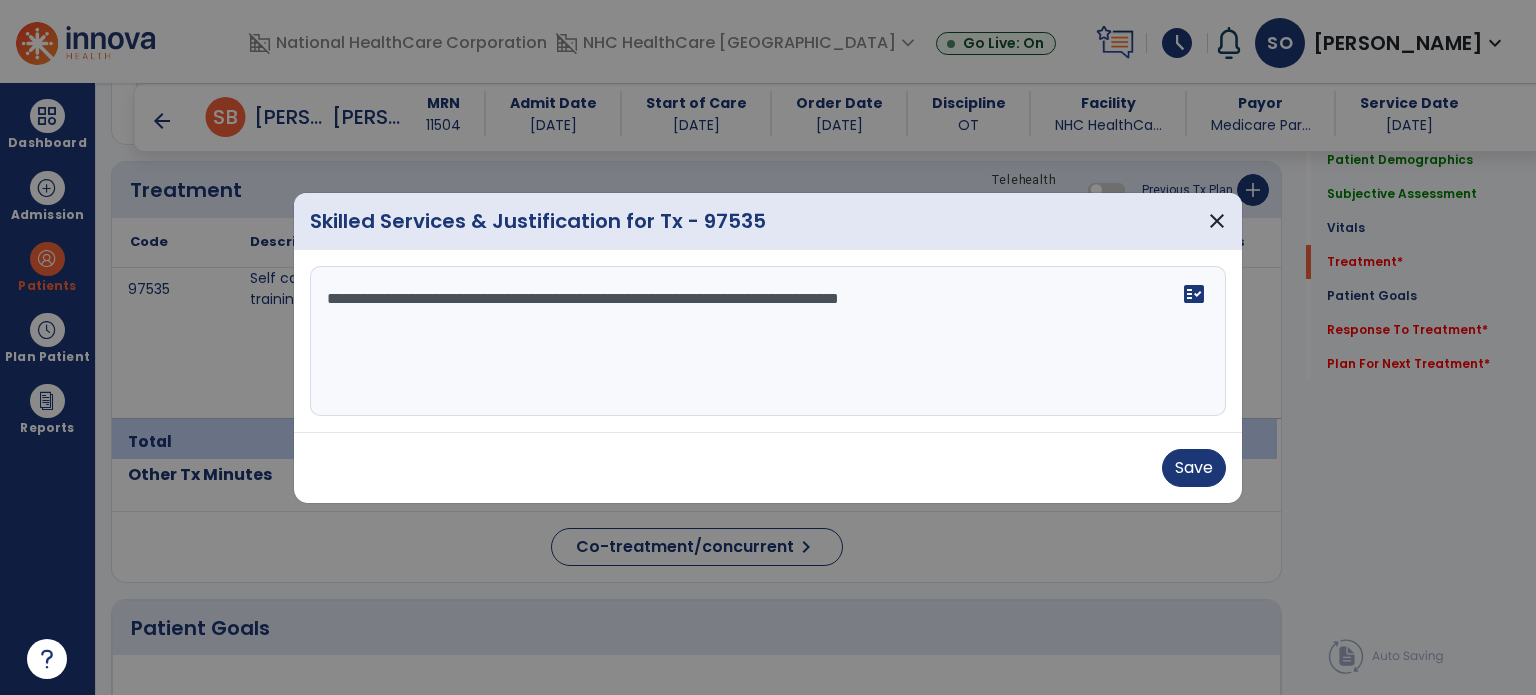 click on "**********" at bounding box center (768, 341) 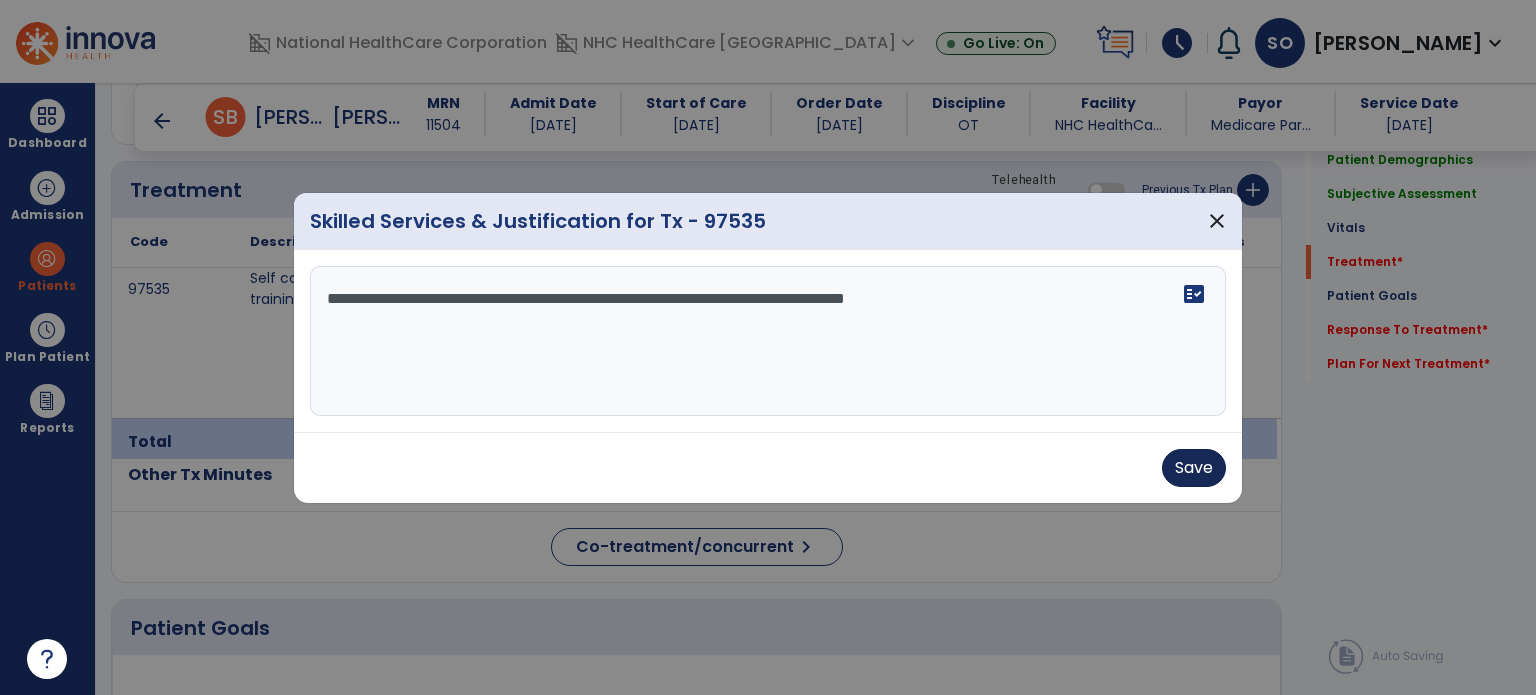type on "**********" 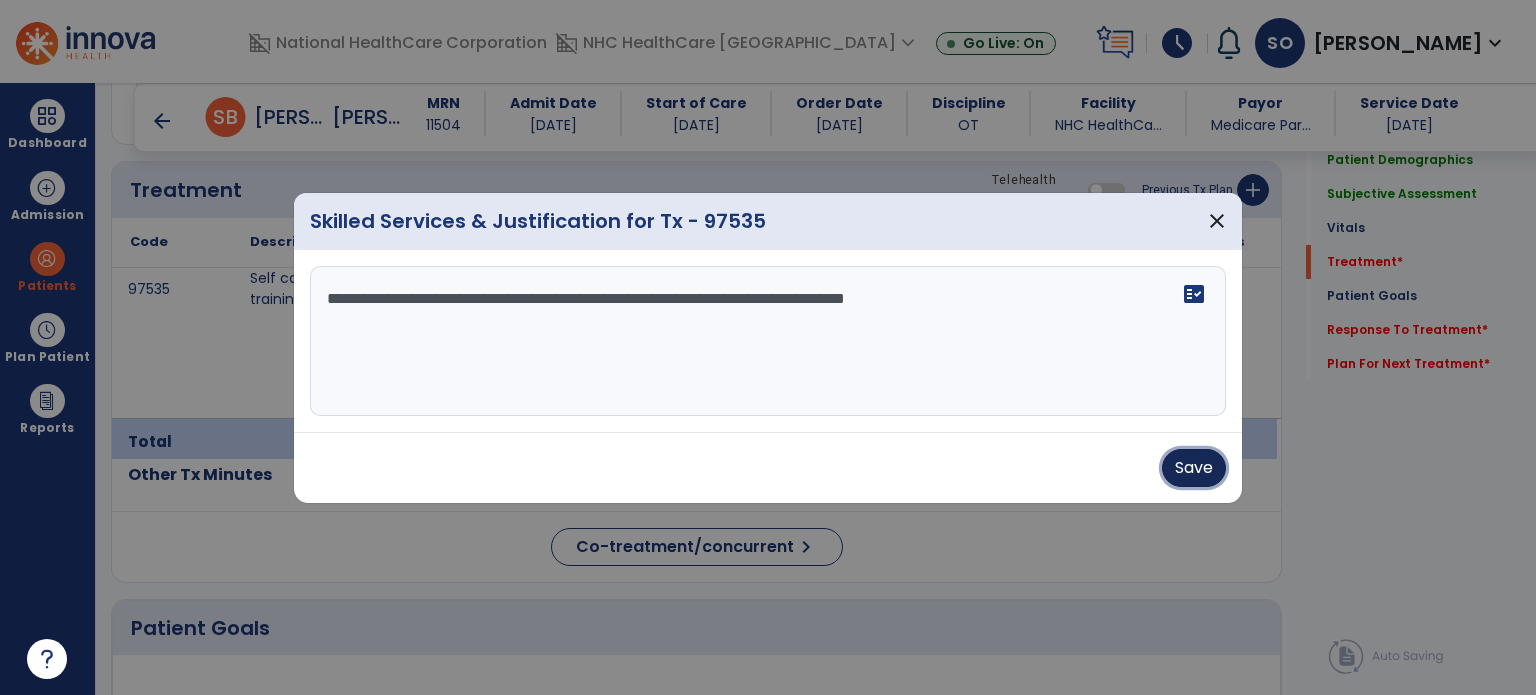 click on "Save" at bounding box center [1194, 468] 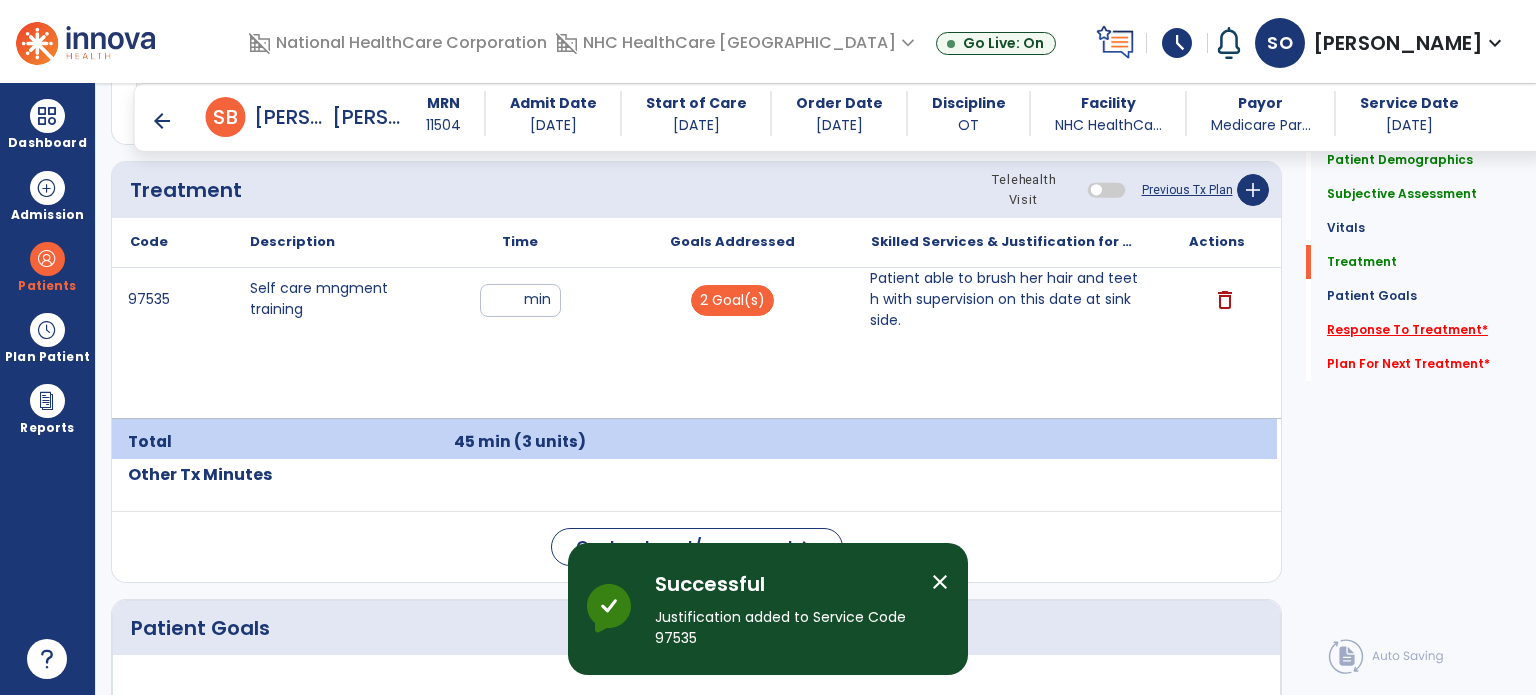click on "Response To Treatment   *" 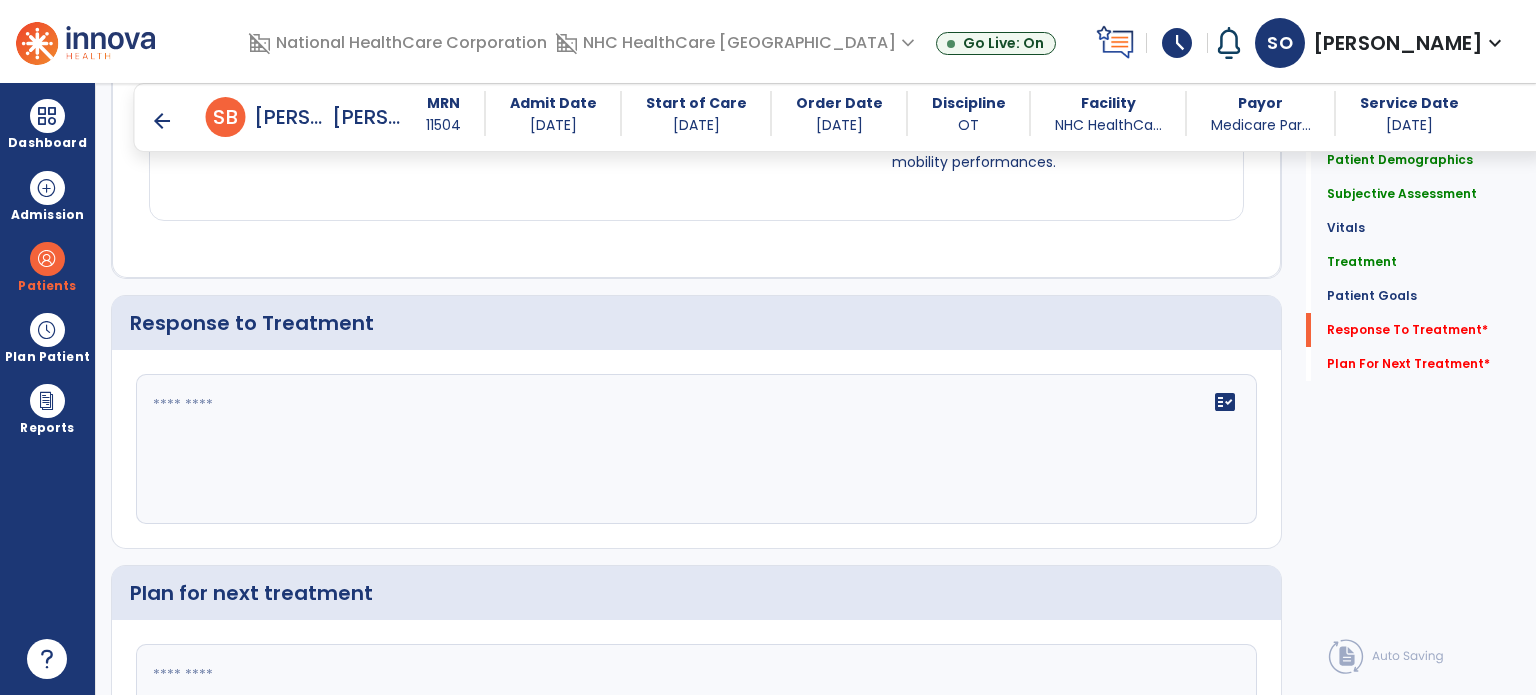 scroll, scrollTop: 2862, scrollLeft: 0, axis: vertical 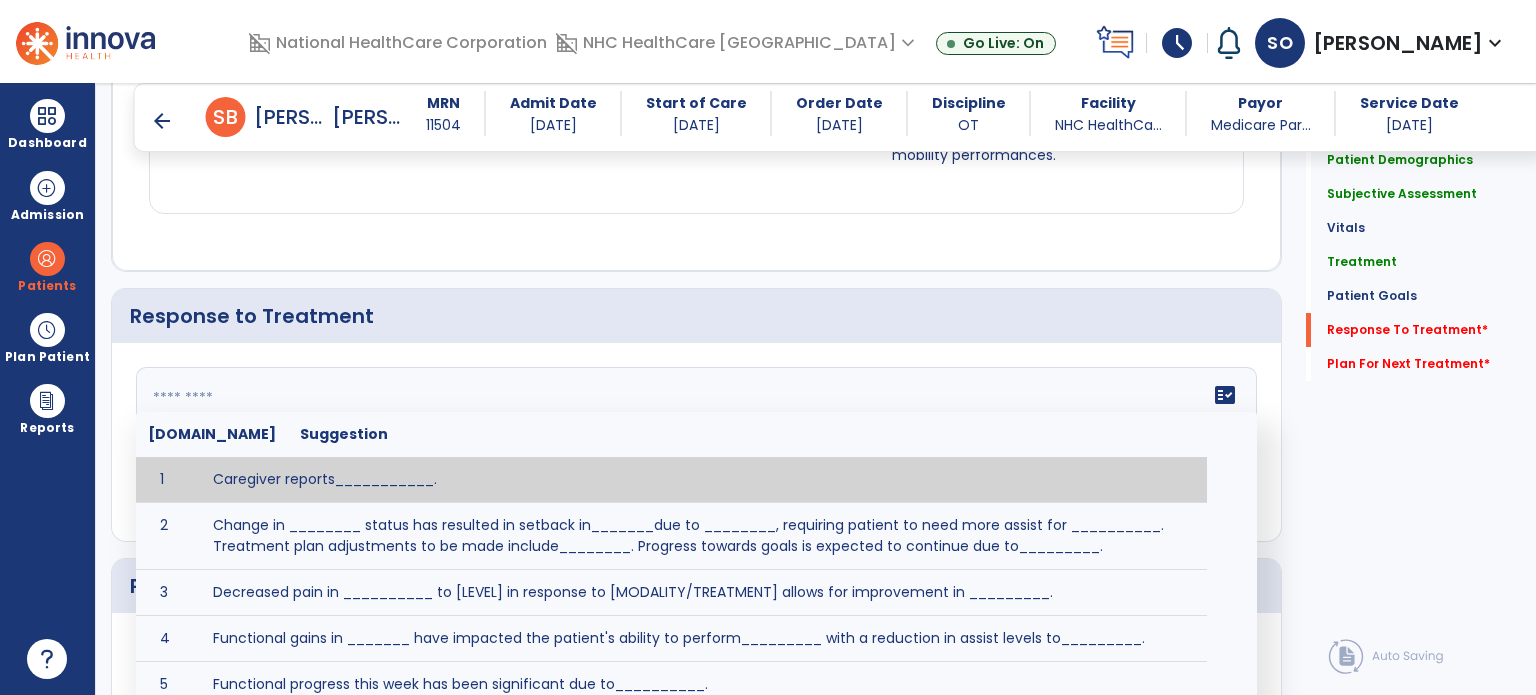 click 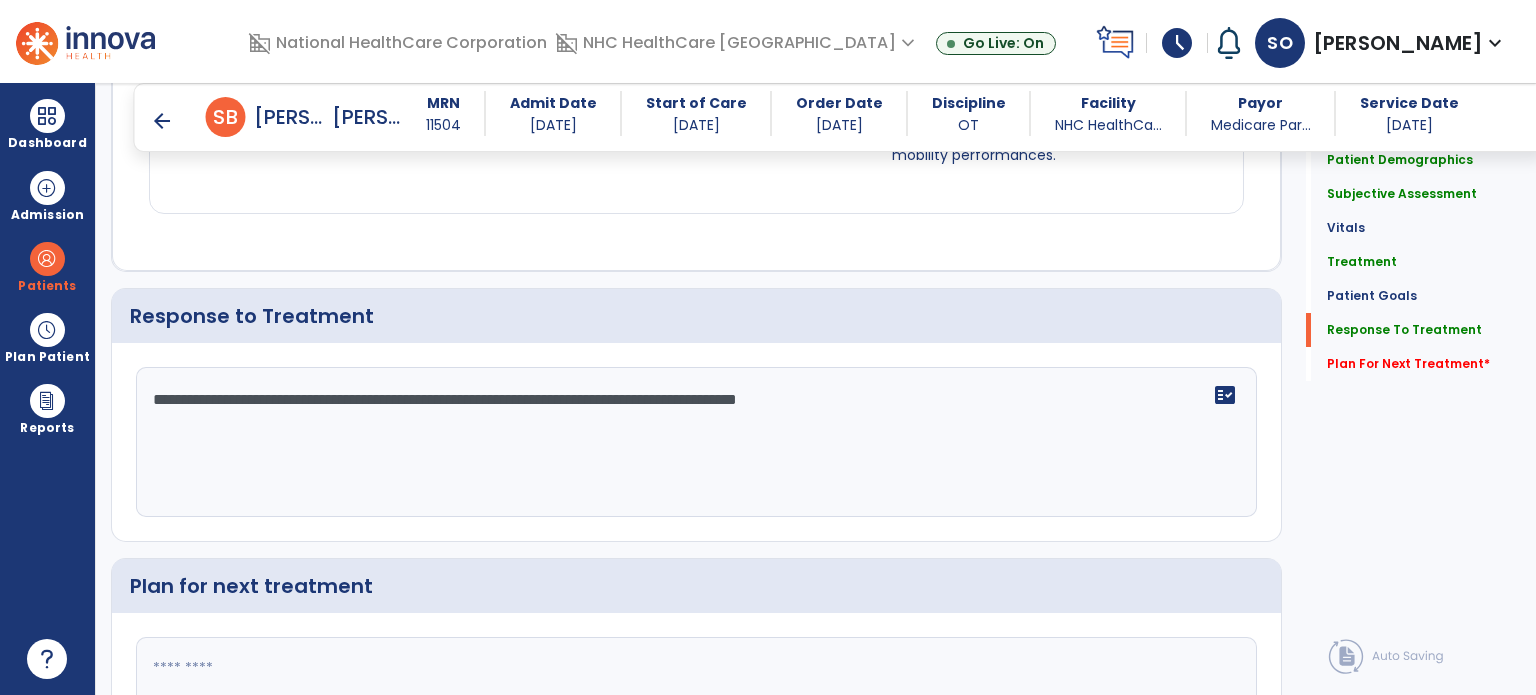 type on "**********" 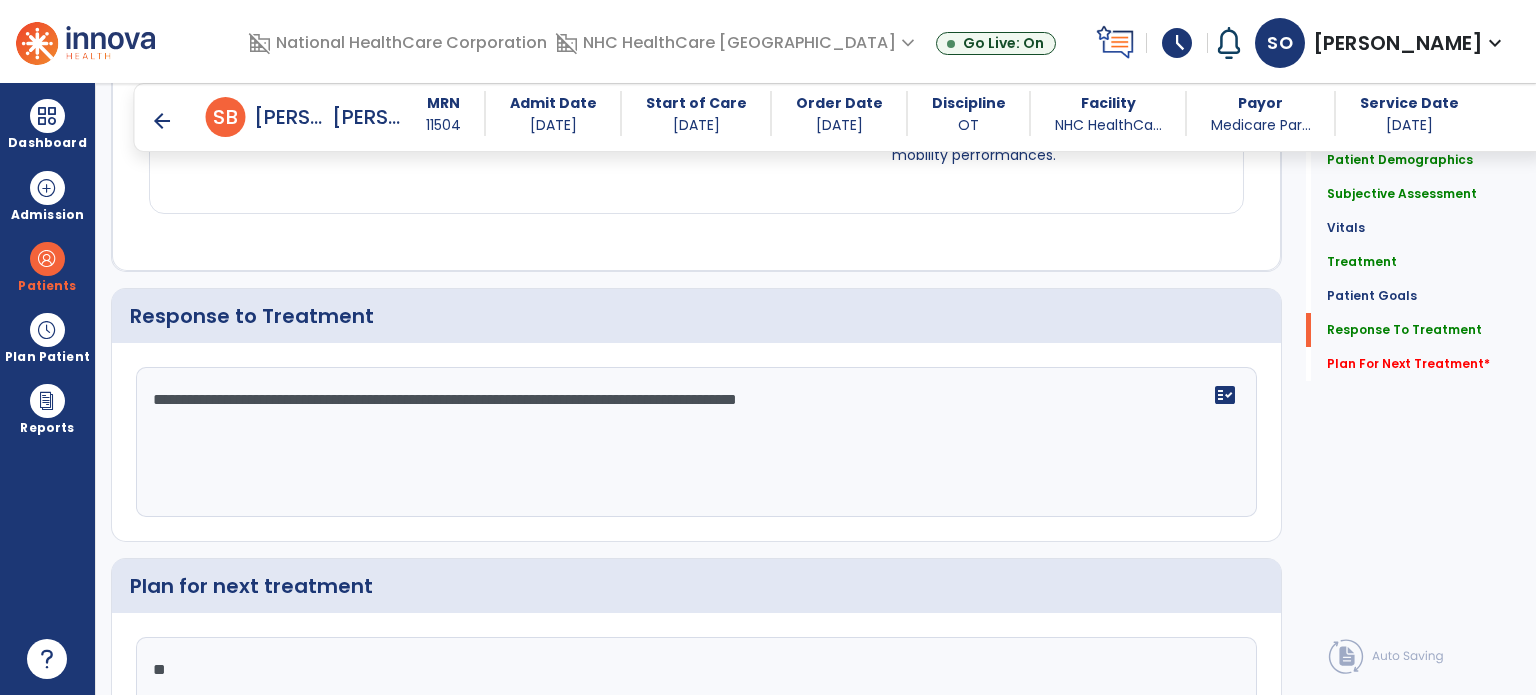 type on "*" 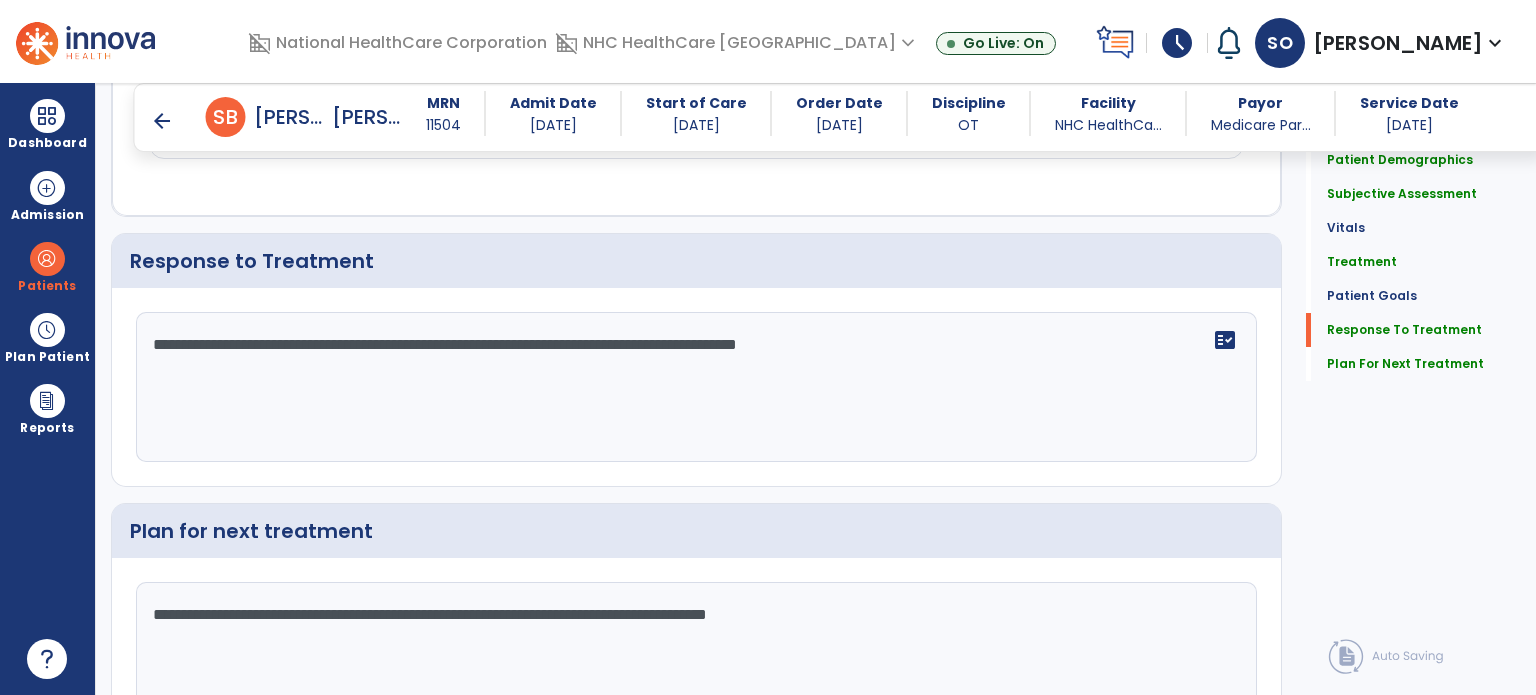 scroll, scrollTop: 3016, scrollLeft: 0, axis: vertical 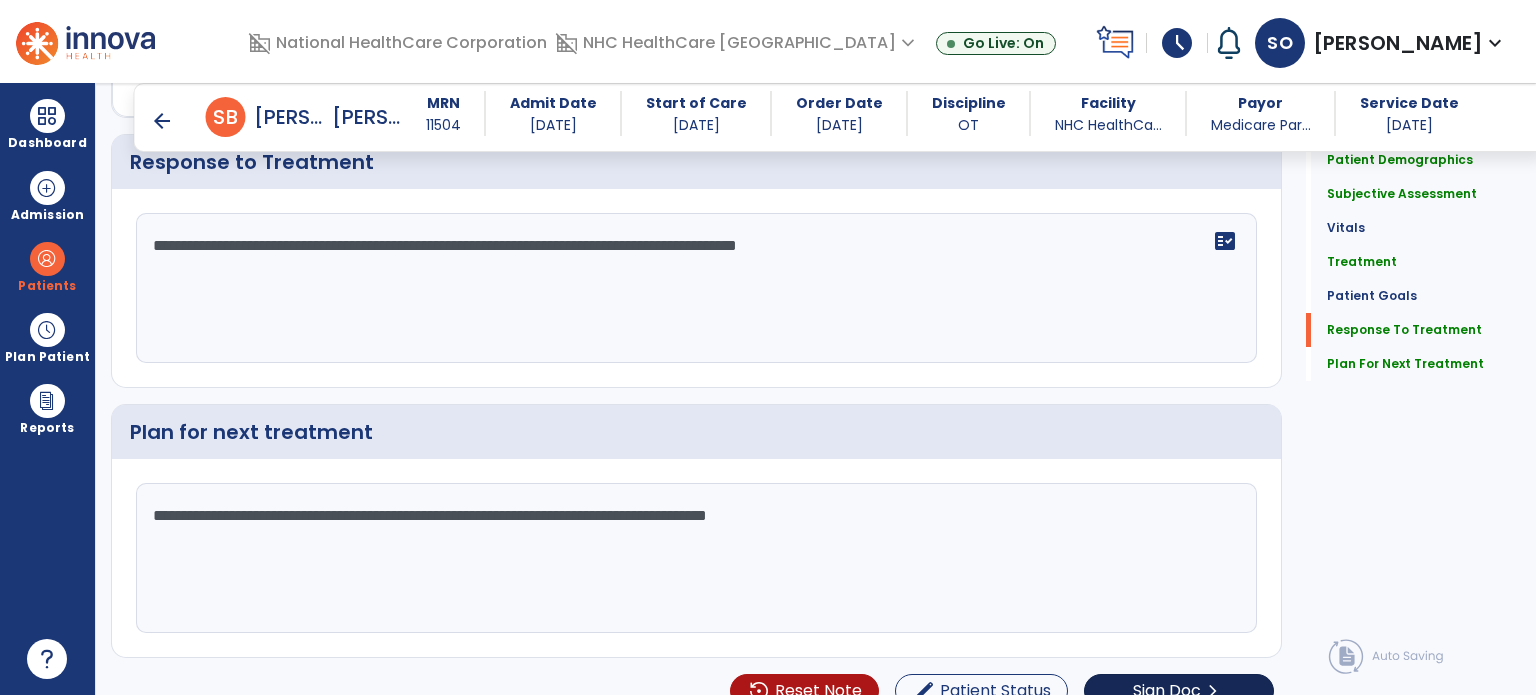 type on "**********" 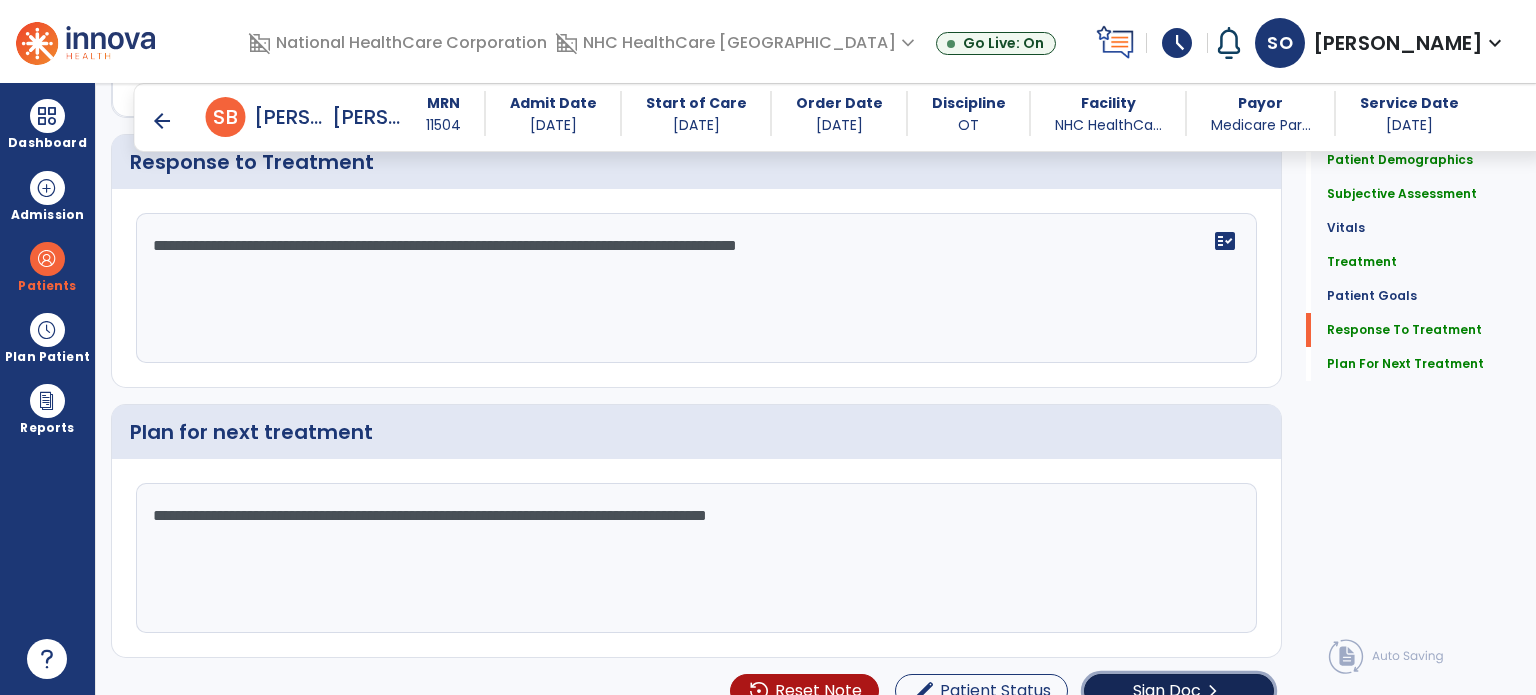 click on "Sign Doc" 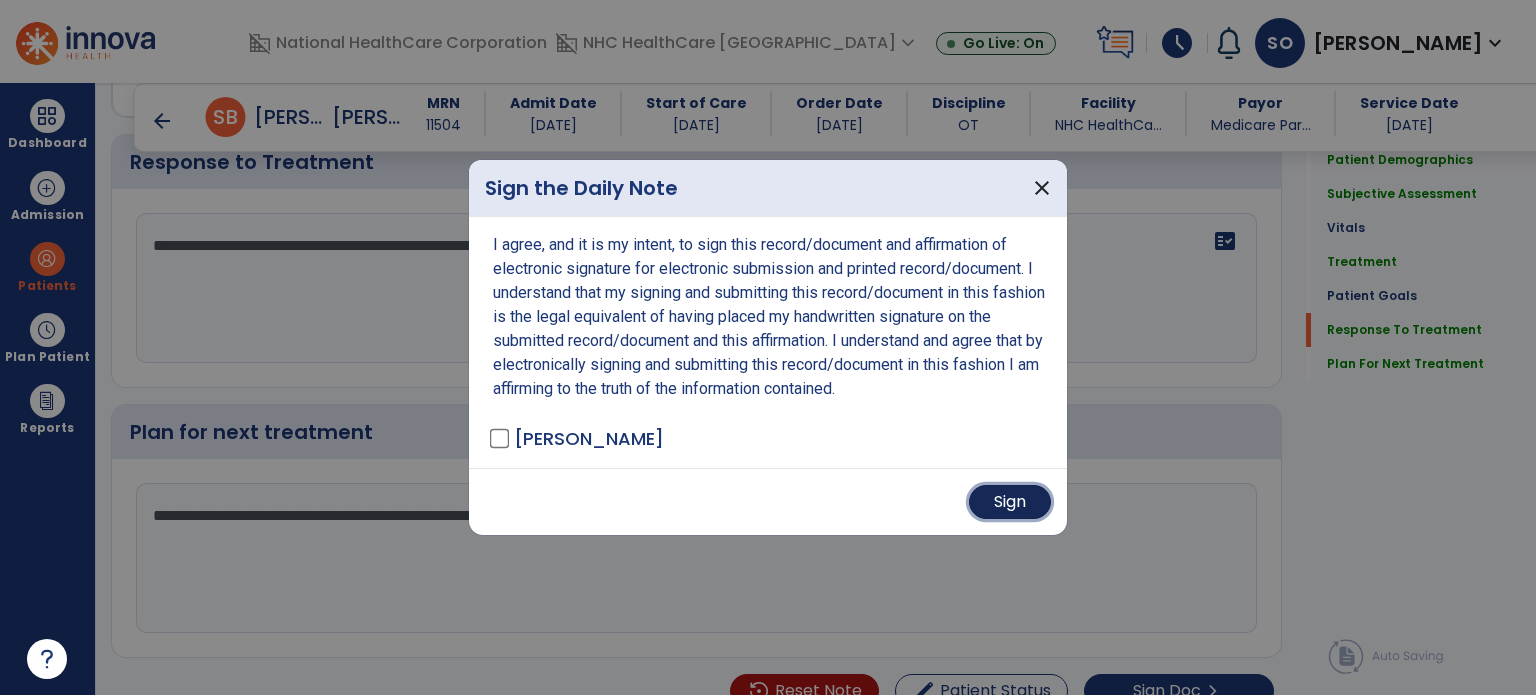 click on "Sign" at bounding box center [1010, 502] 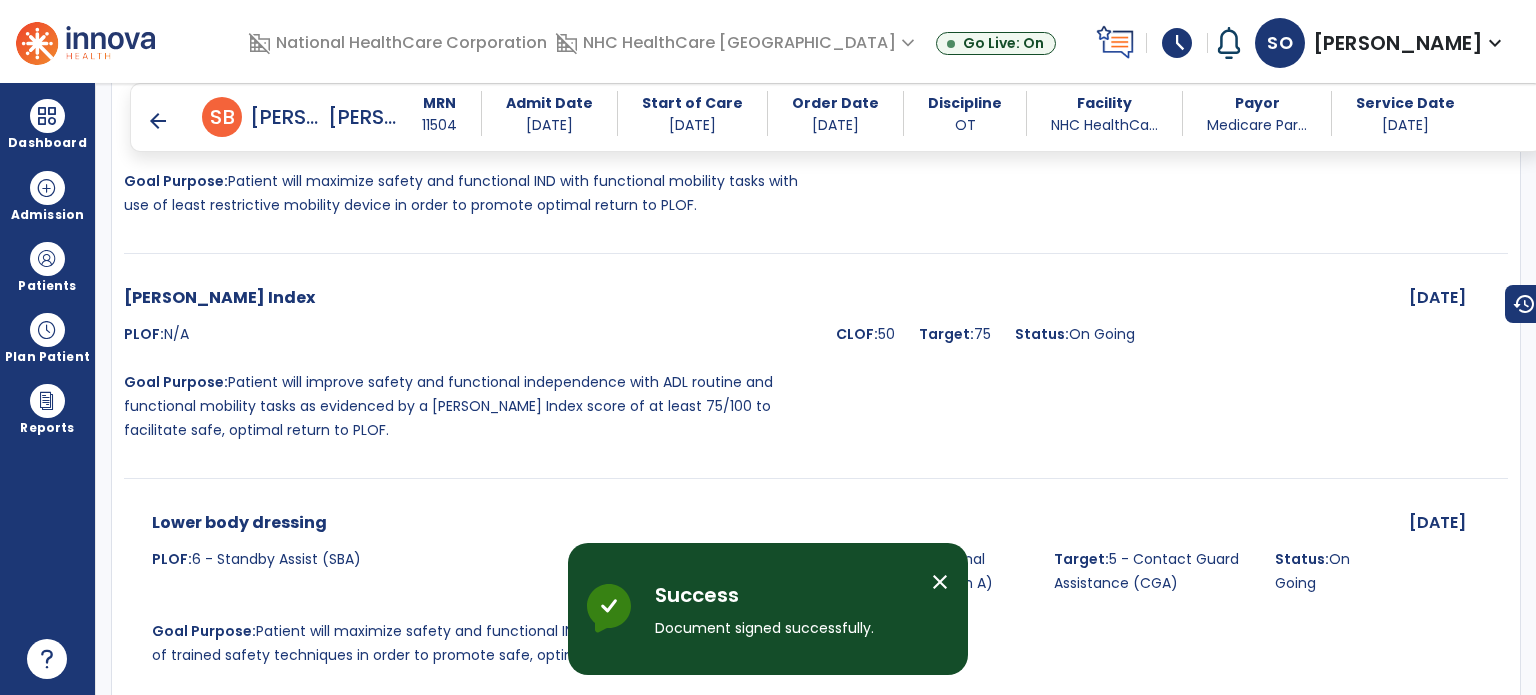 scroll, scrollTop: 4361, scrollLeft: 0, axis: vertical 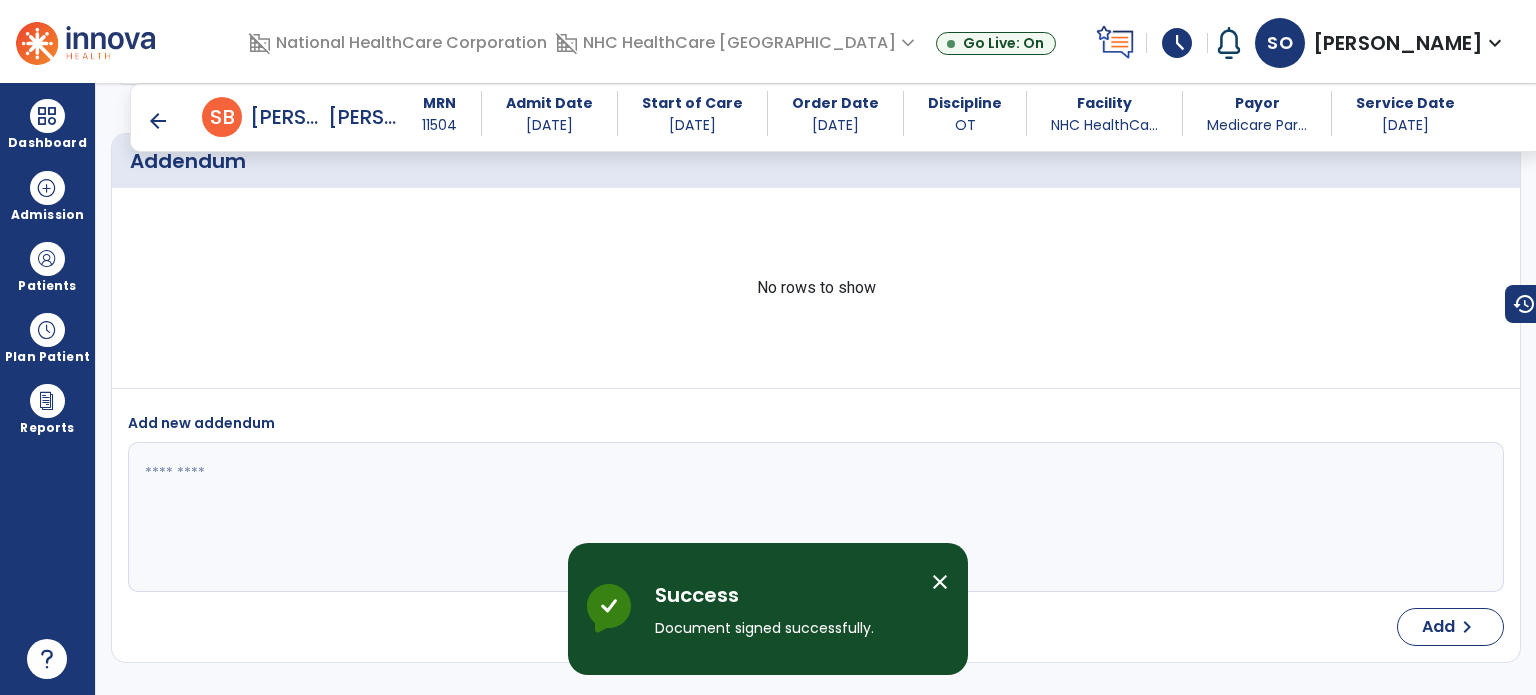 click on "close" at bounding box center [940, 582] 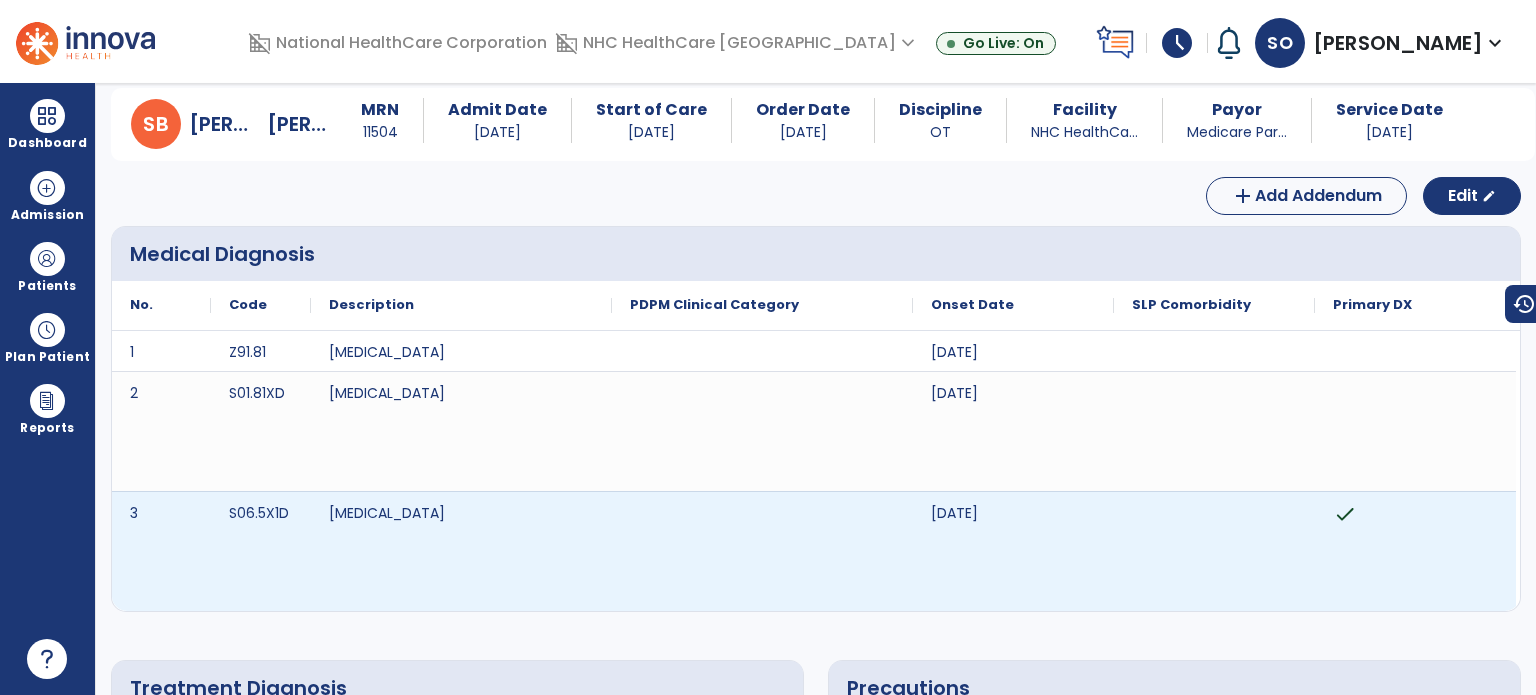 scroll, scrollTop: 0, scrollLeft: 0, axis: both 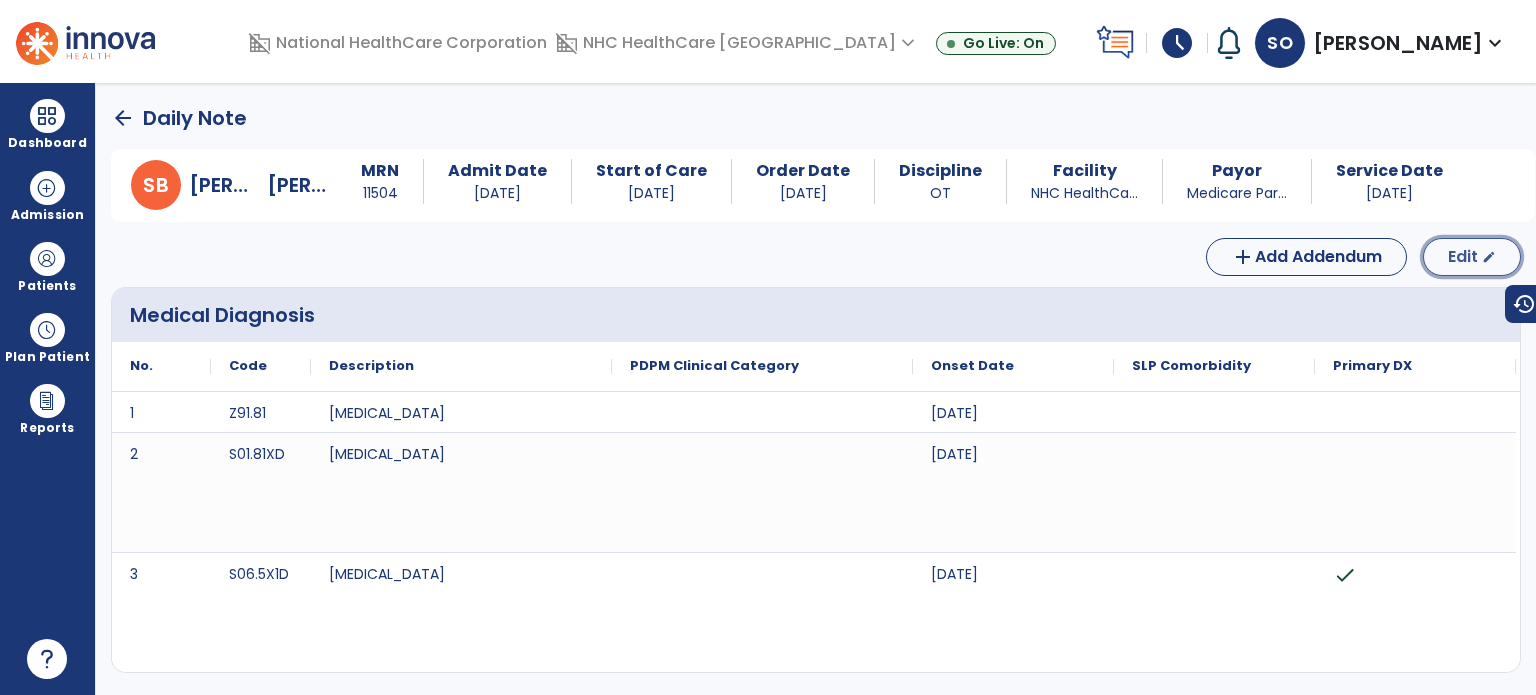 click on "Edit" 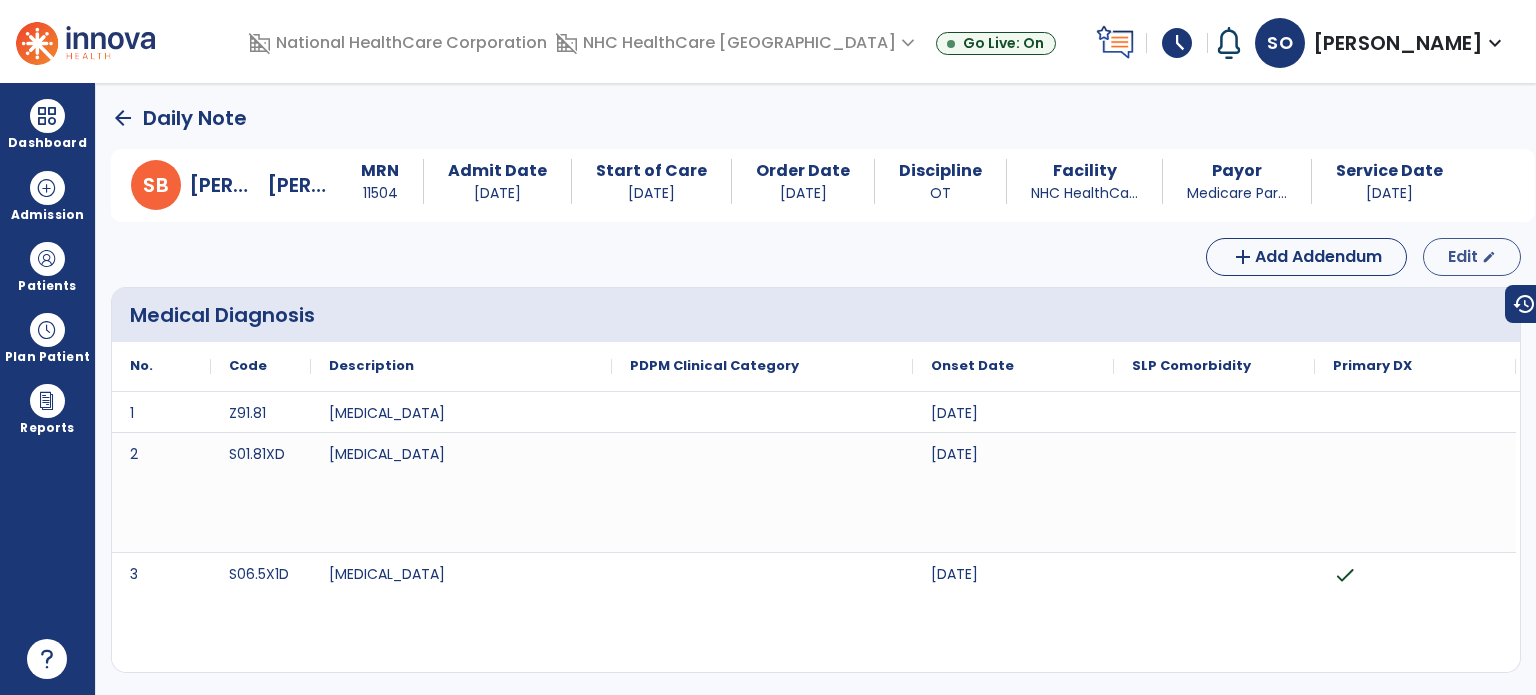 select on "*" 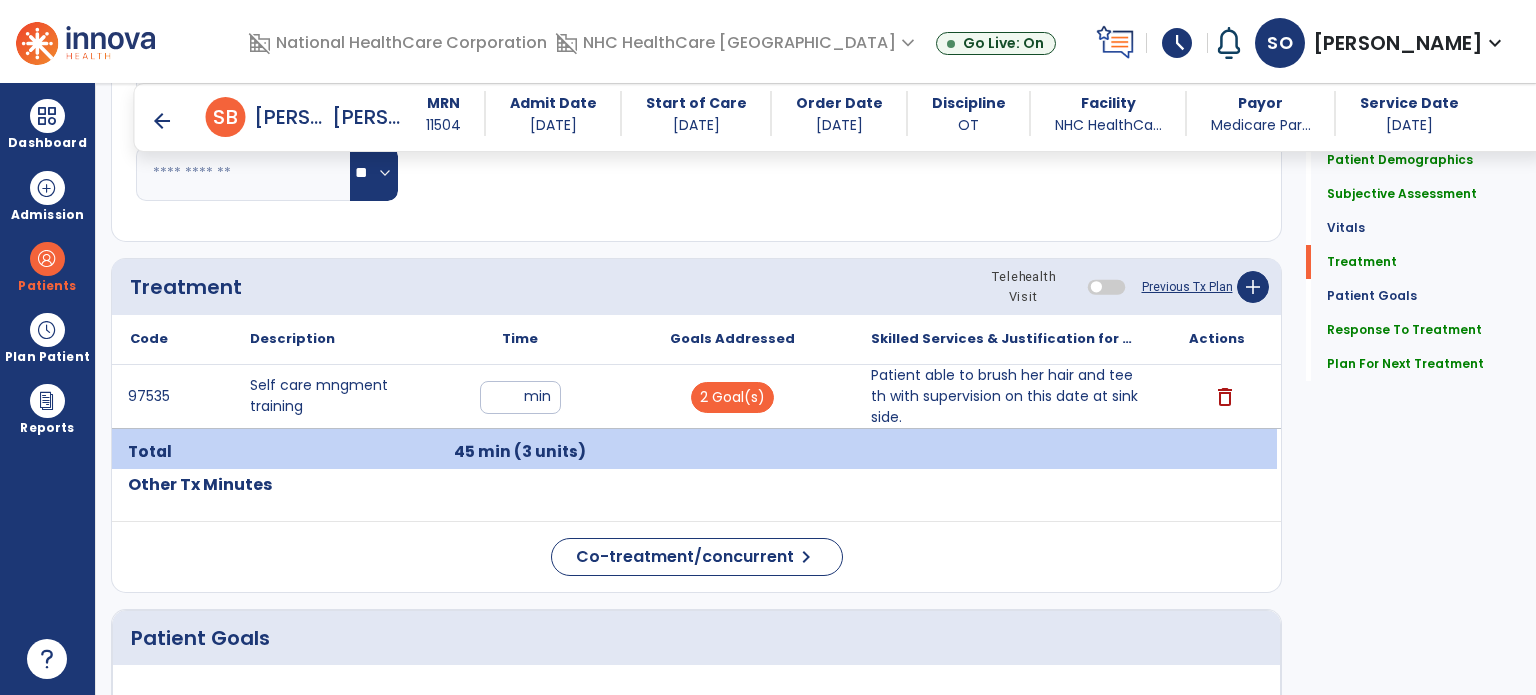 scroll, scrollTop: 1100, scrollLeft: 0, axis: vertical 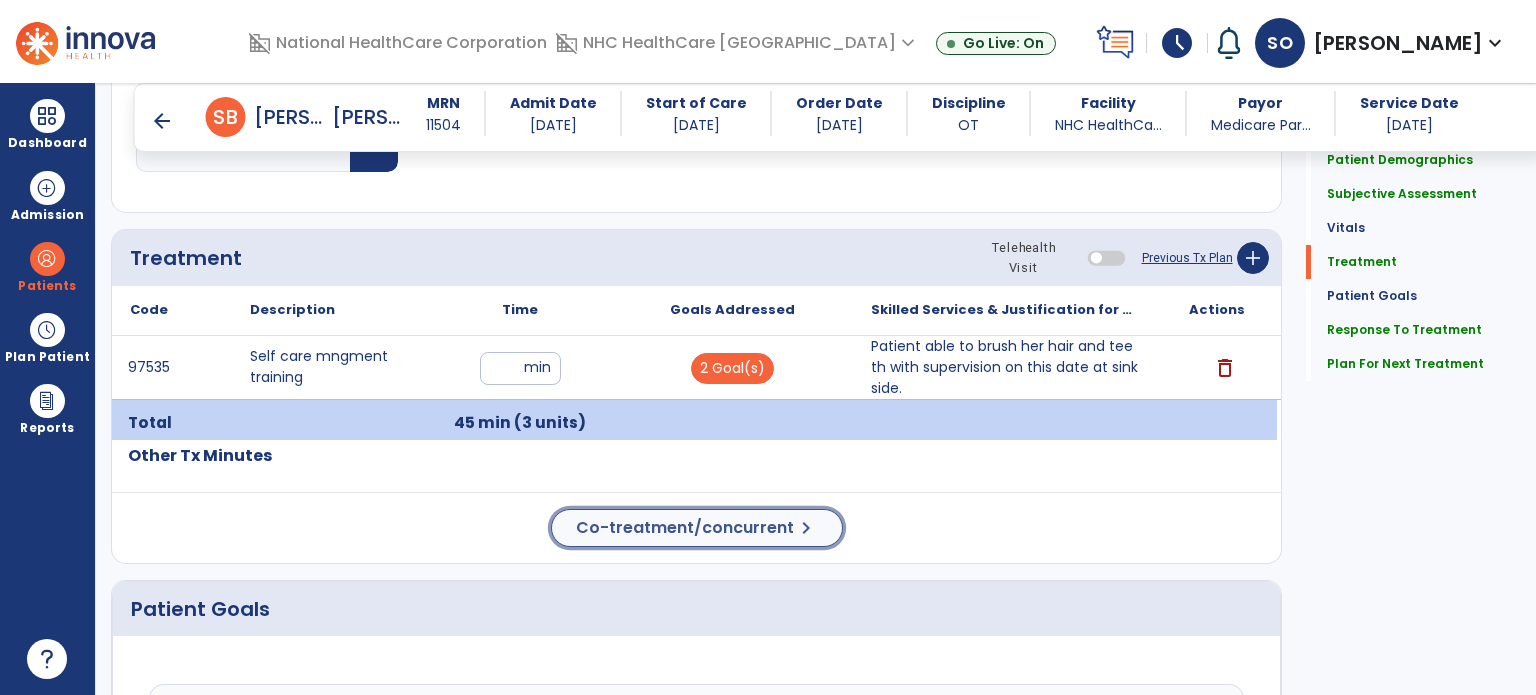 click on "Co-treatment/concurrent" 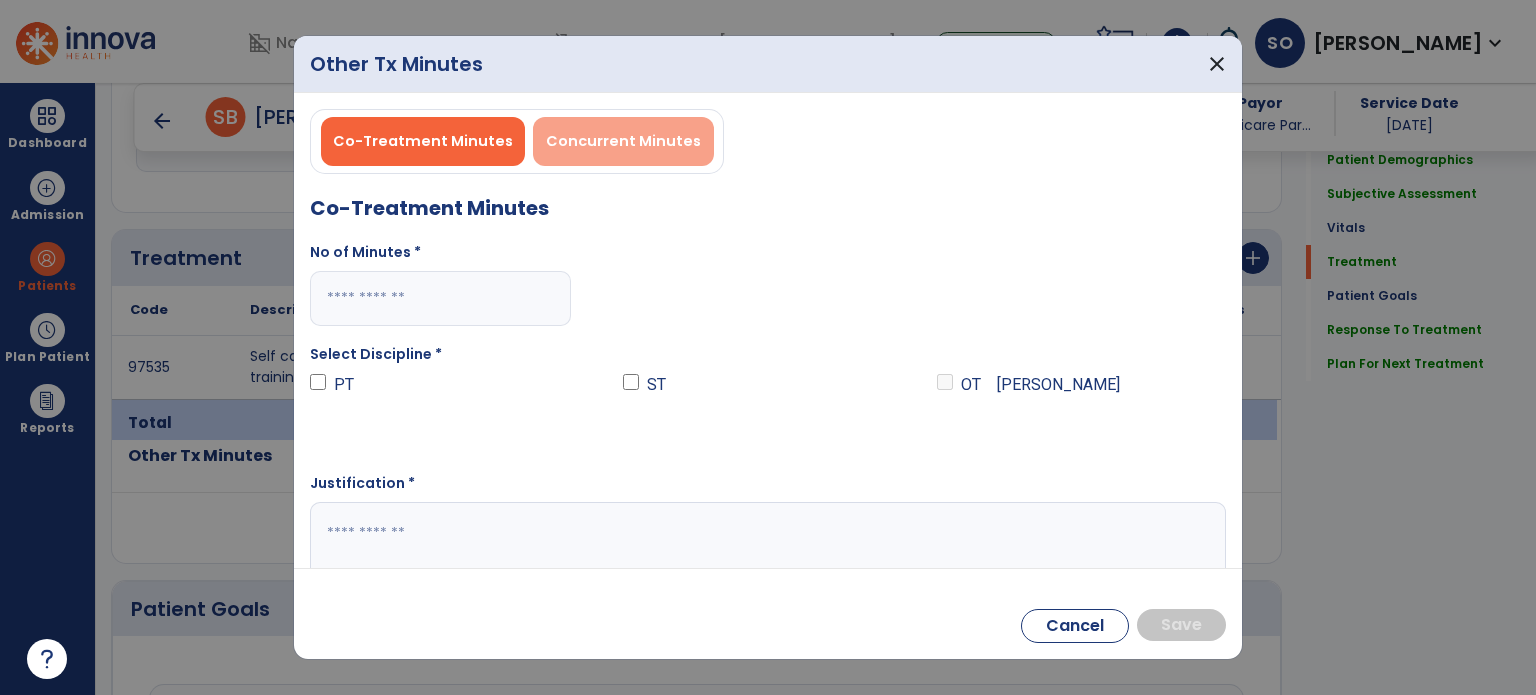 click on "Concurrent Minutes" at bounding box center (623, 141) 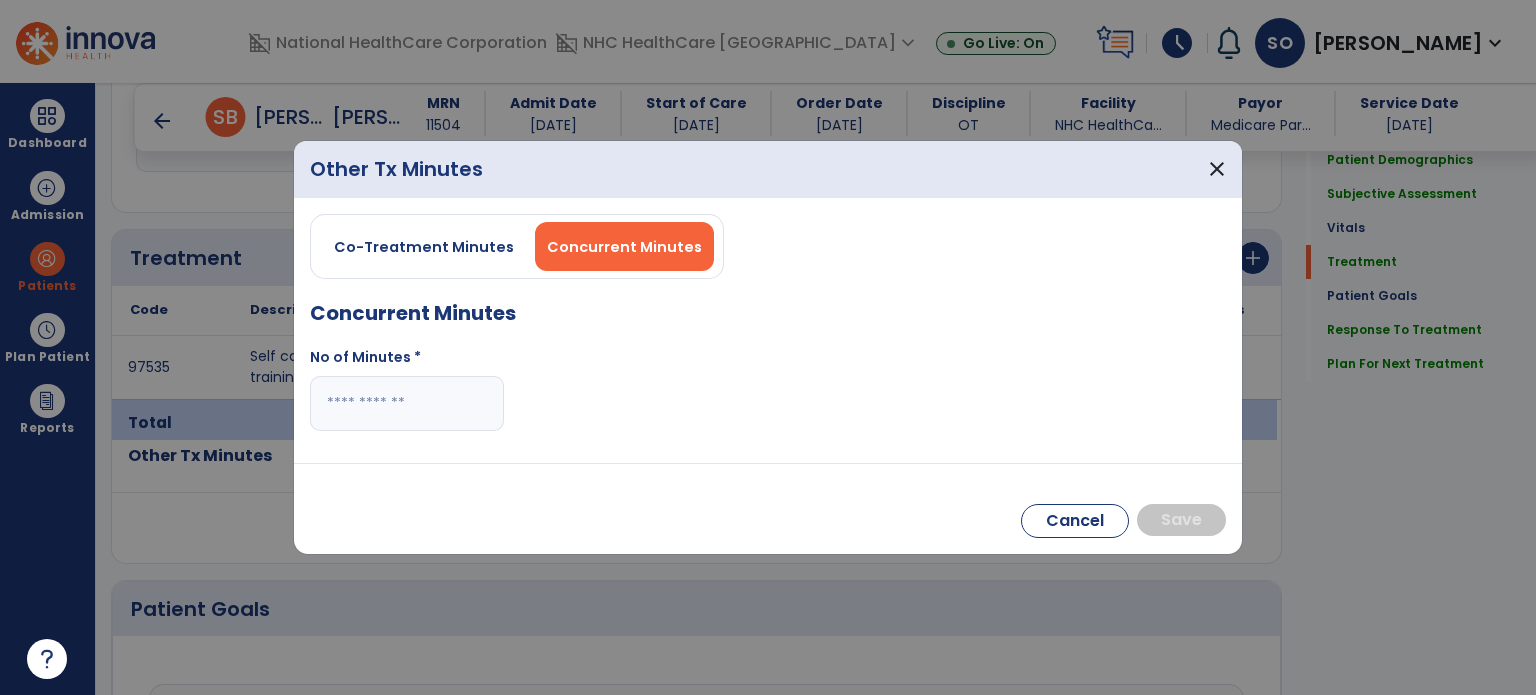 click at bounding box center [407, 403] 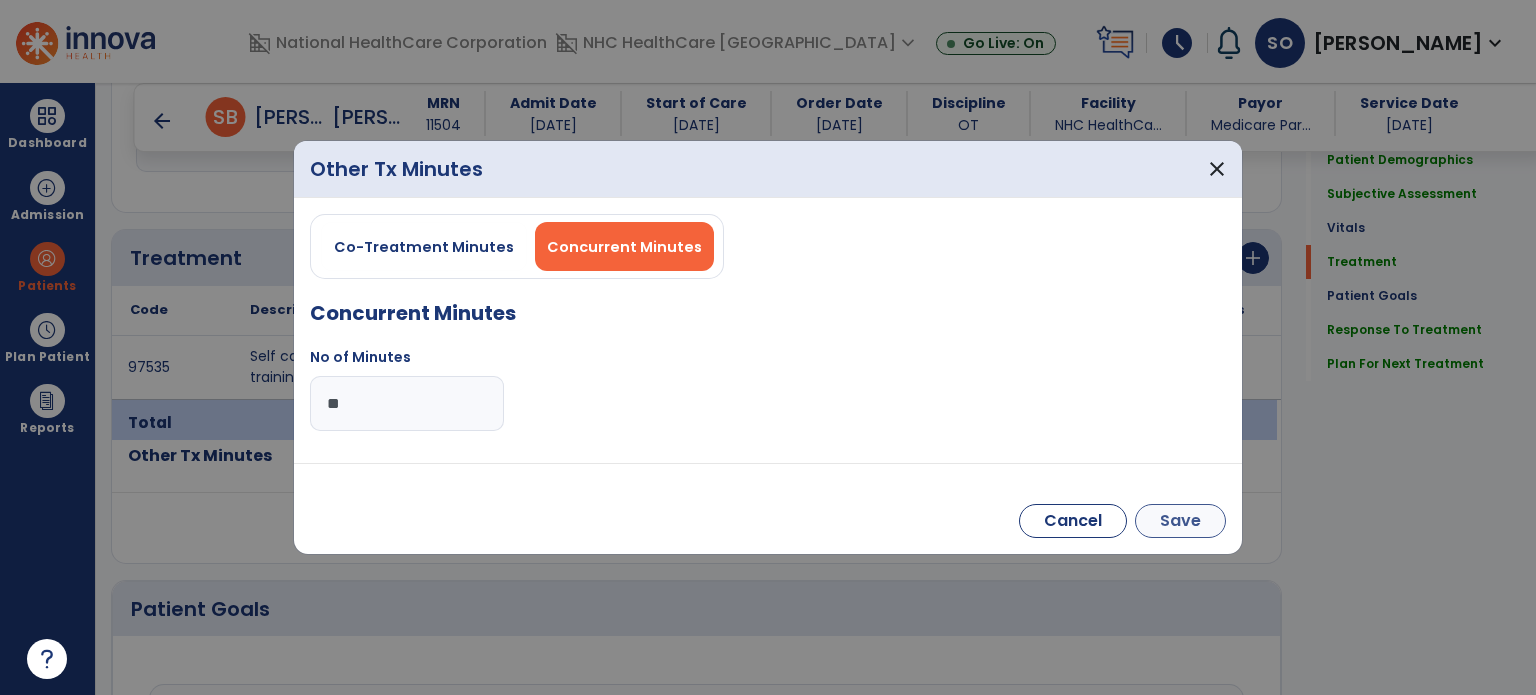 type on "**" 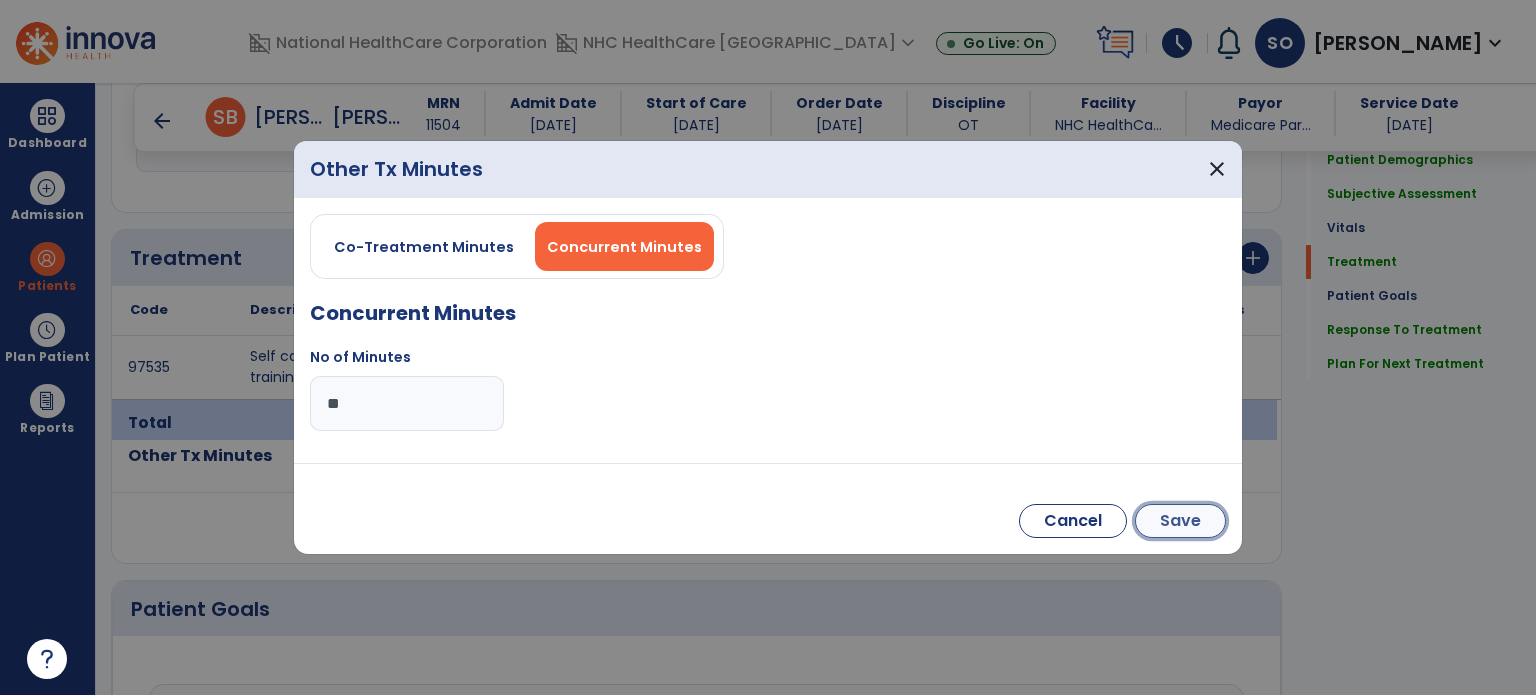 click on "Save" at bounding box center (1180, 521) 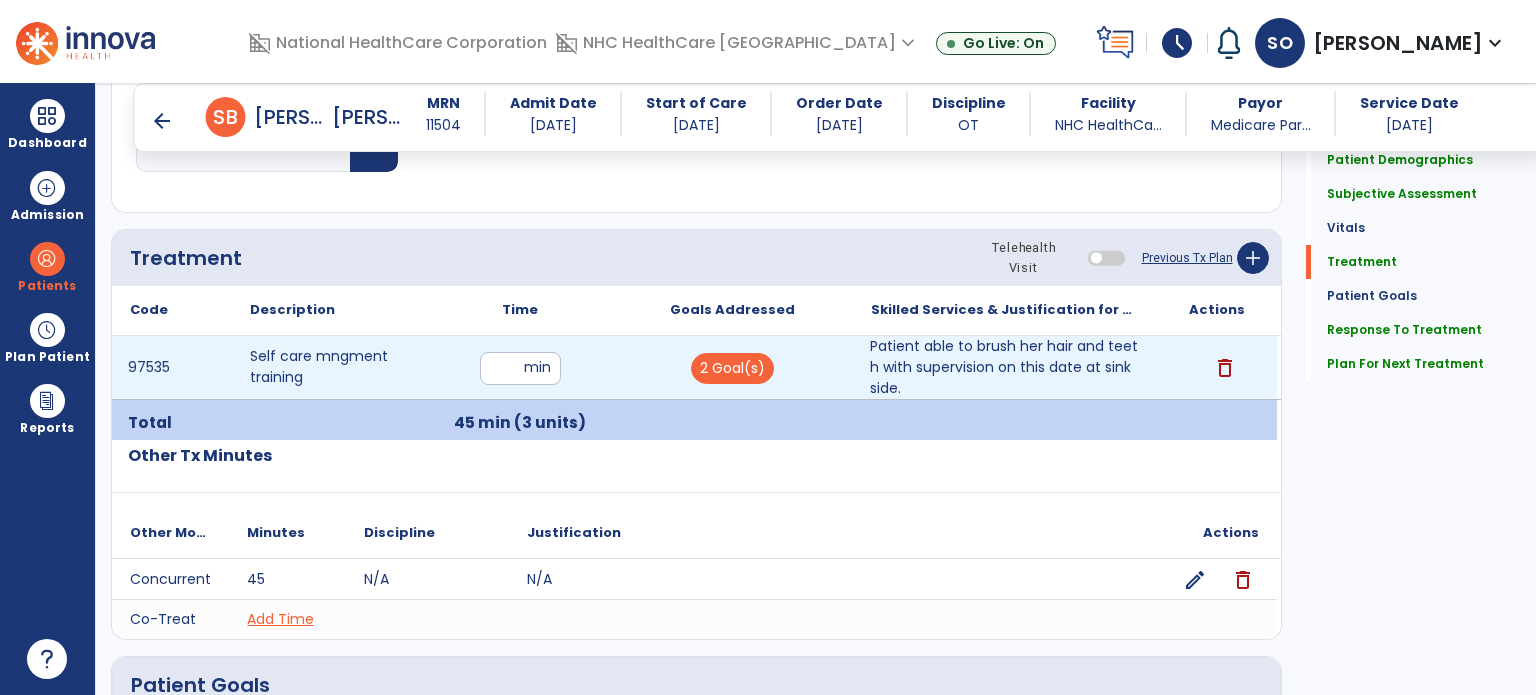 click on "Patient able to brush her hair and teeth with supervision on this date at sink side." at bounding box center [1004, 367] 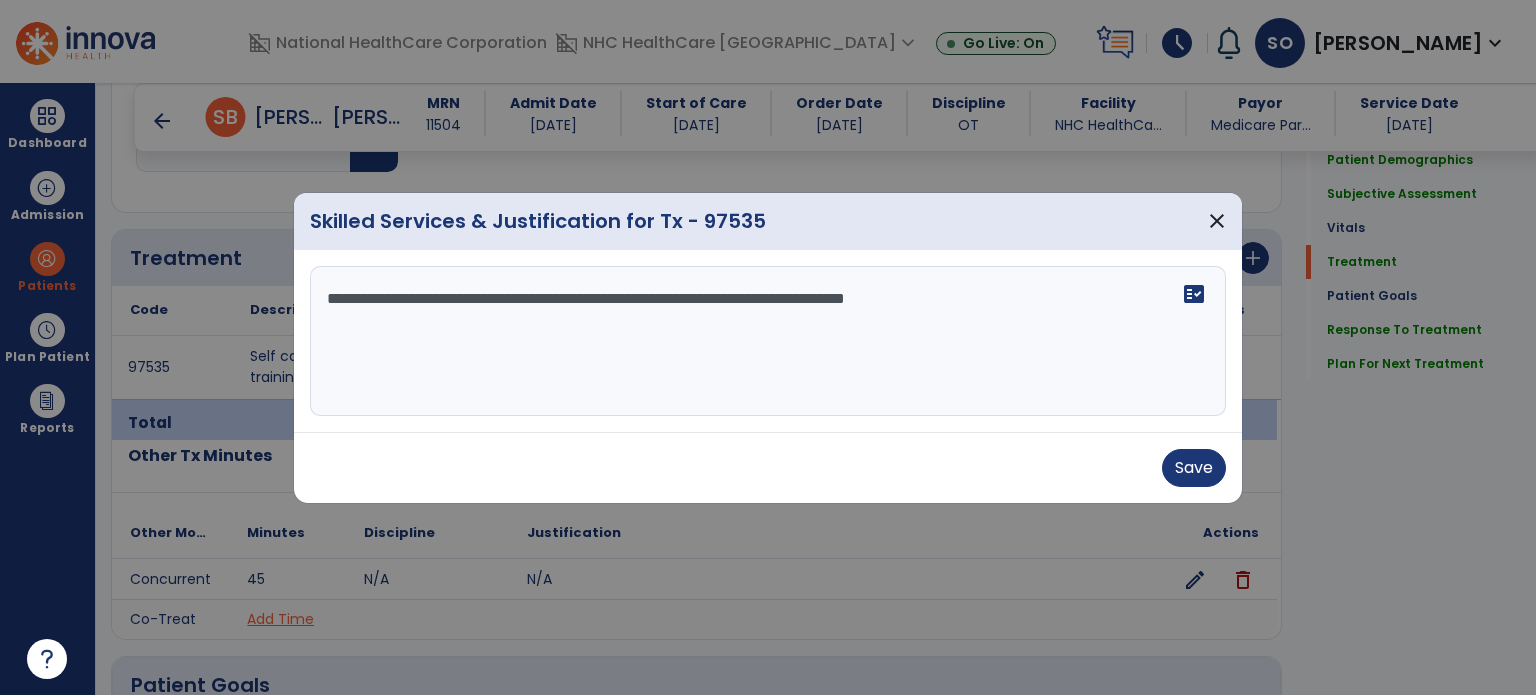 drag, startPoint x: 780, startPoint y: 303, endPoint x: 1120, endPoint y: 338, distance: 341.79672 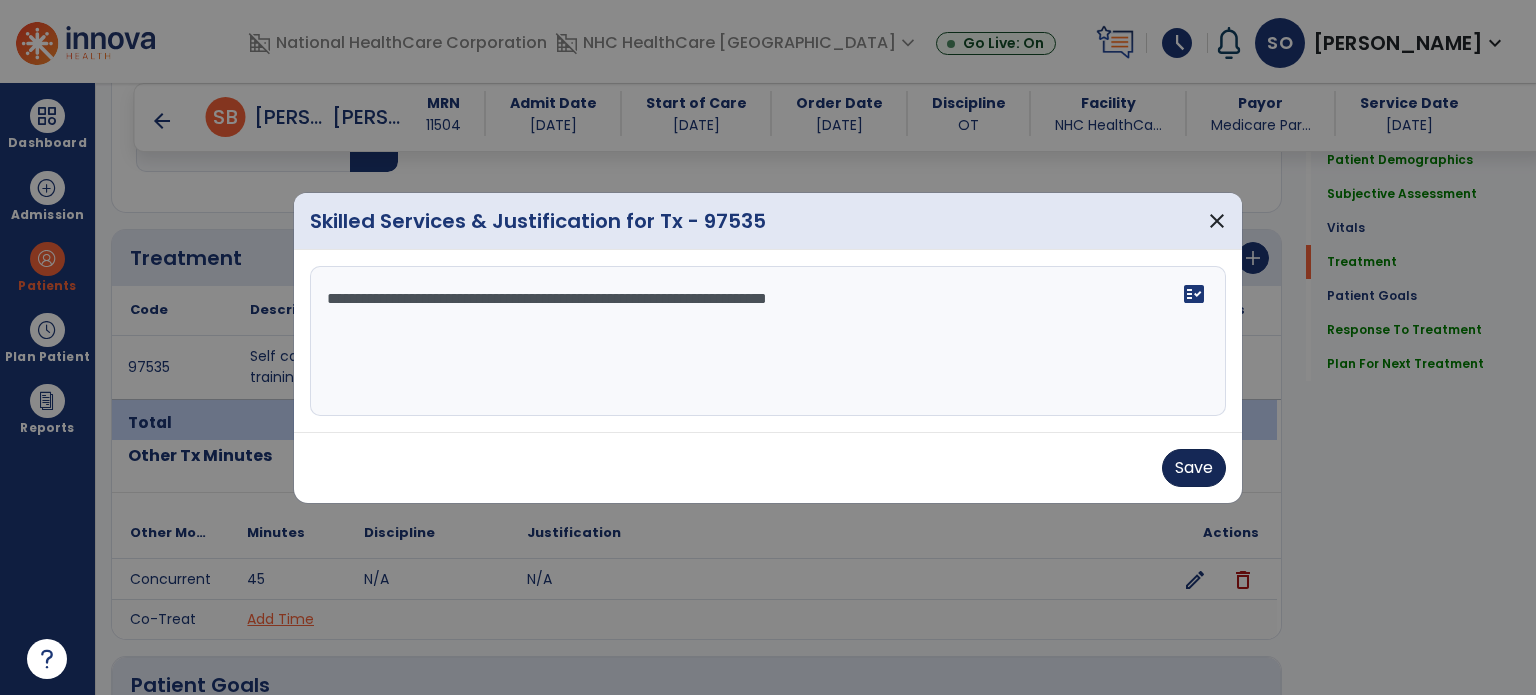 type on "**********" 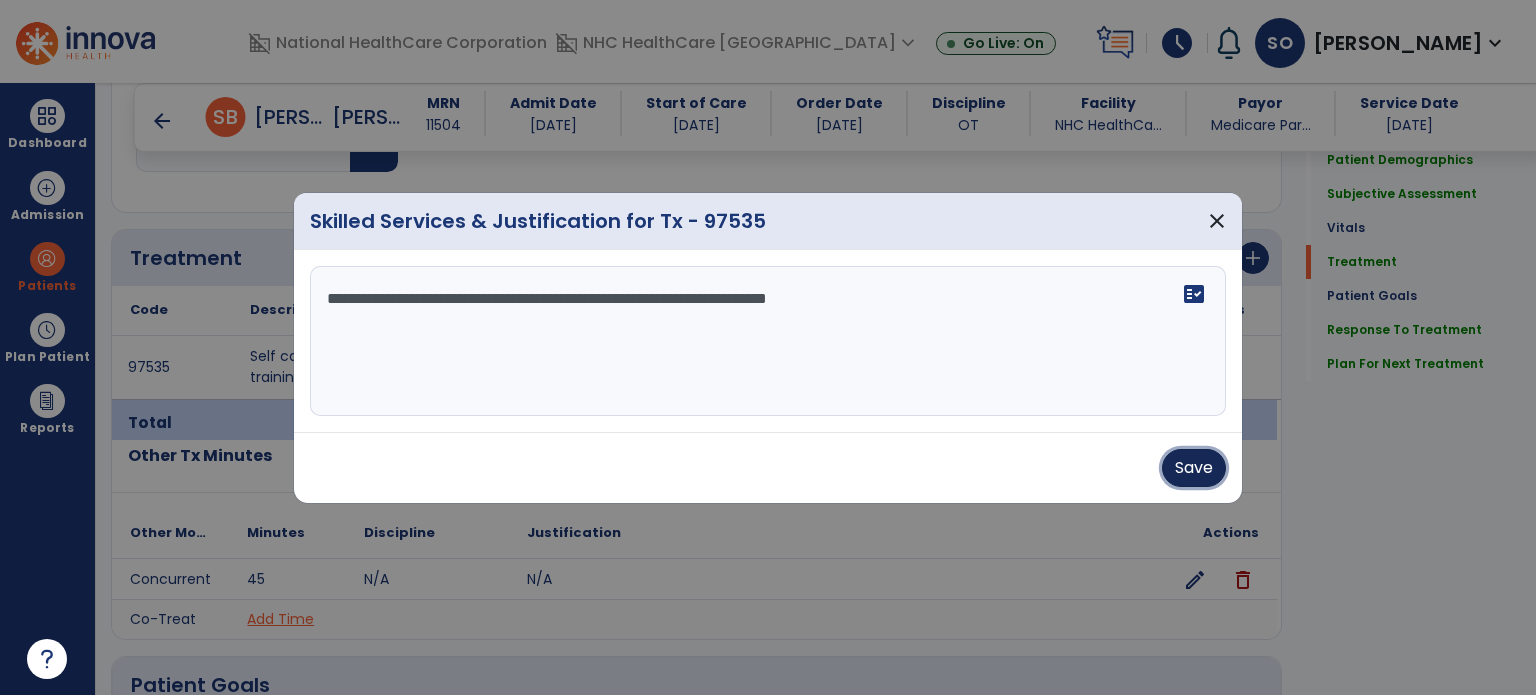 click on "Save" at bounding box center (1194, 468) 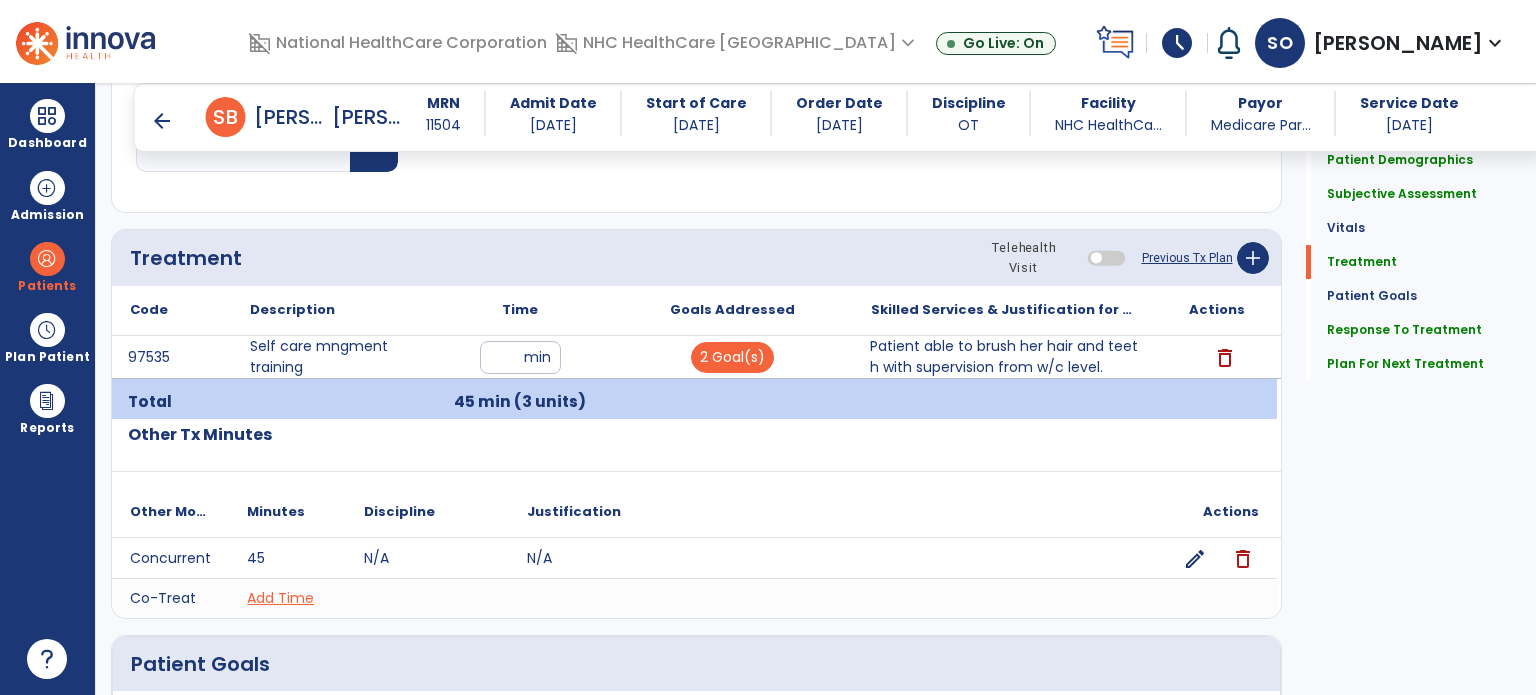 click on "arrow_back" at bounding box center [162, 121] 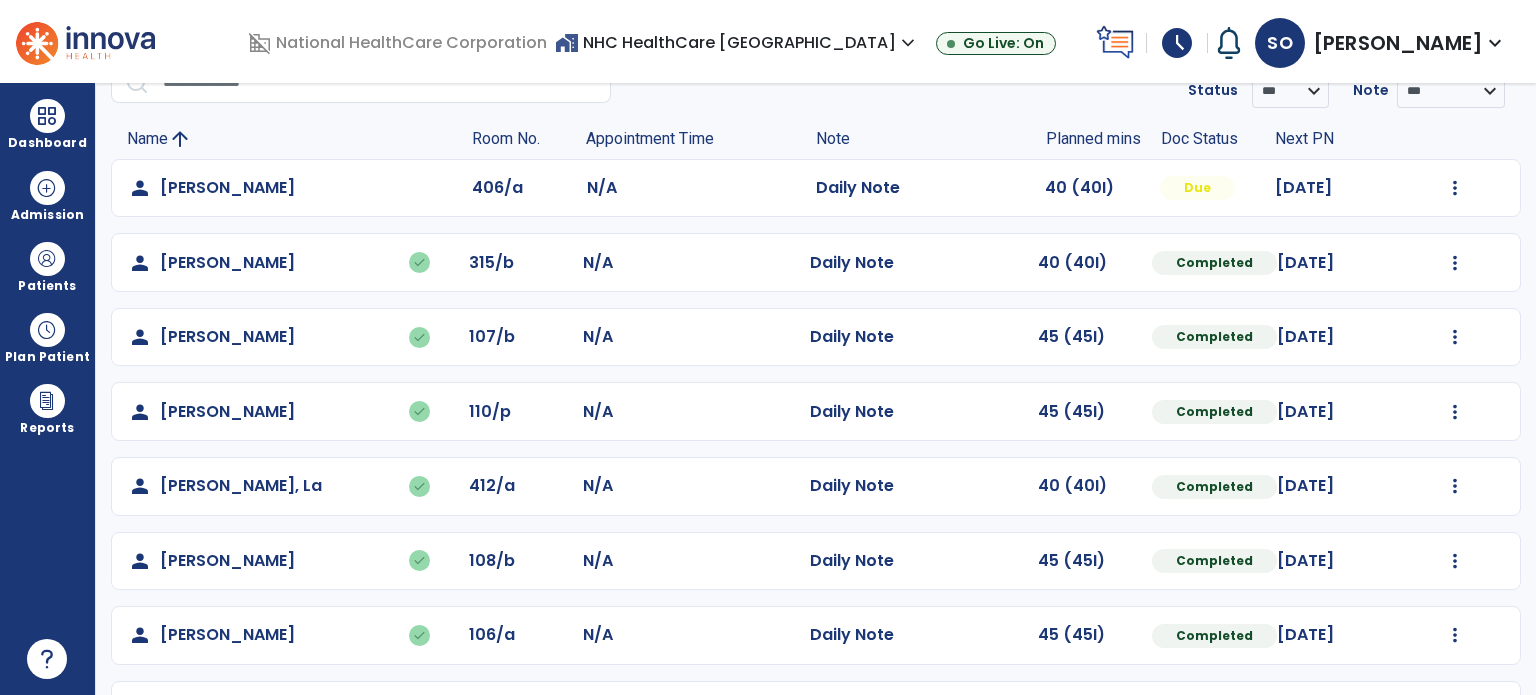 scroll, scrollTop: 169, scrollLeft: 0, axis: vertical 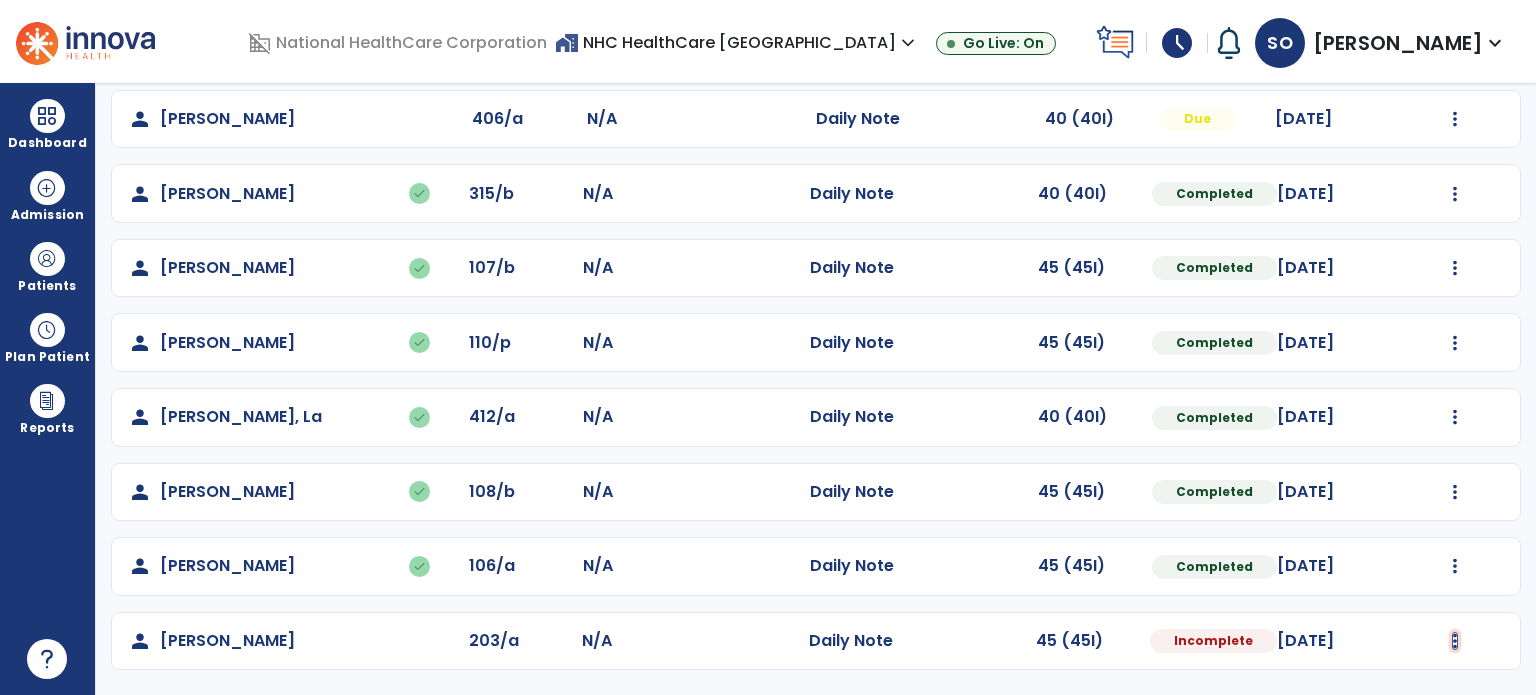 click at bounding box center [1455, 119] 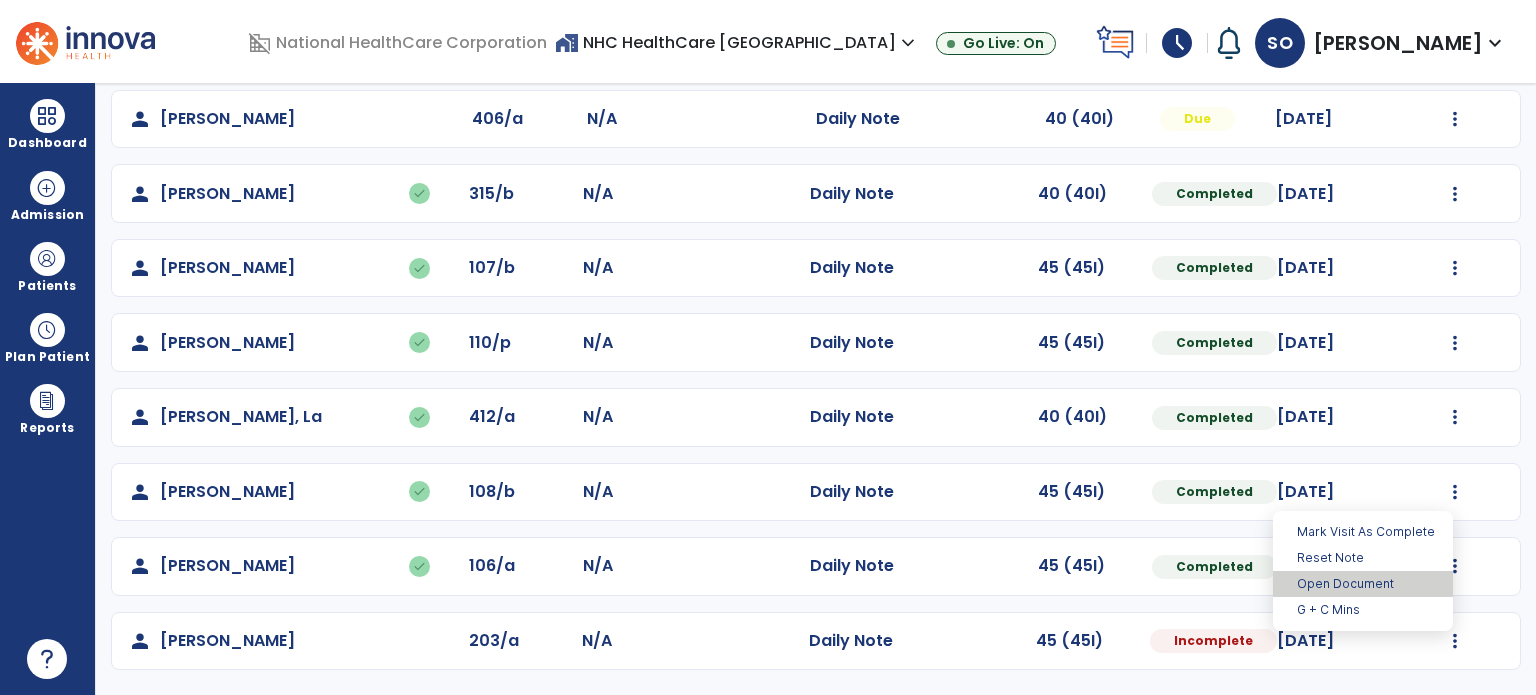 click on "Open Document" at bounding box center [1363, 584] 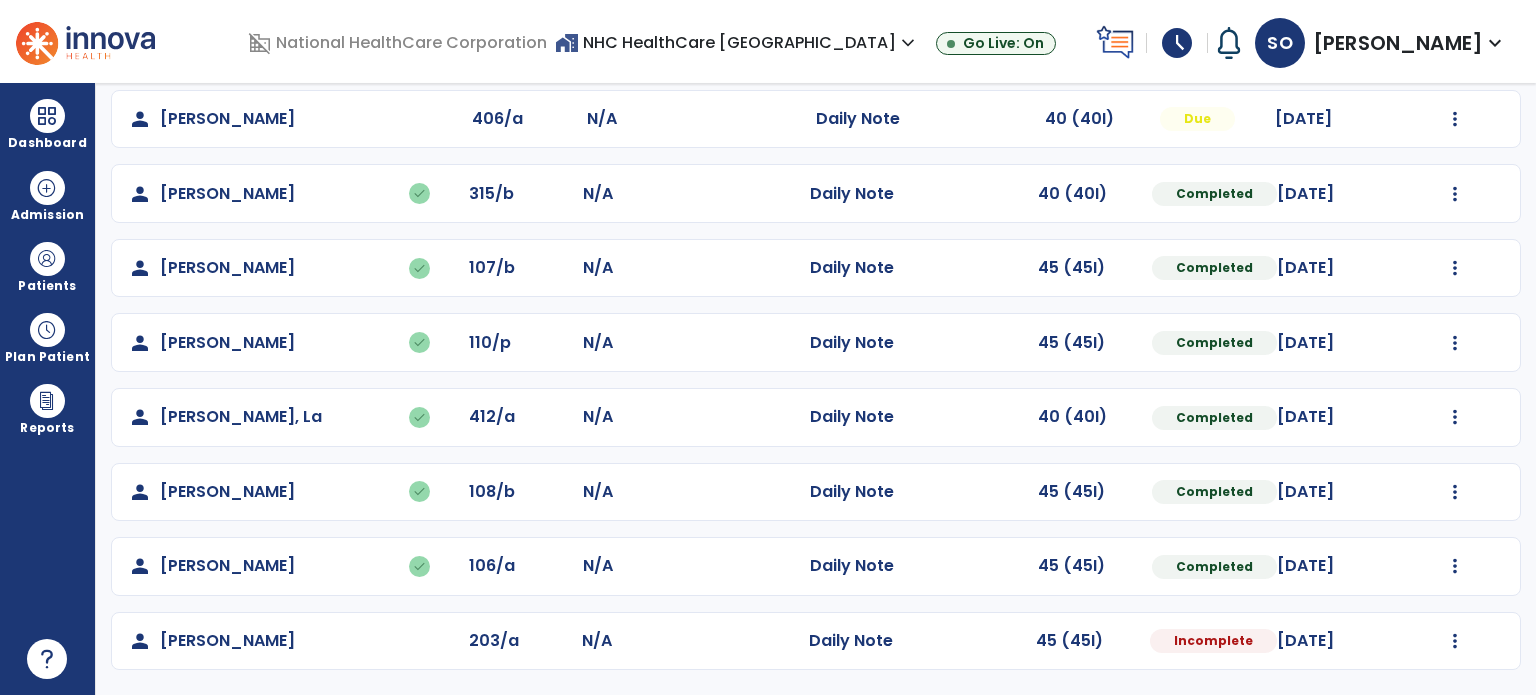 select on "*" 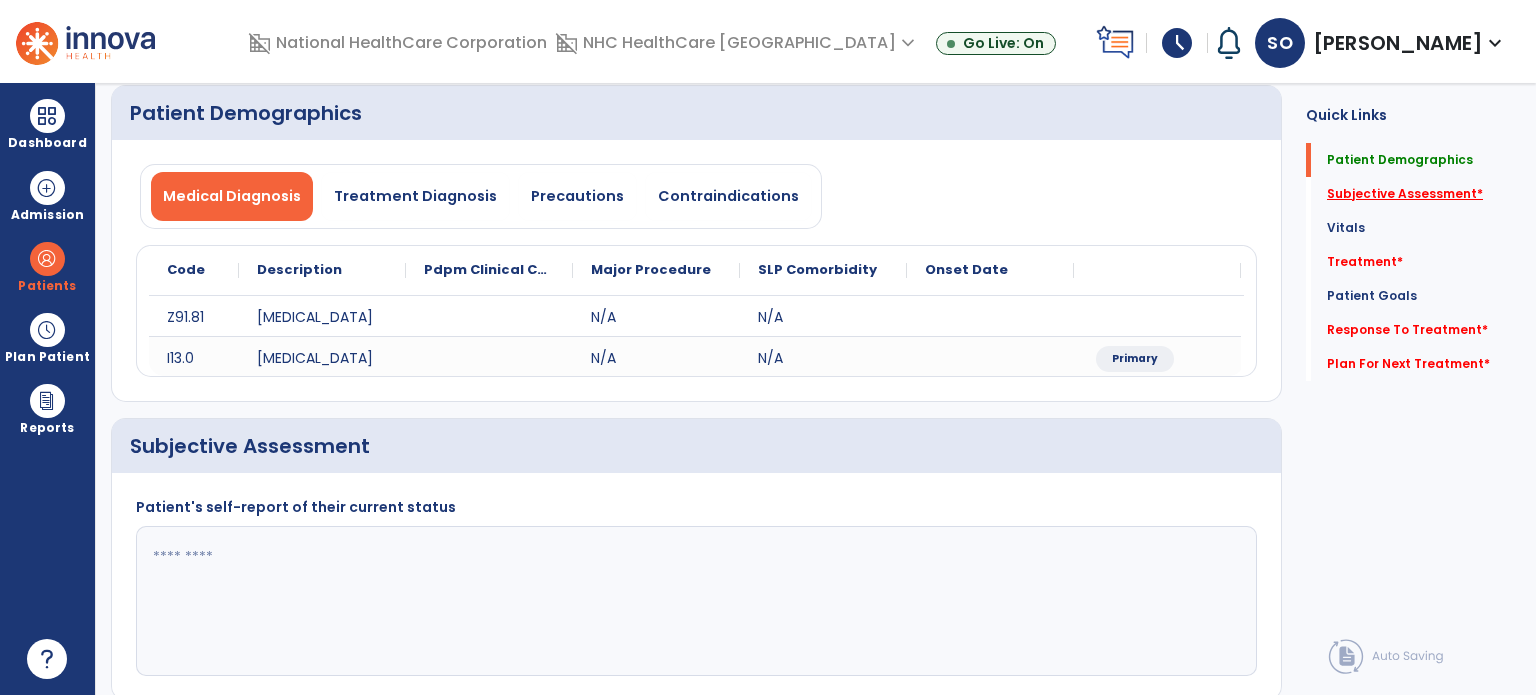 click on "Subjective Assessment   *" 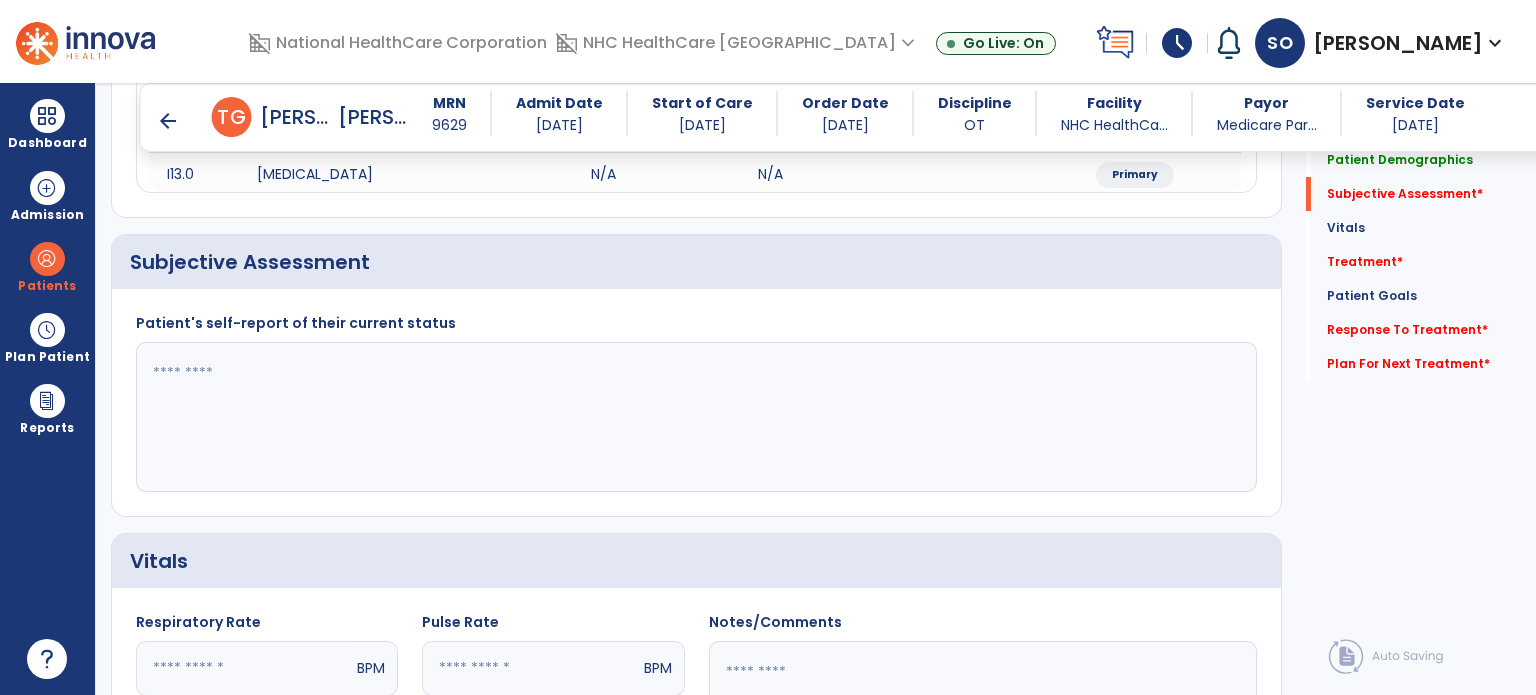 scroll, scrollTop: 338, scrollLeft: 0, axis: vertical 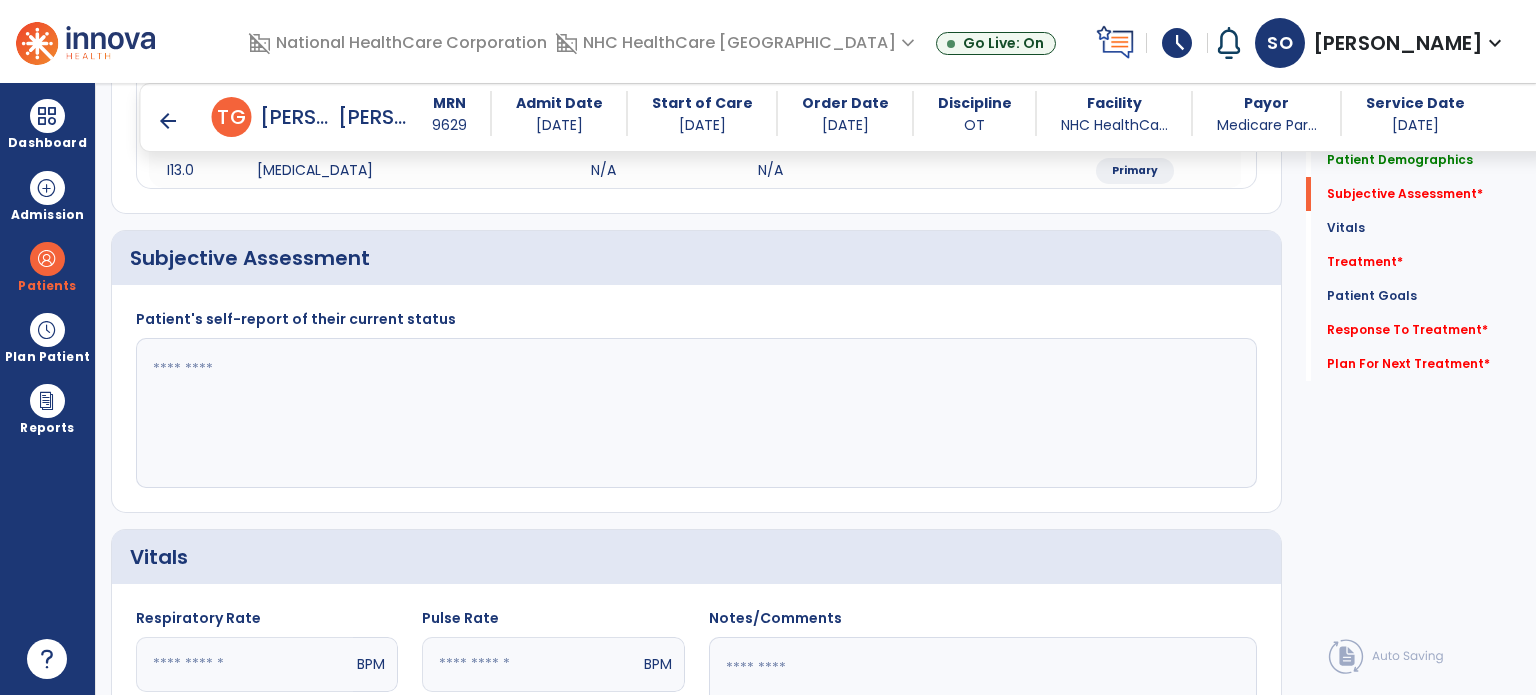 click 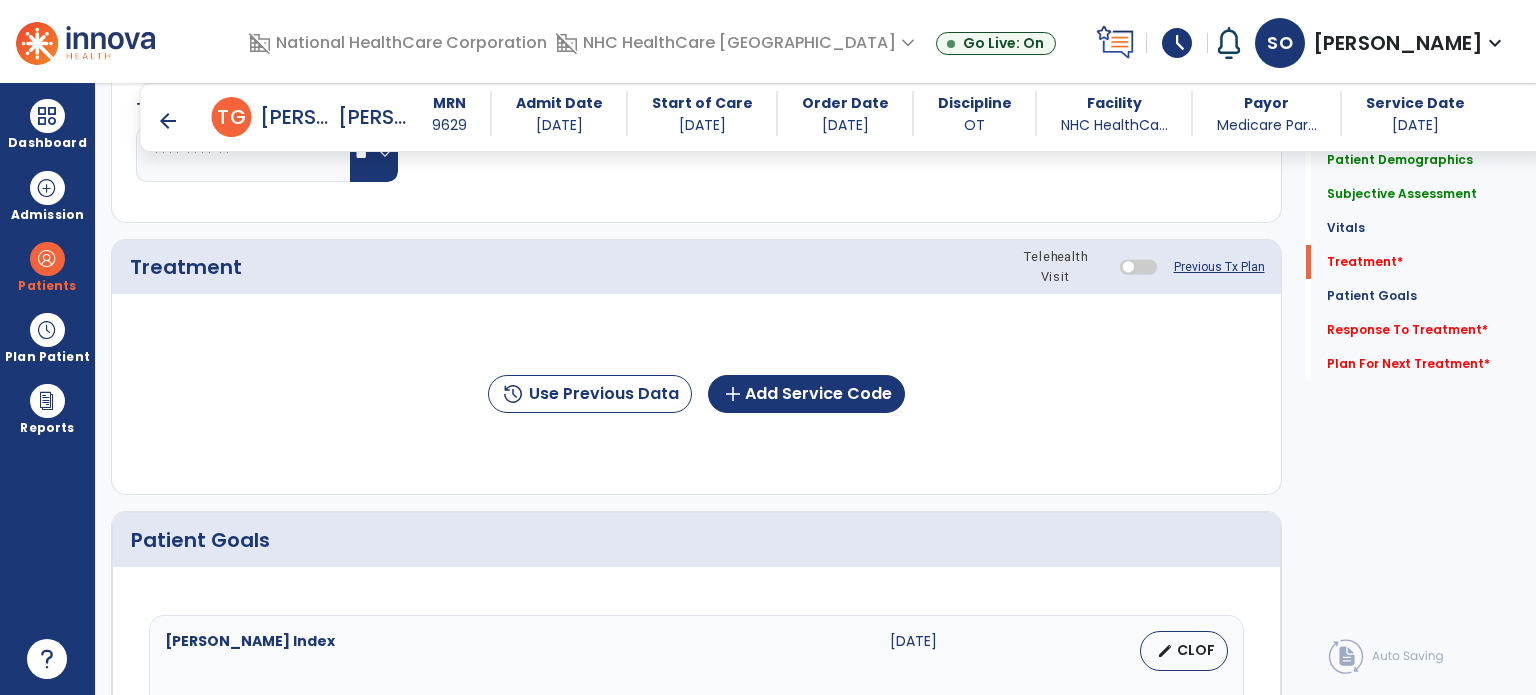 scroll, scrollTop: 1038, scrollLeft: 0, axis: vertical 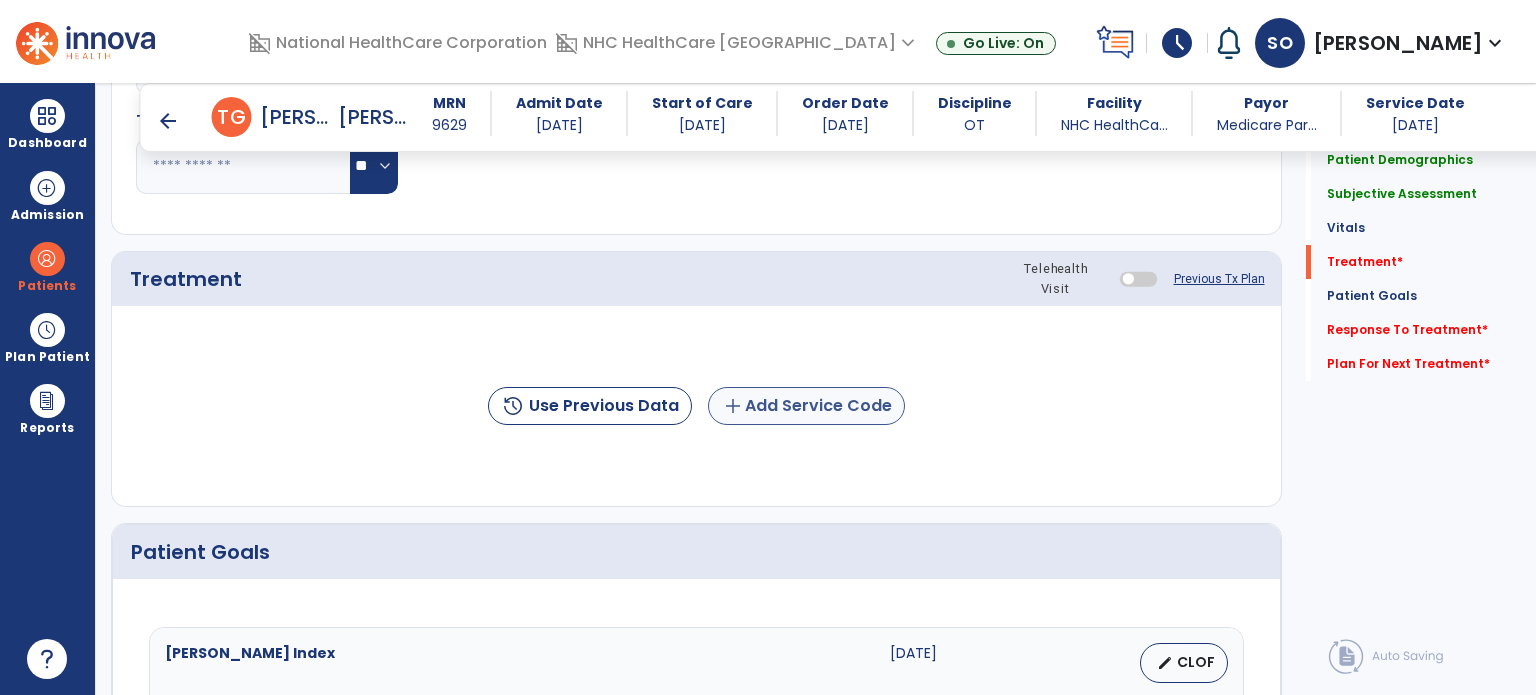 type on "**********" 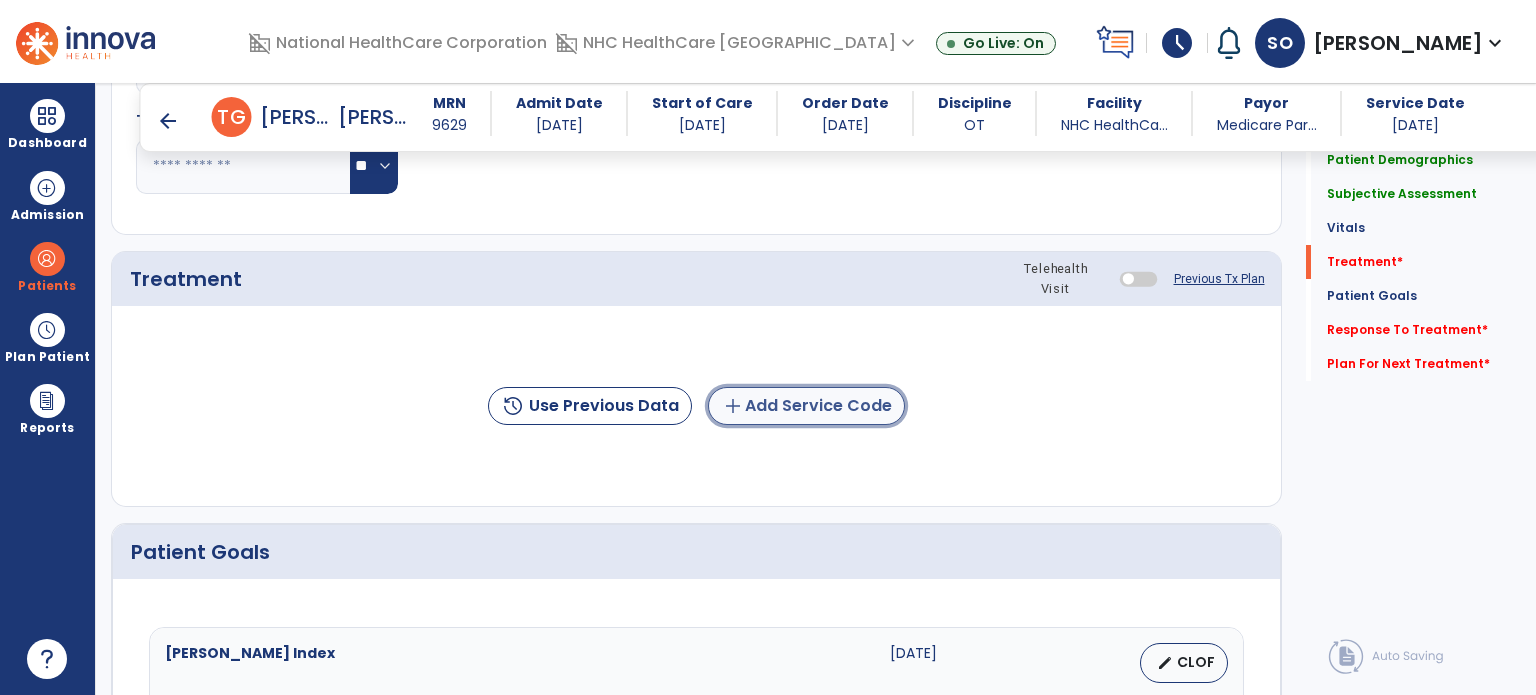 drag, startPoint x: 854, startPoint y: 420, endPoint x: 839, endPoint y: 406, distance: 20.518284 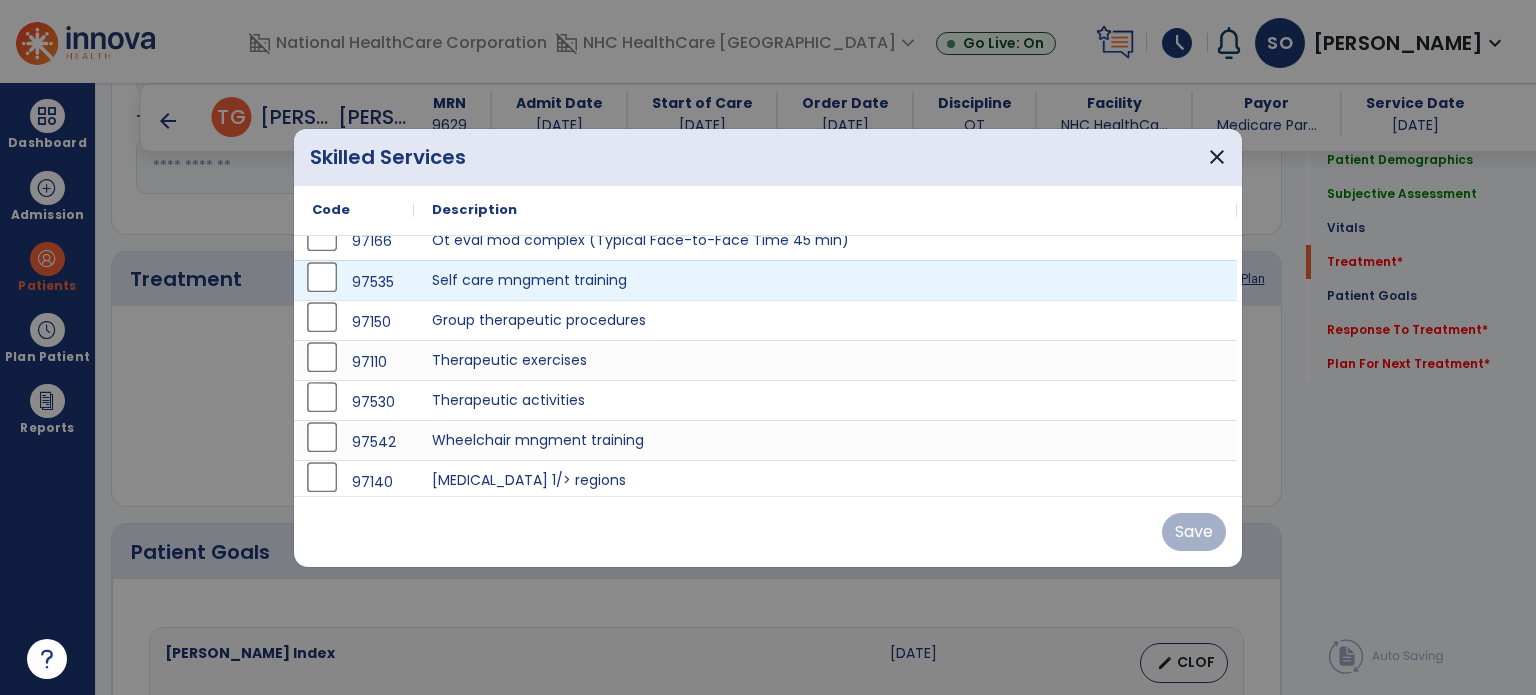 scroll, scrollTop: 20, scrollLeft: 0, axis: vertical 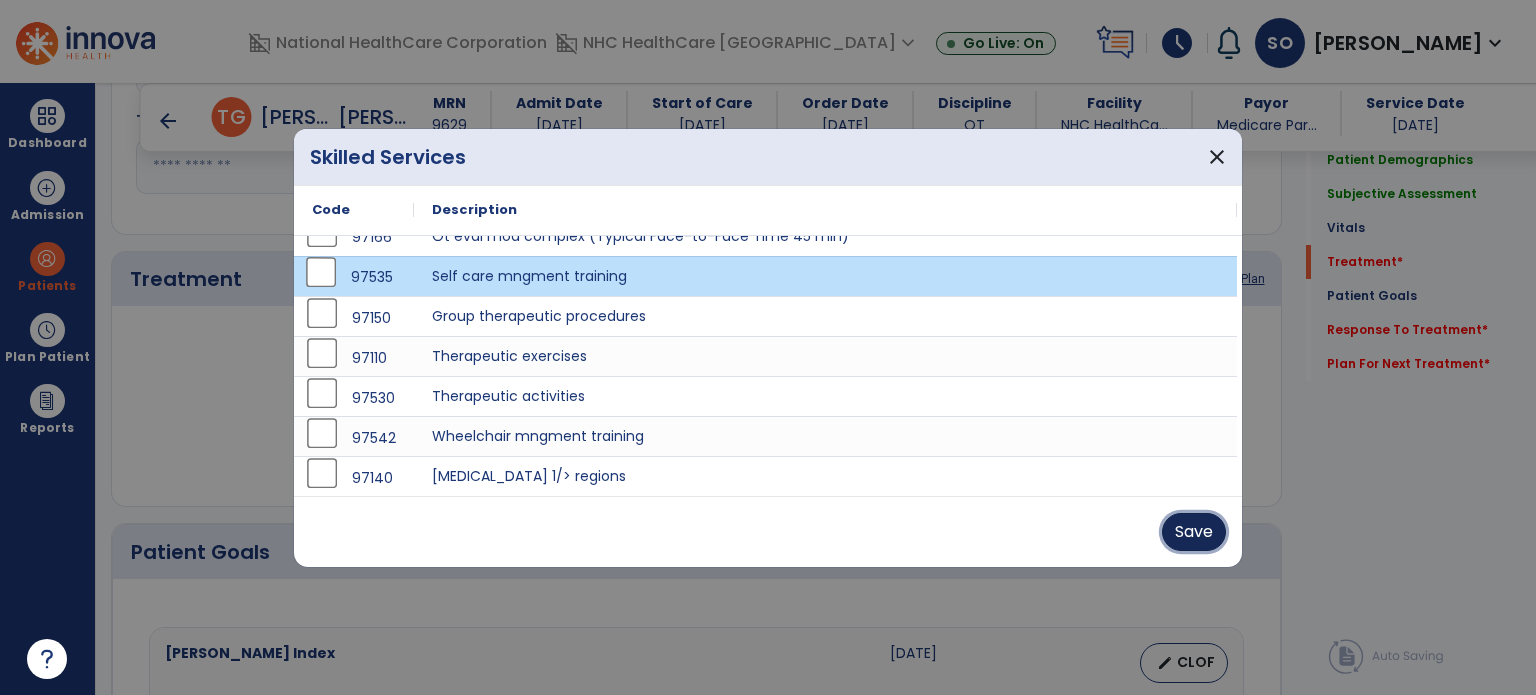 click on "Save" at bounding box center [1194, 532] 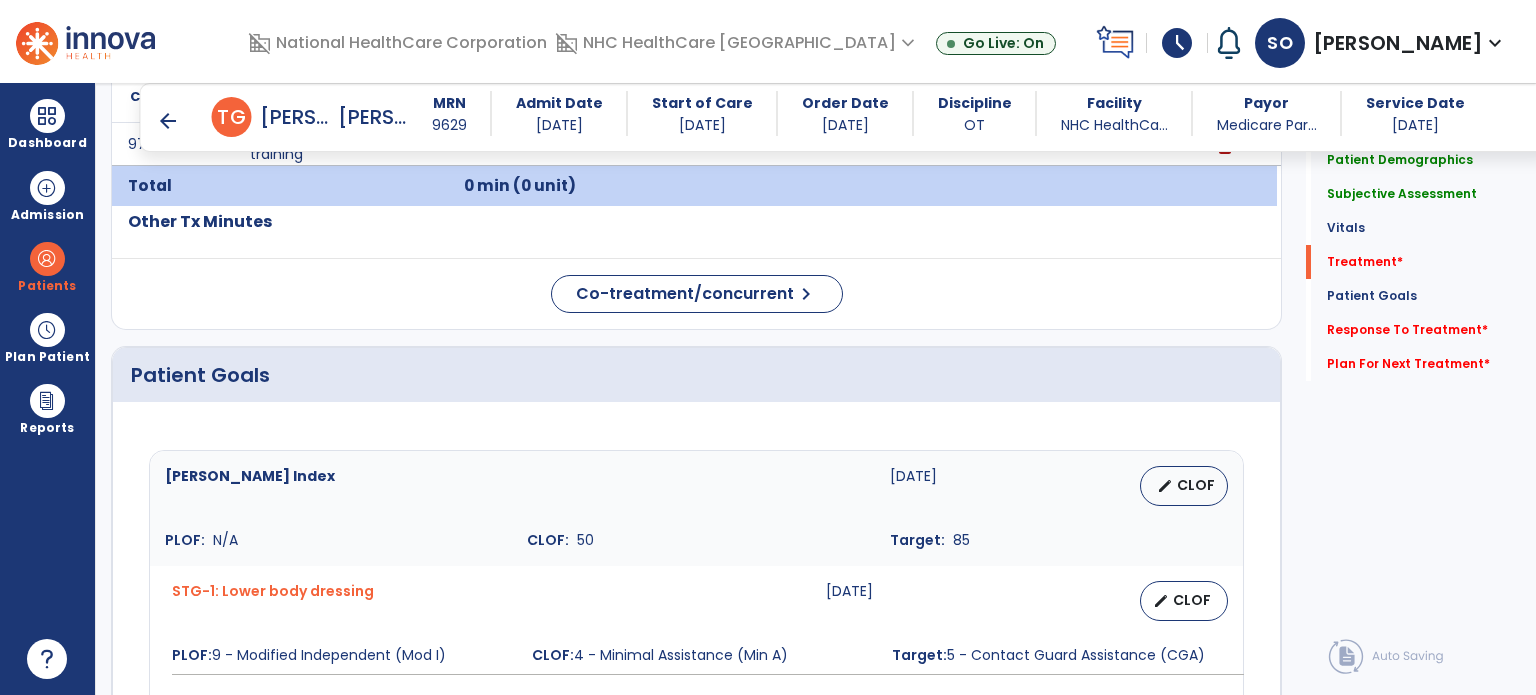 scroll, scrollTop: 1238, scrollLeft: 0, axis: vertical 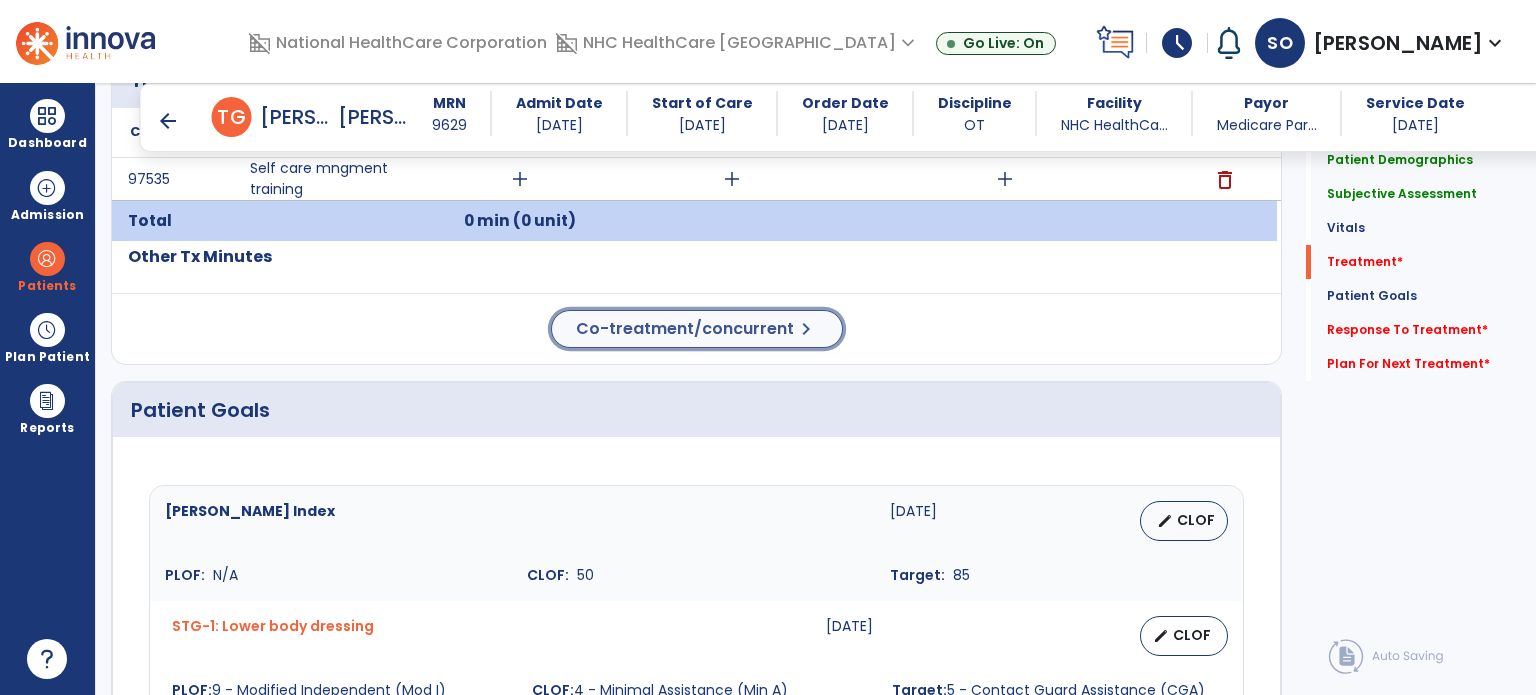 click on "Co-treatment/concurrent" 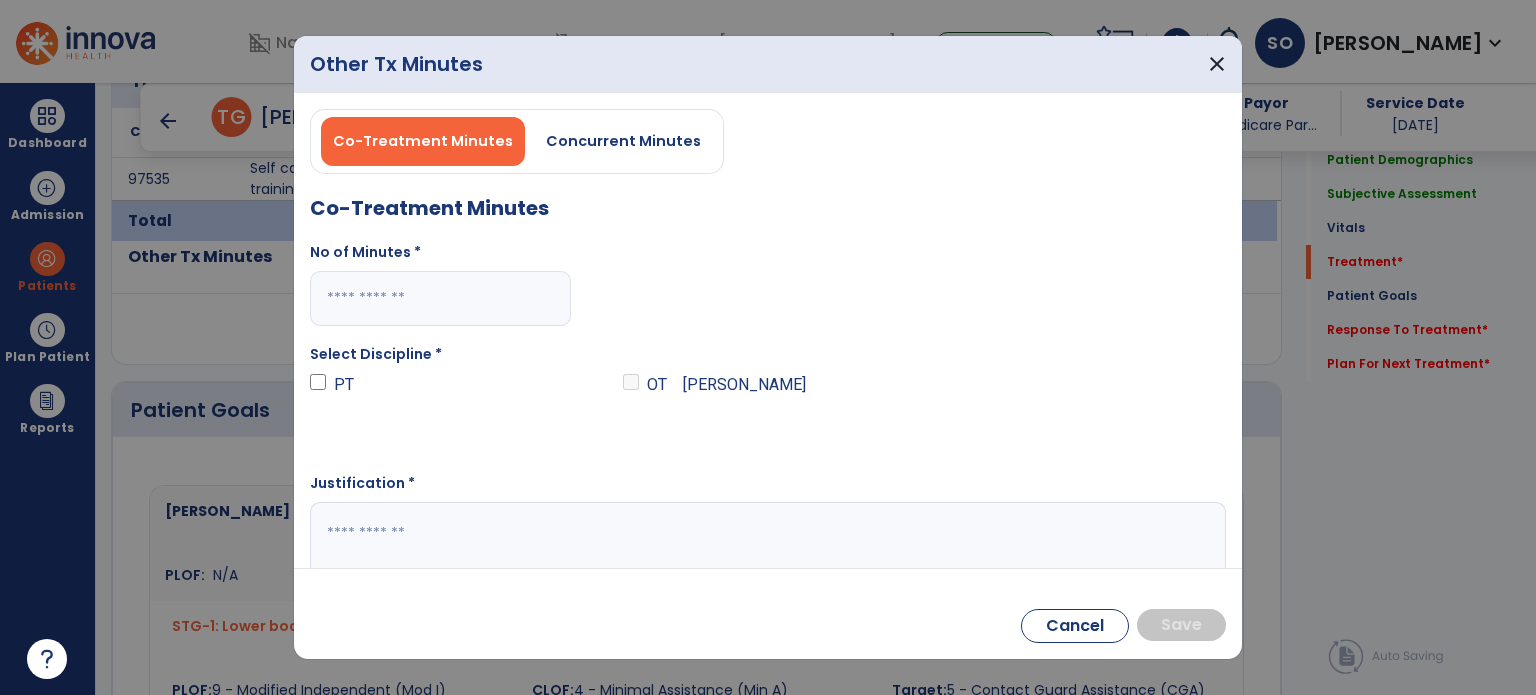 click at bounding box center (440, 298) 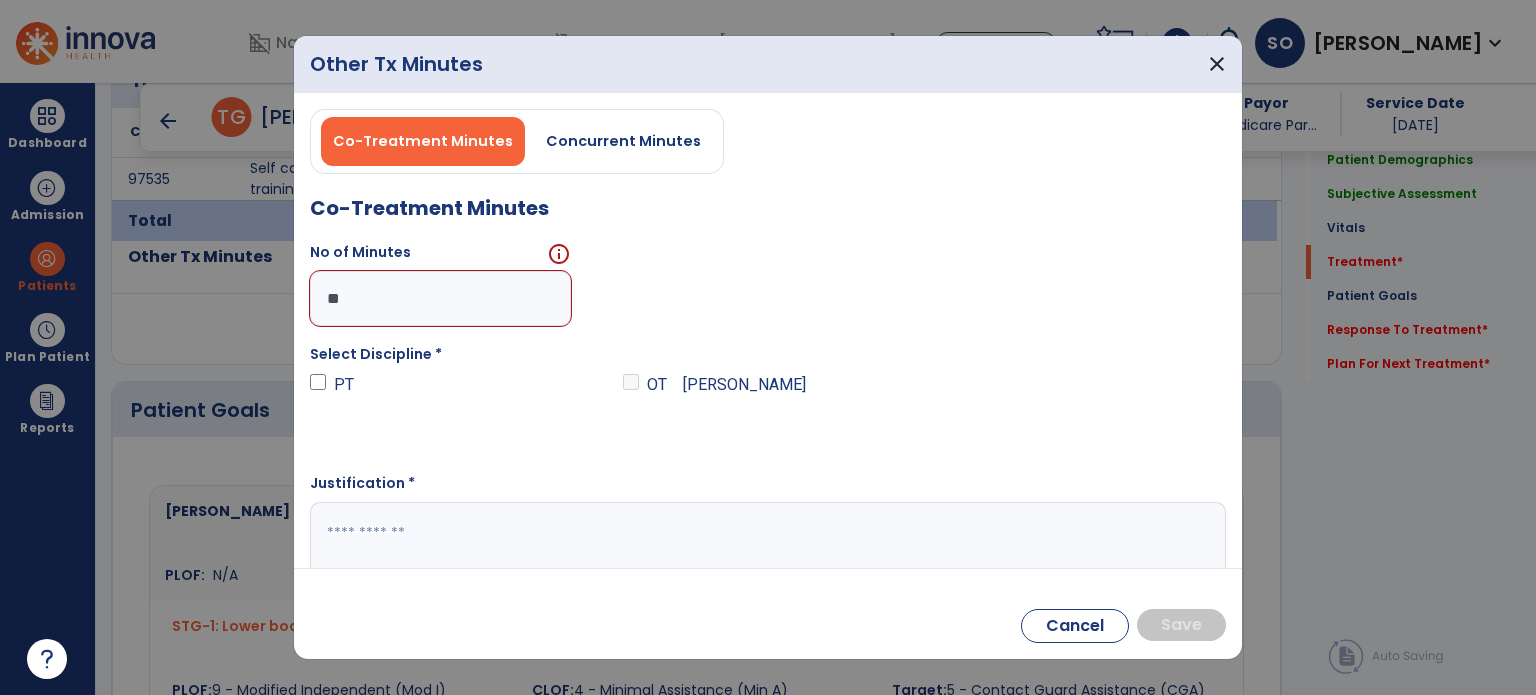 type on "**" 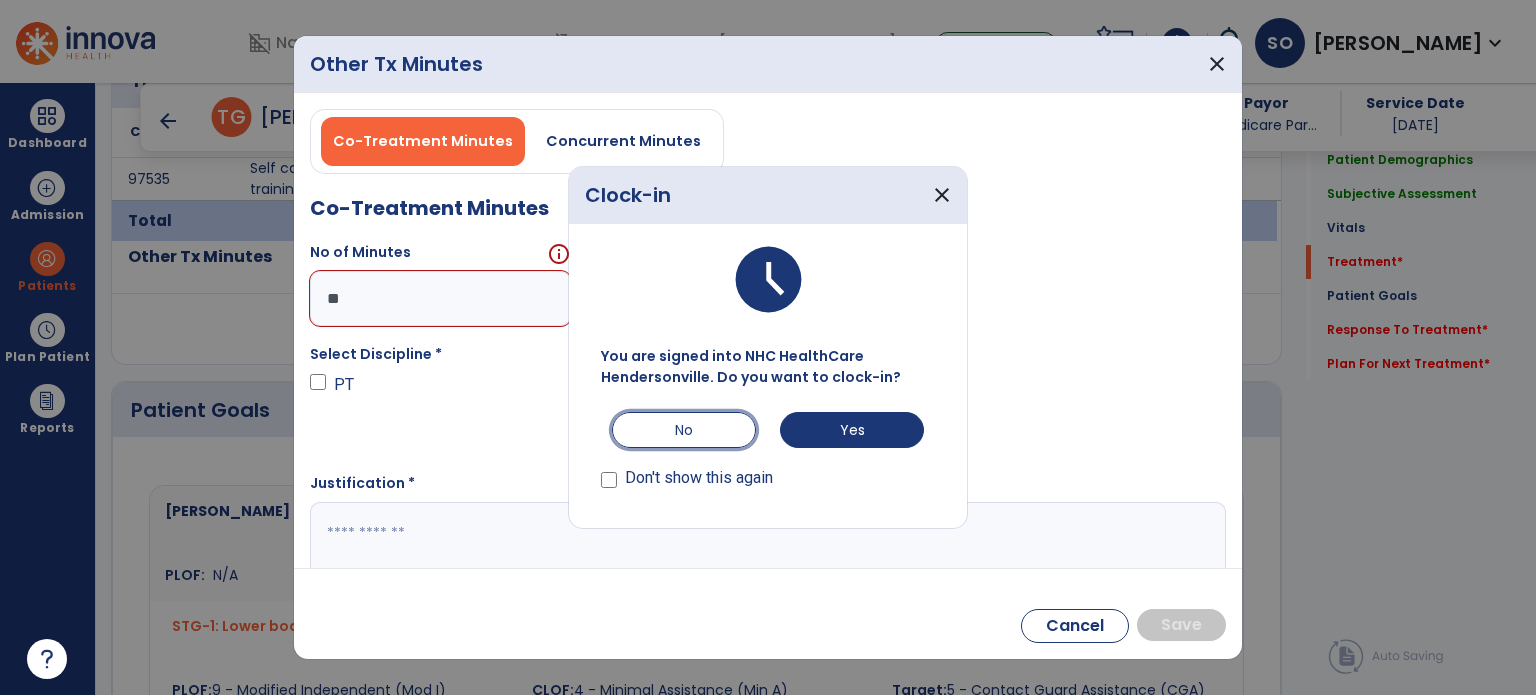 click on "No" at bounding box center [684, 430] 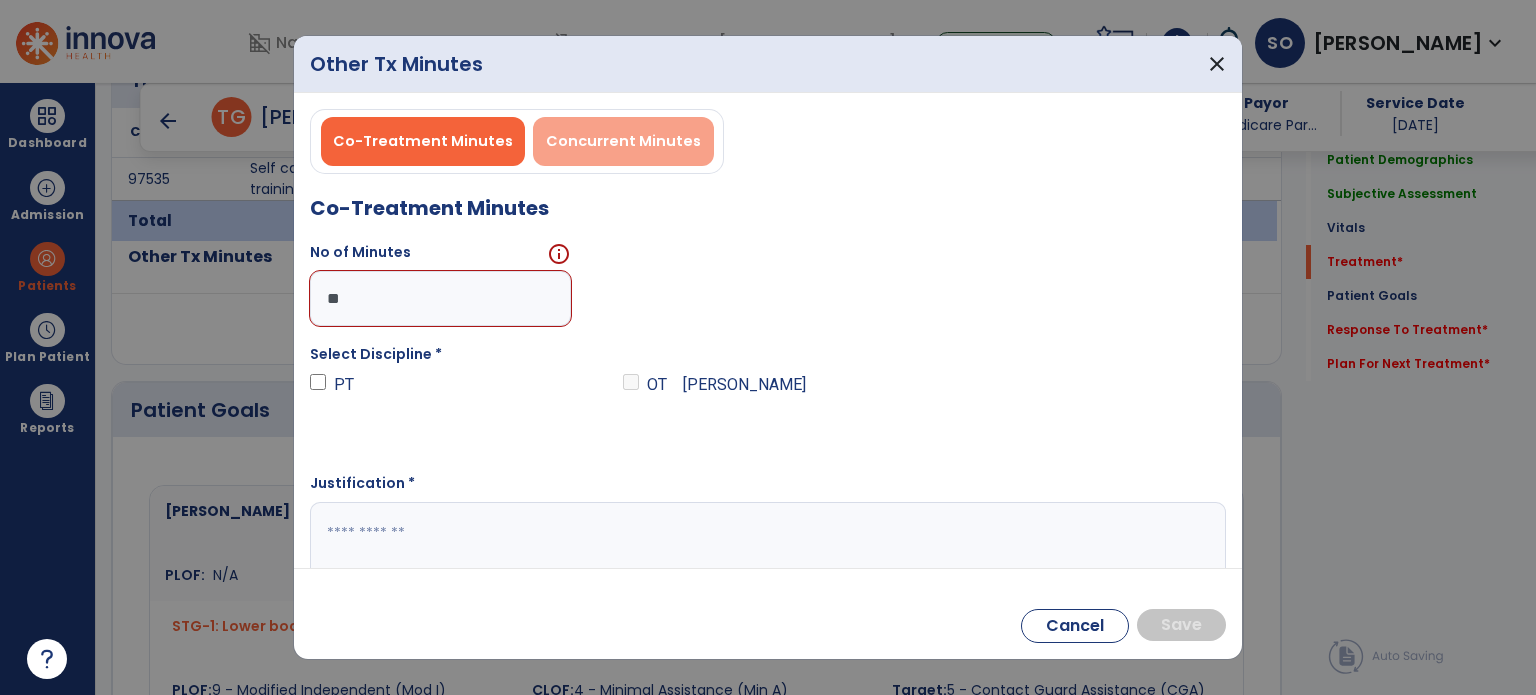 click on "Concurrent Minutes" at bounding box center [623, 141] 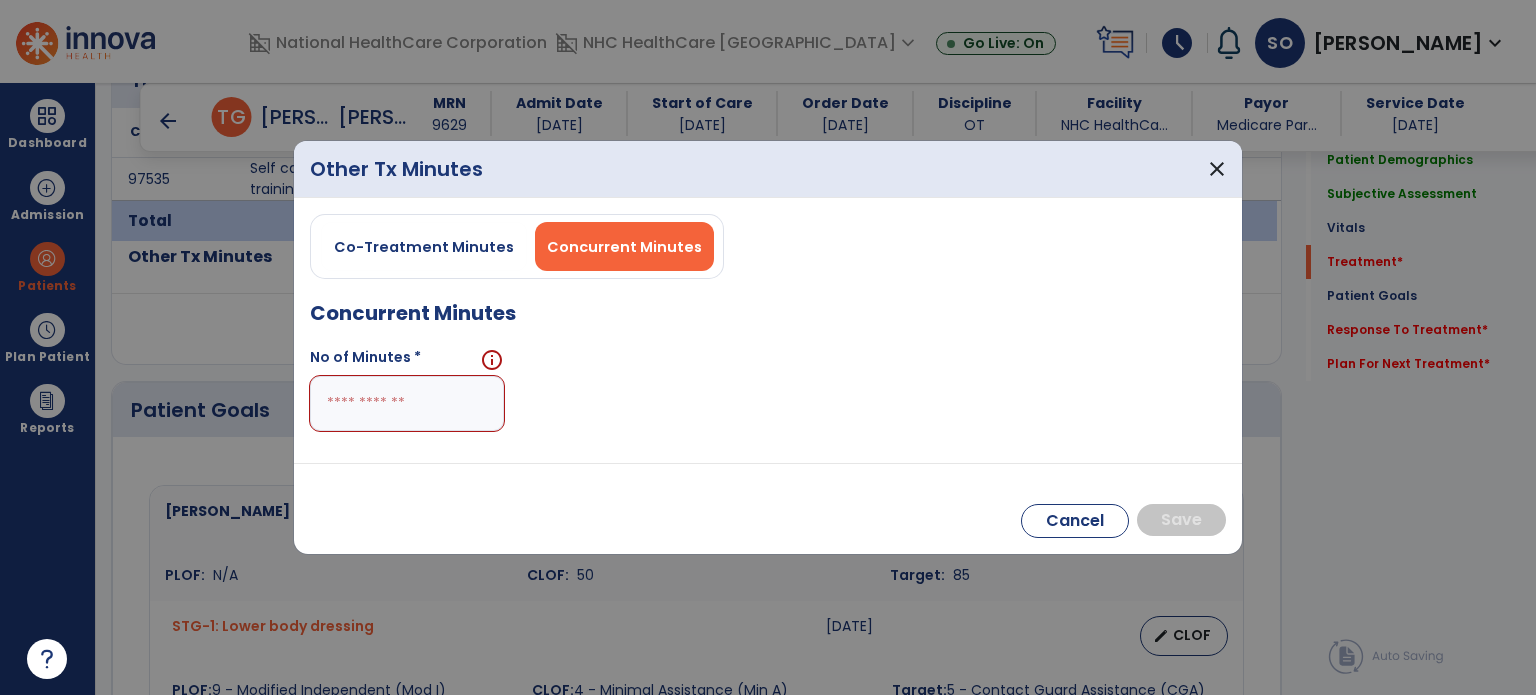 click at bounding box center (407, 403) 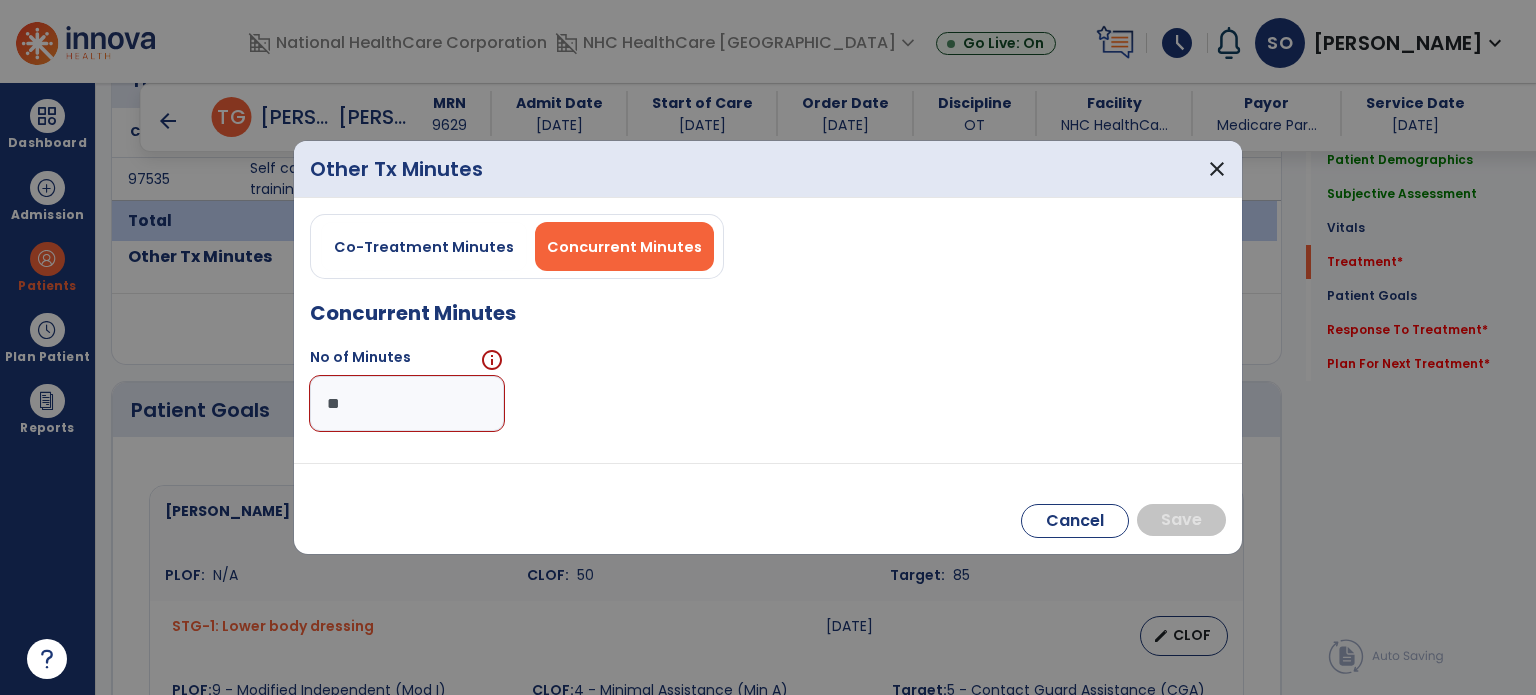 type on "**" 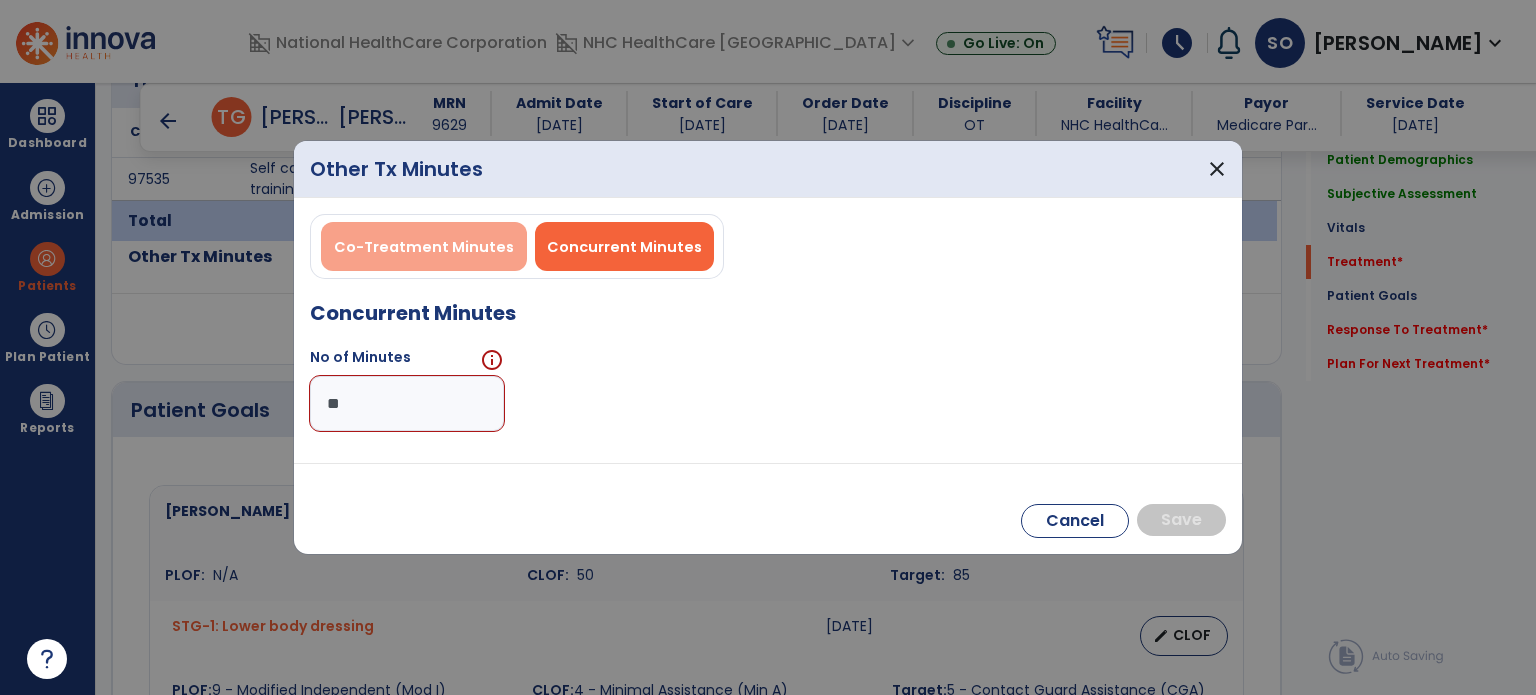 click on "Co-Treatment Minutes" at bounding box center [424, 246] 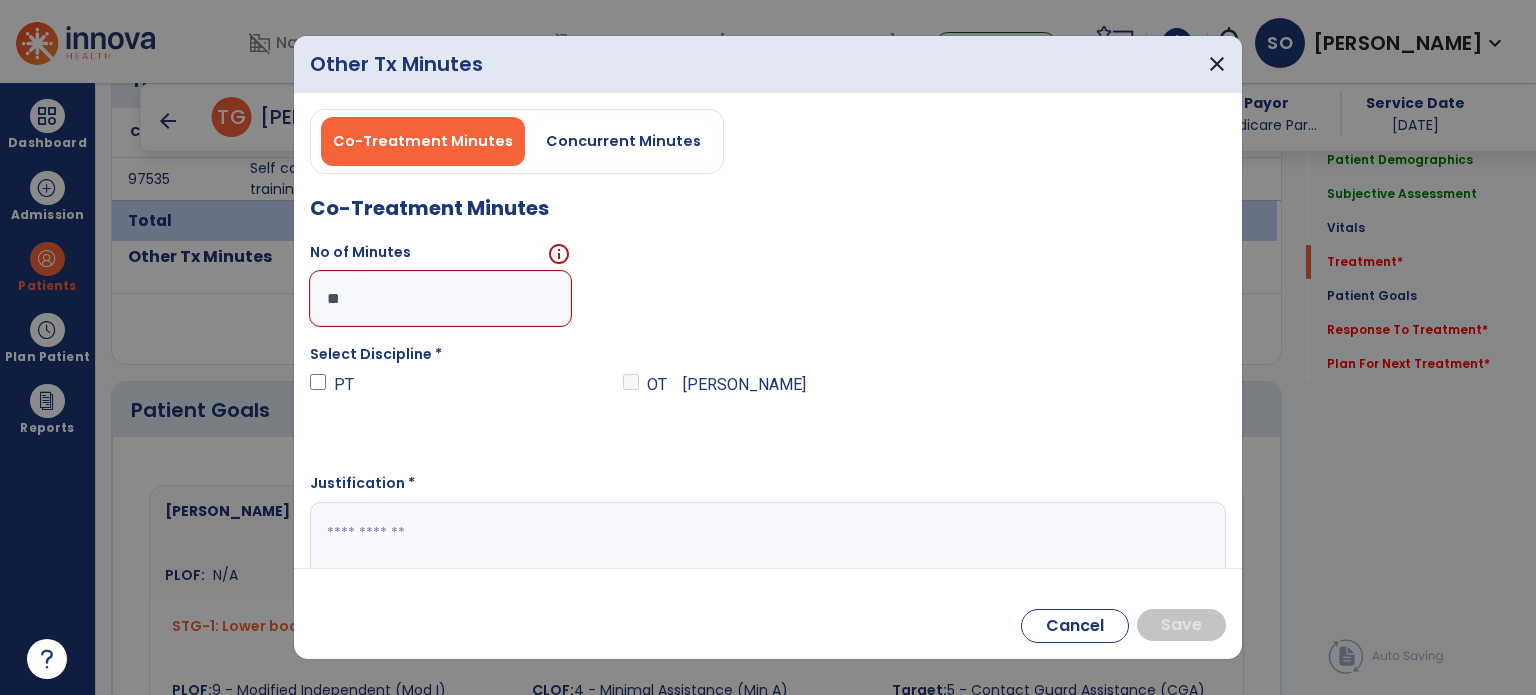 click on "Co-Treatment Minutes   Concurrent Minutes" at bounding box center [517, 141] 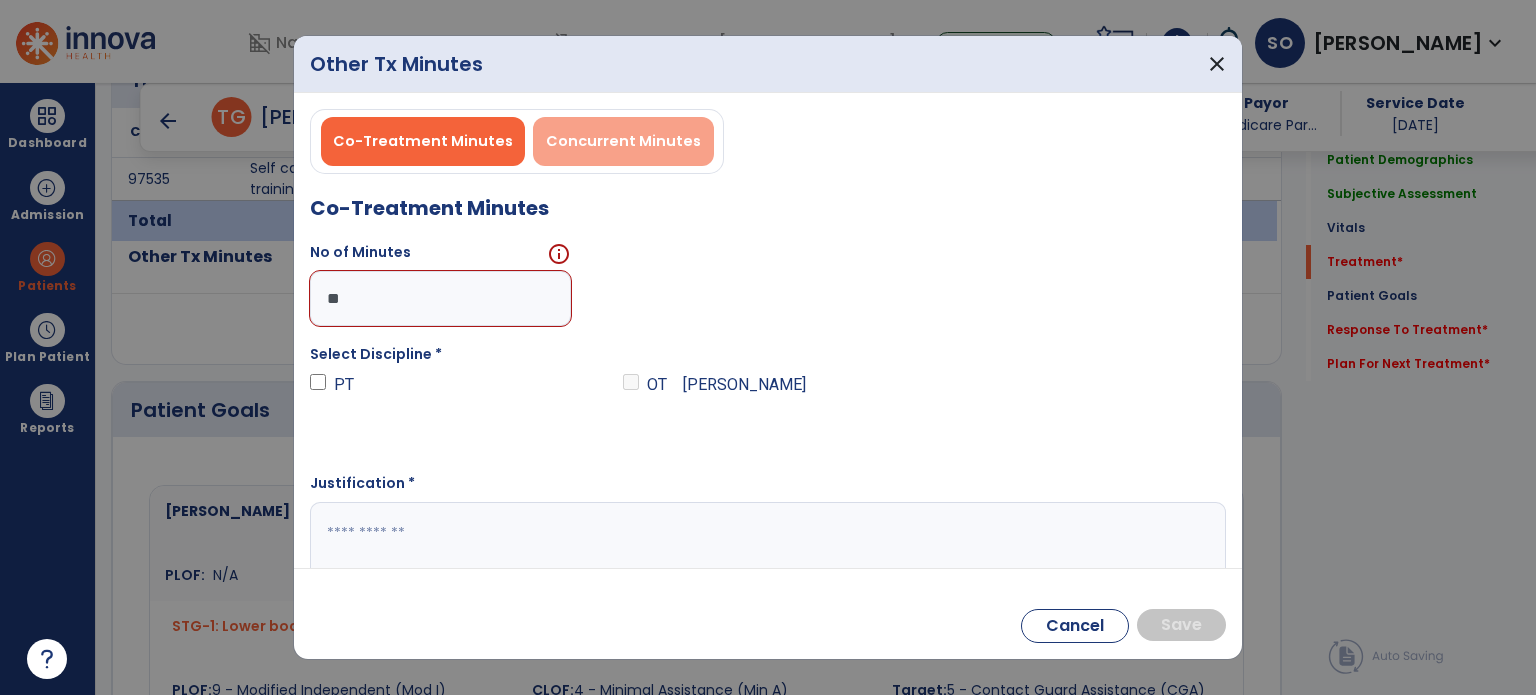 click on "Concurrent Minutes" at bounding box center [623, 141] 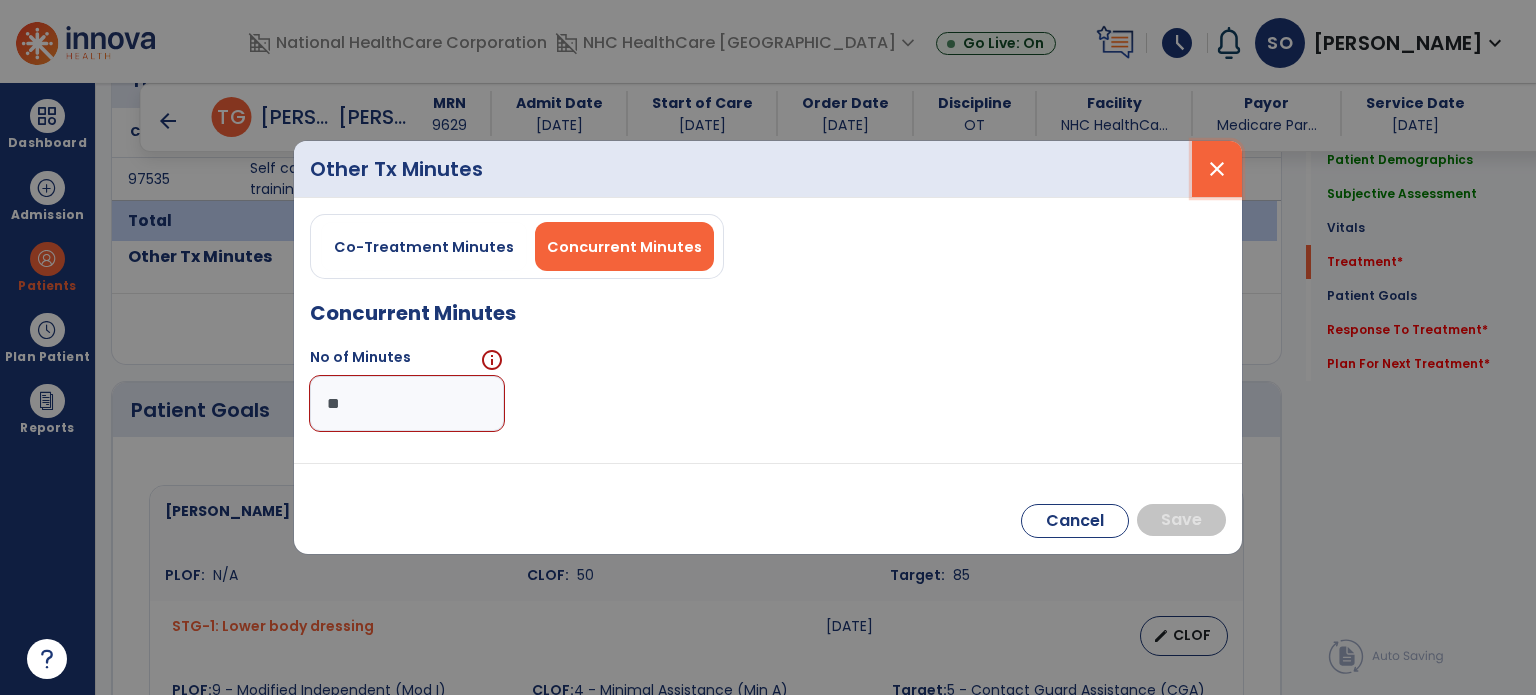 click on "close" at bounding box center (1217, 169) 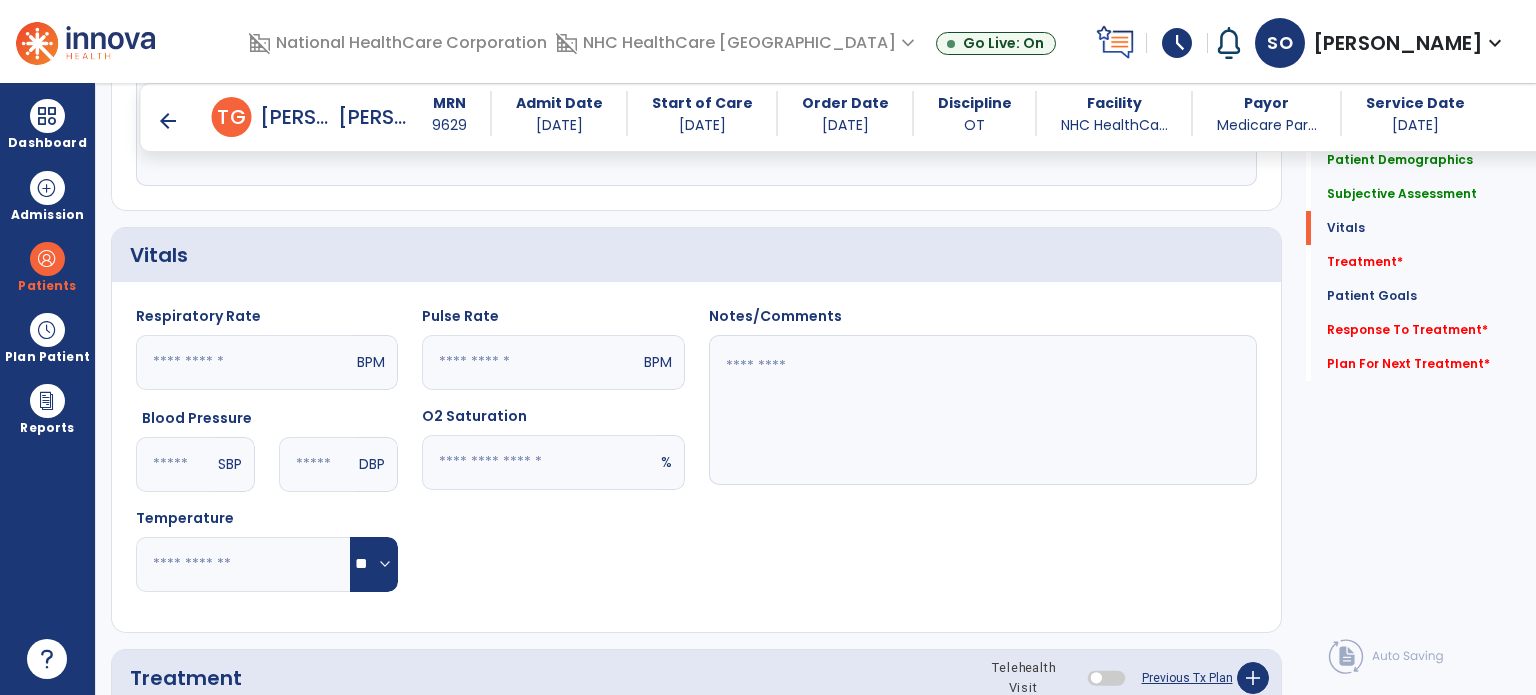 scroll, scrollTop: 638, scrollLeft: 0, axis: vertical 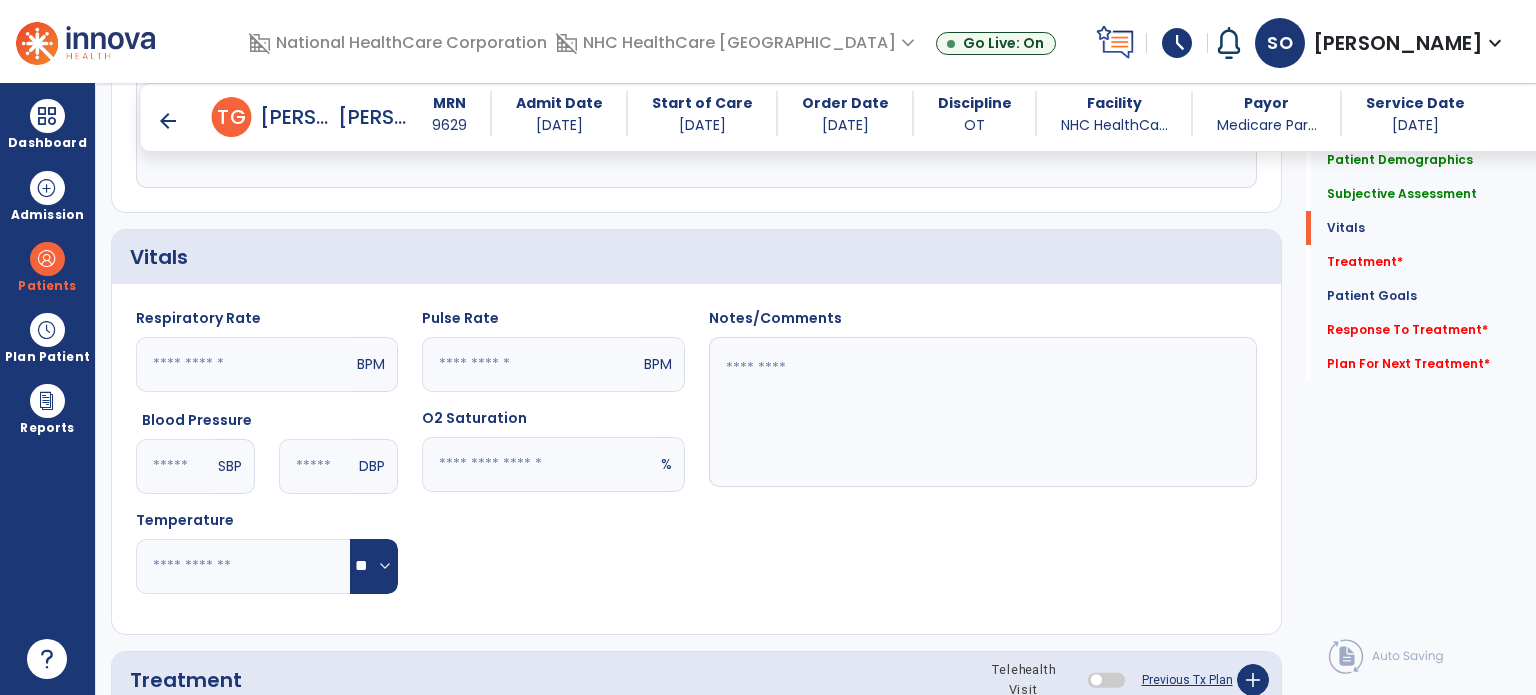 click on "arrow_back" at bounding box center [168, 121] 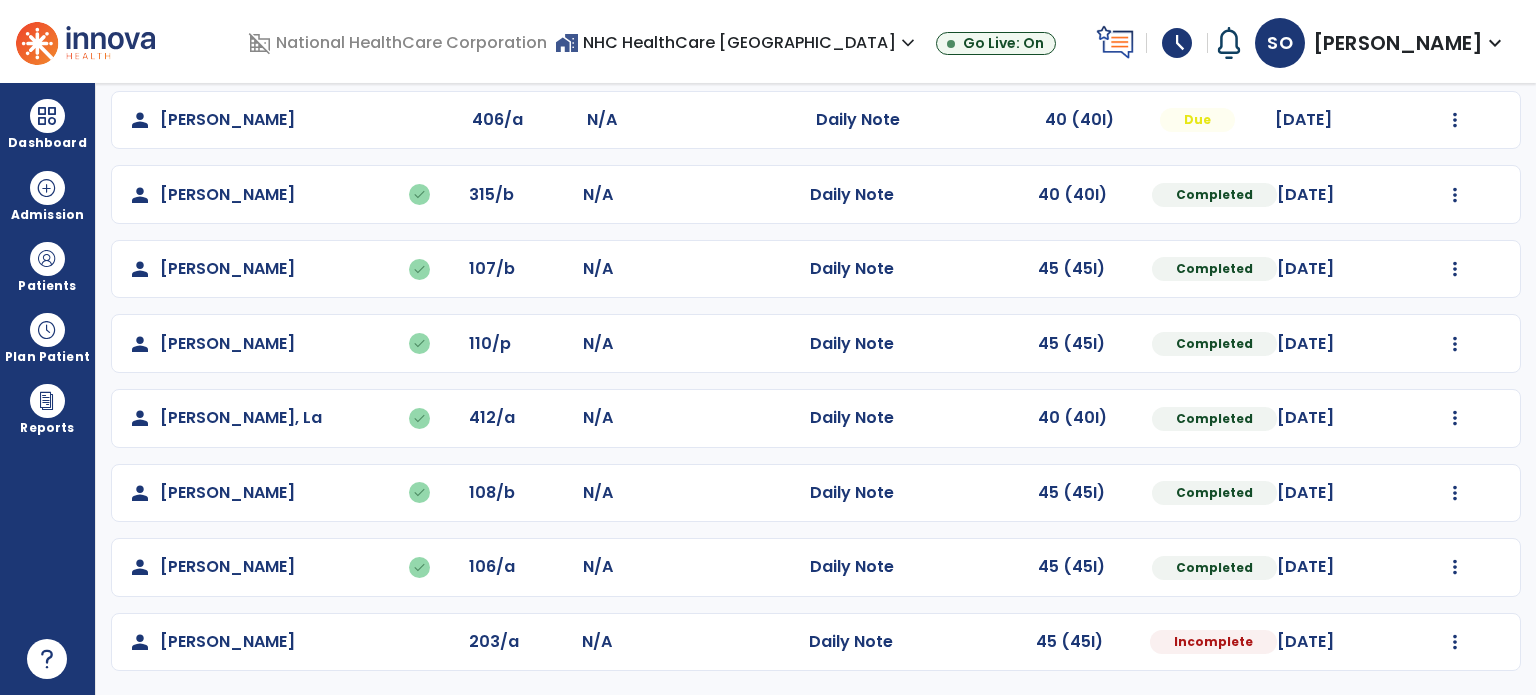 scroll, scrollTop: 169, scrollLeft: 0, axis: vertical 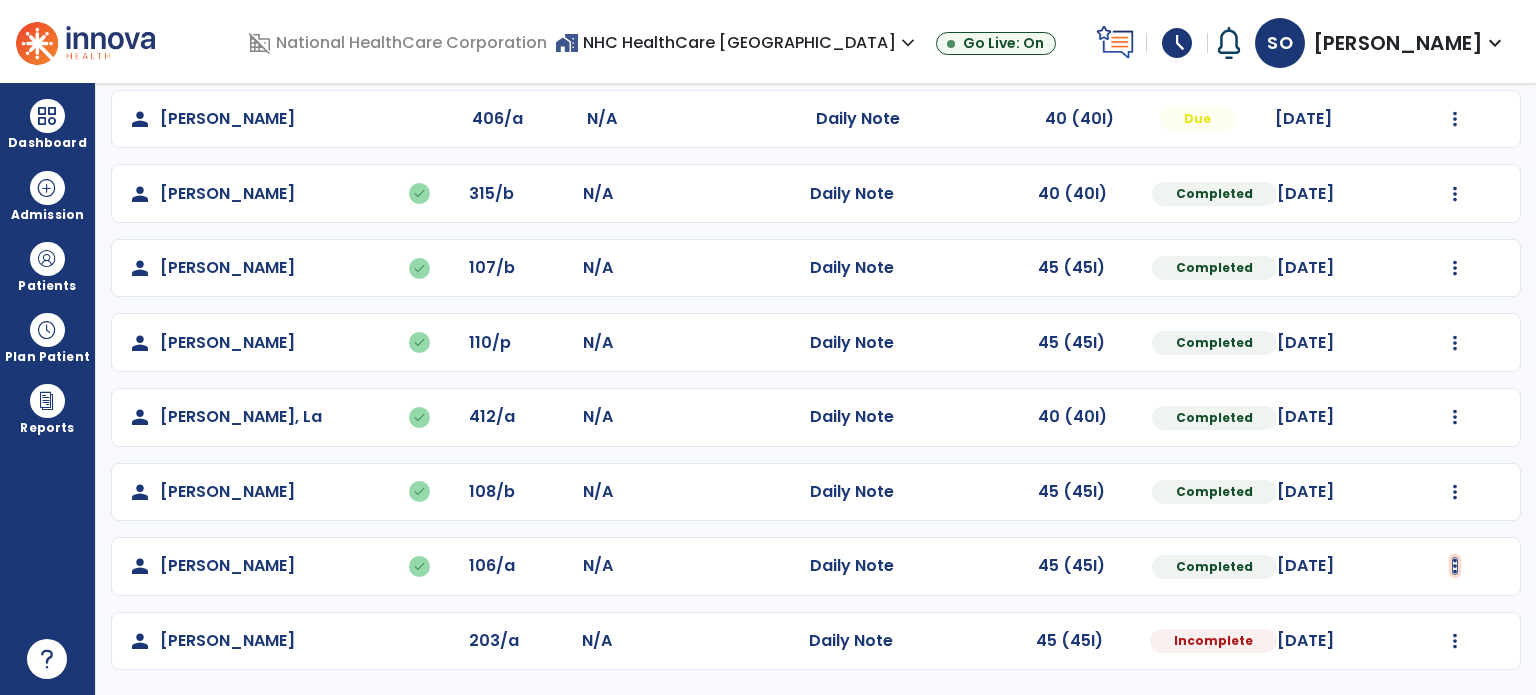 click at bounding box center [1455, 119] 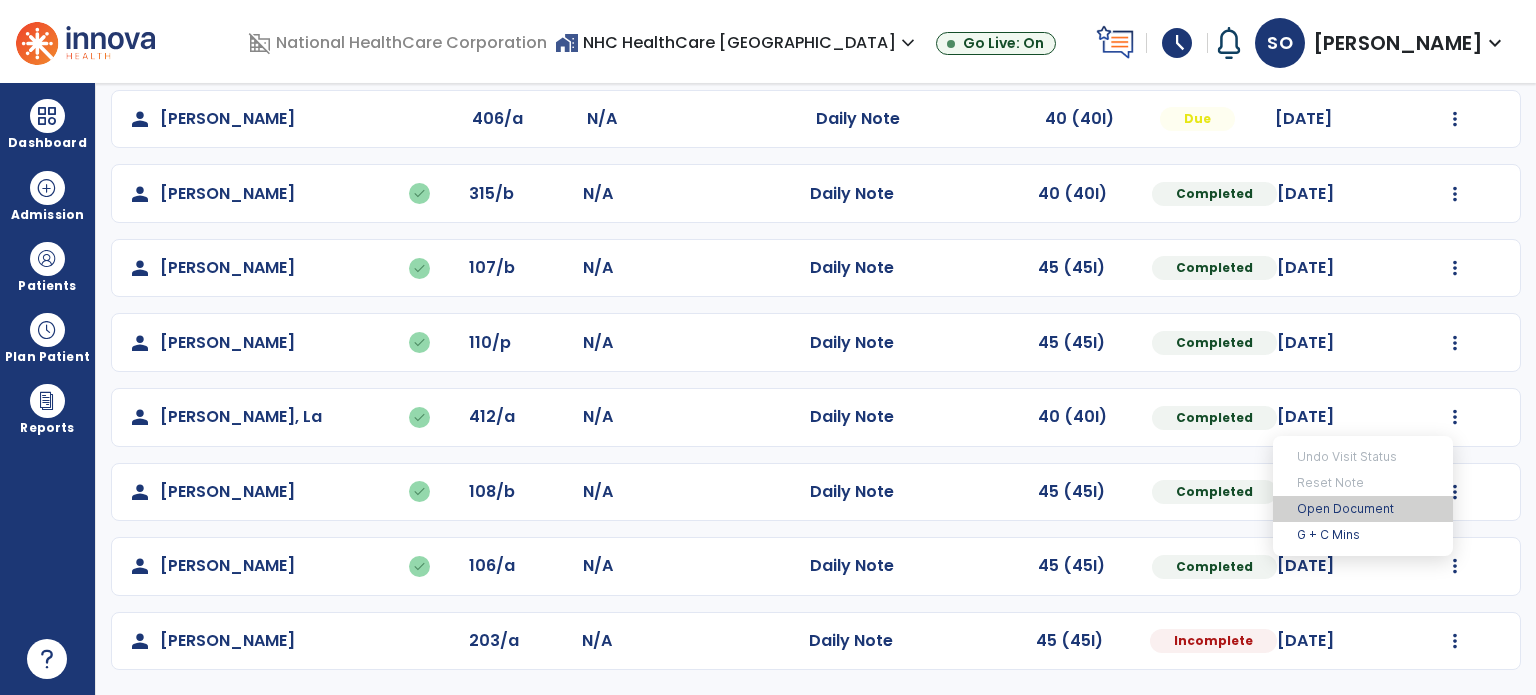 click on "Open Document" at bounding box center (1363, 509) 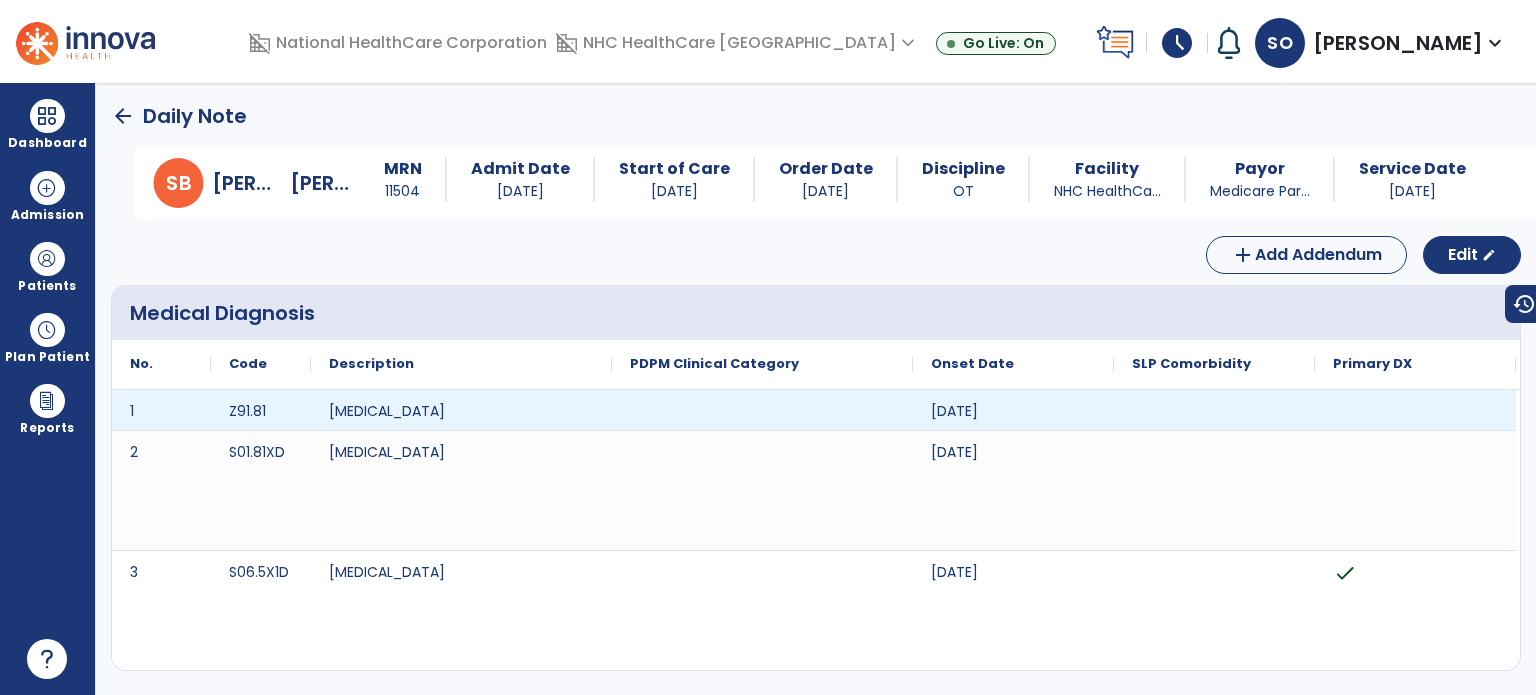 scroll, scrollTop: 0, scrollLeft: 0, axis: both 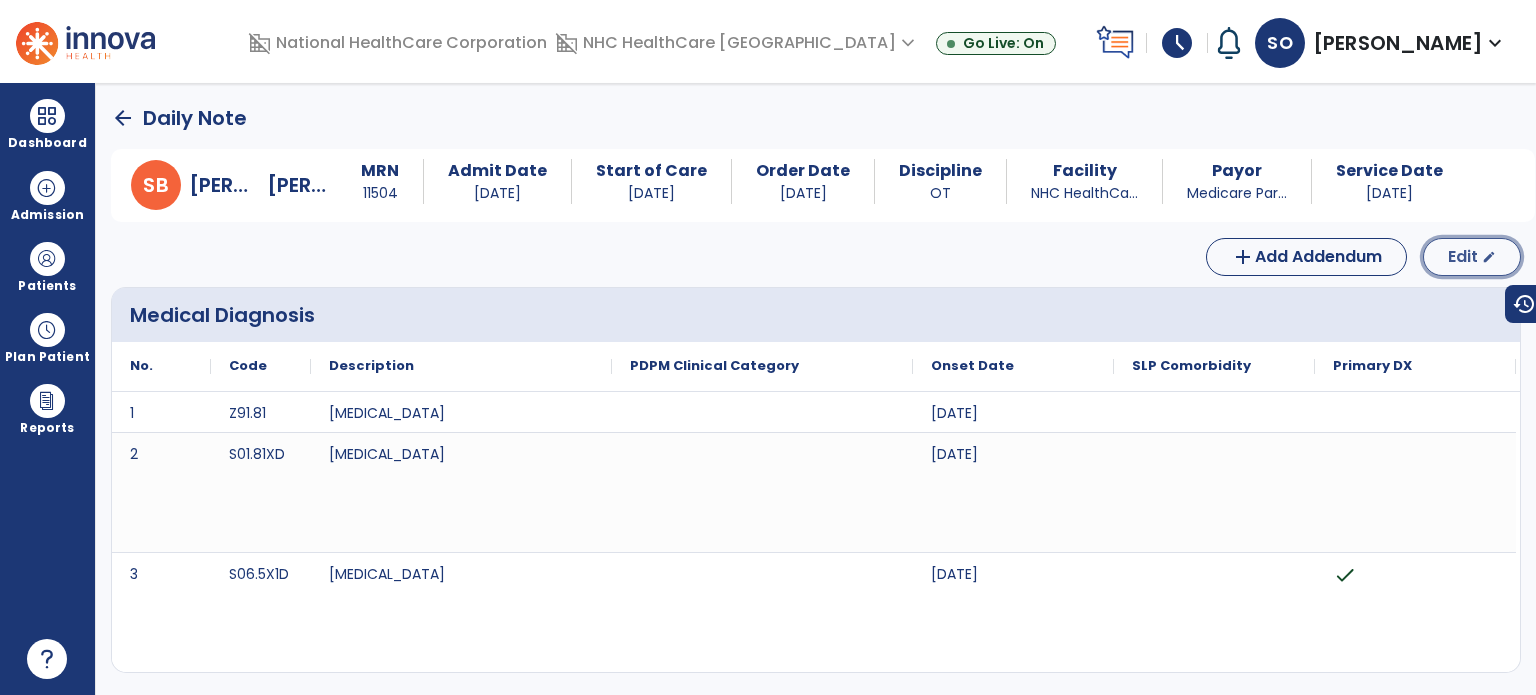 click on "edit" 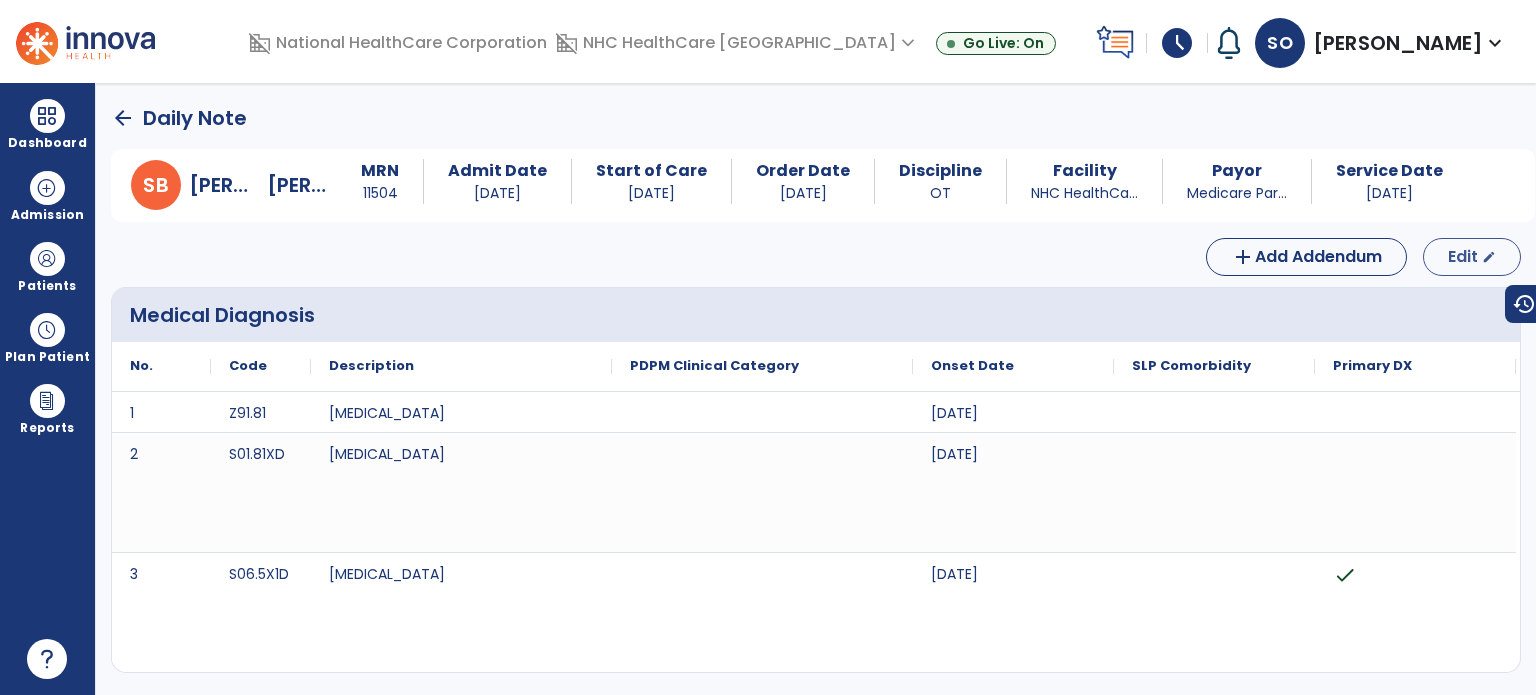 select on "*" 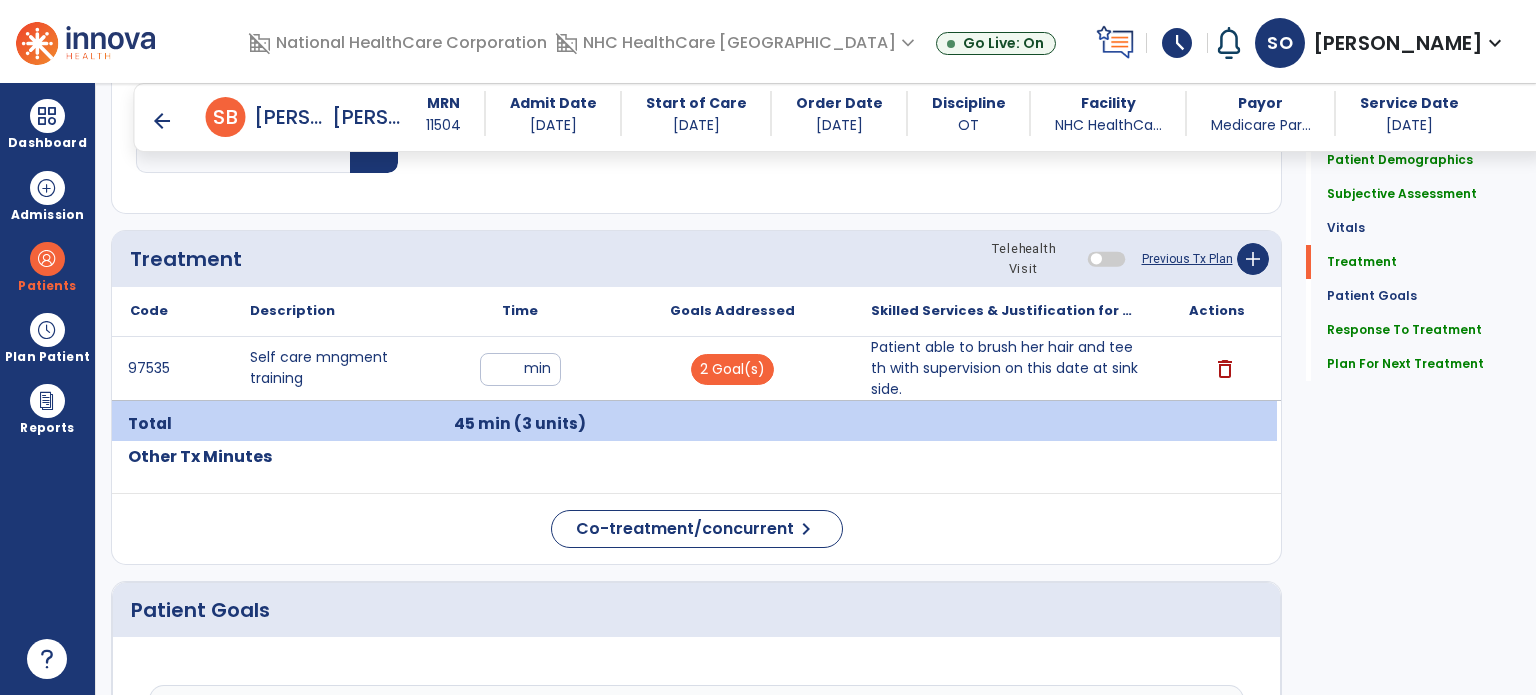 scroll, scrollTop: 1100, scrollLeft: 0, axis: vertical 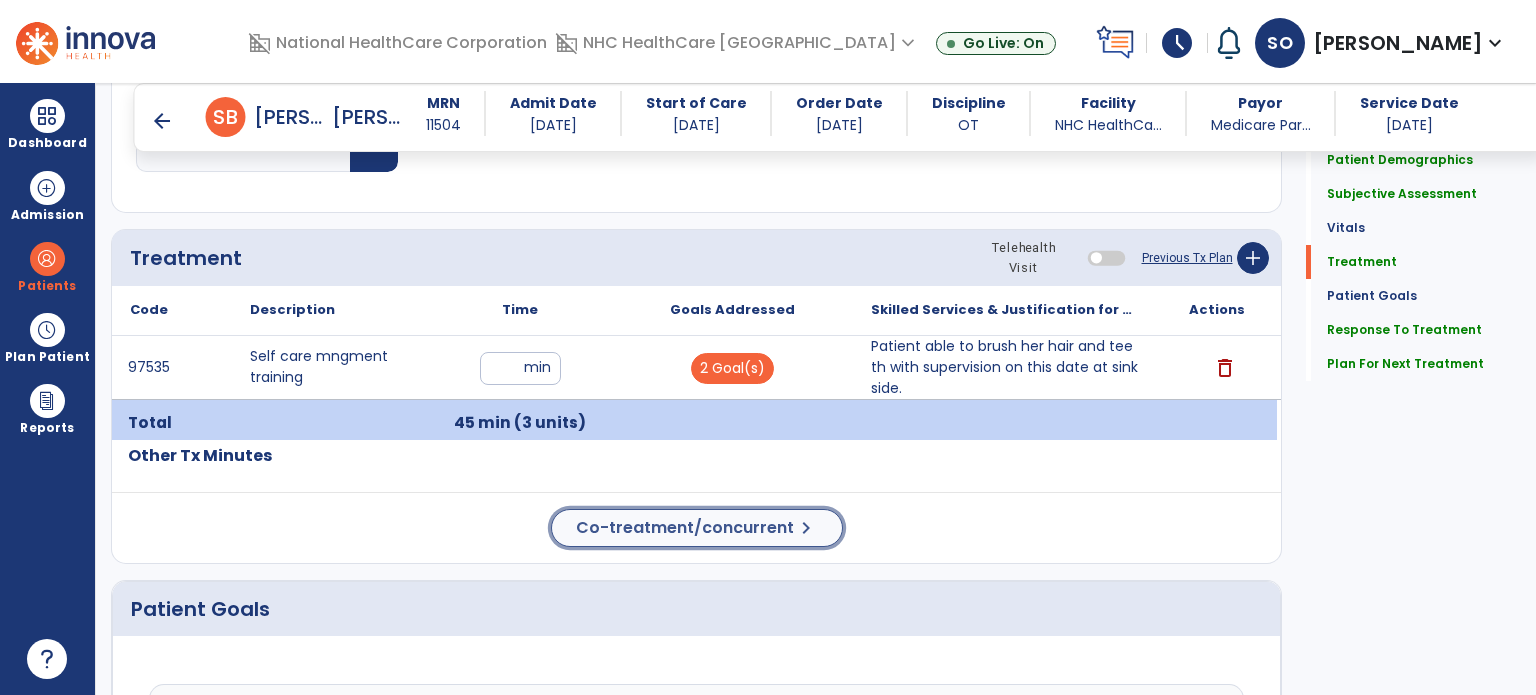 click on "Co-treatment/concurrent" 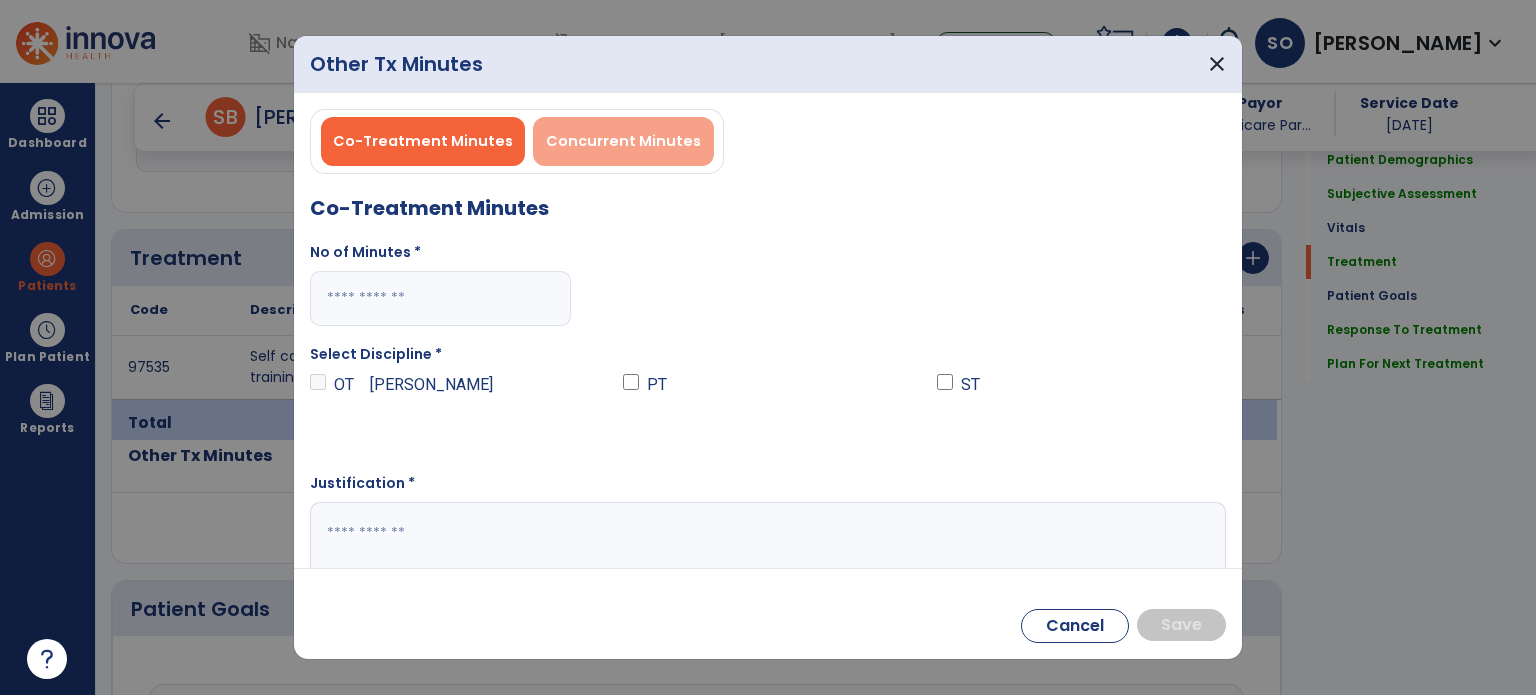 click on "Concurrent Minutes" at bounding box center (623, 141) 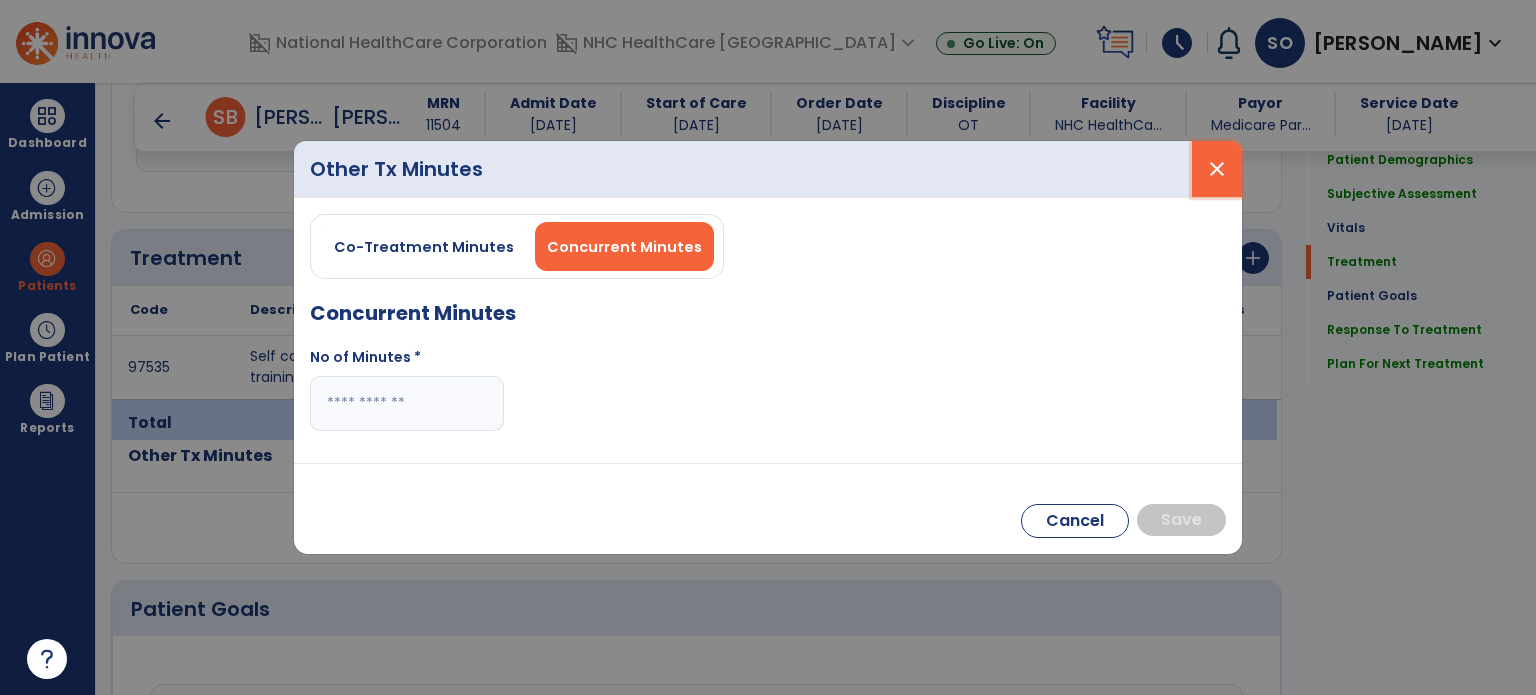 click on "close" at bounding box center [1217, 169] 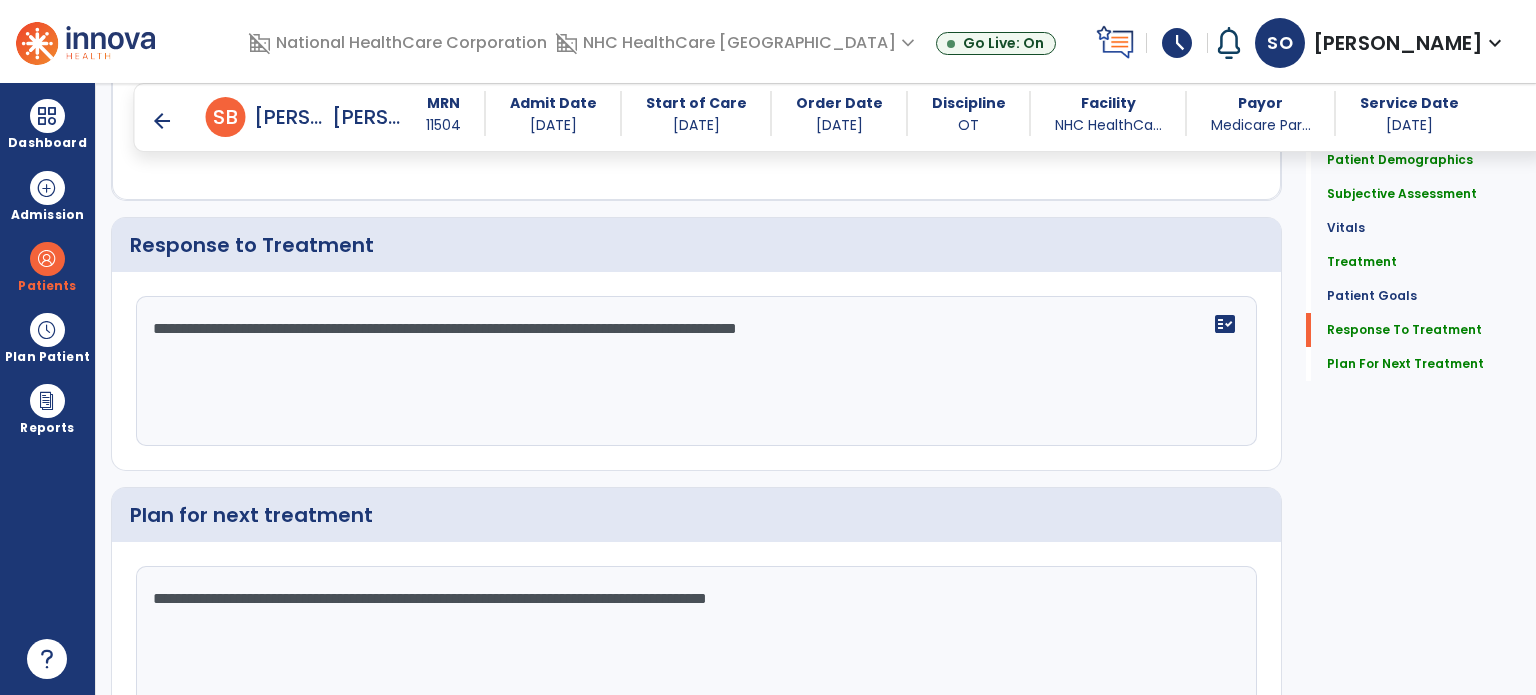 scroll, scrollTop: 2900, scrollLeft: 0, axis: vertical 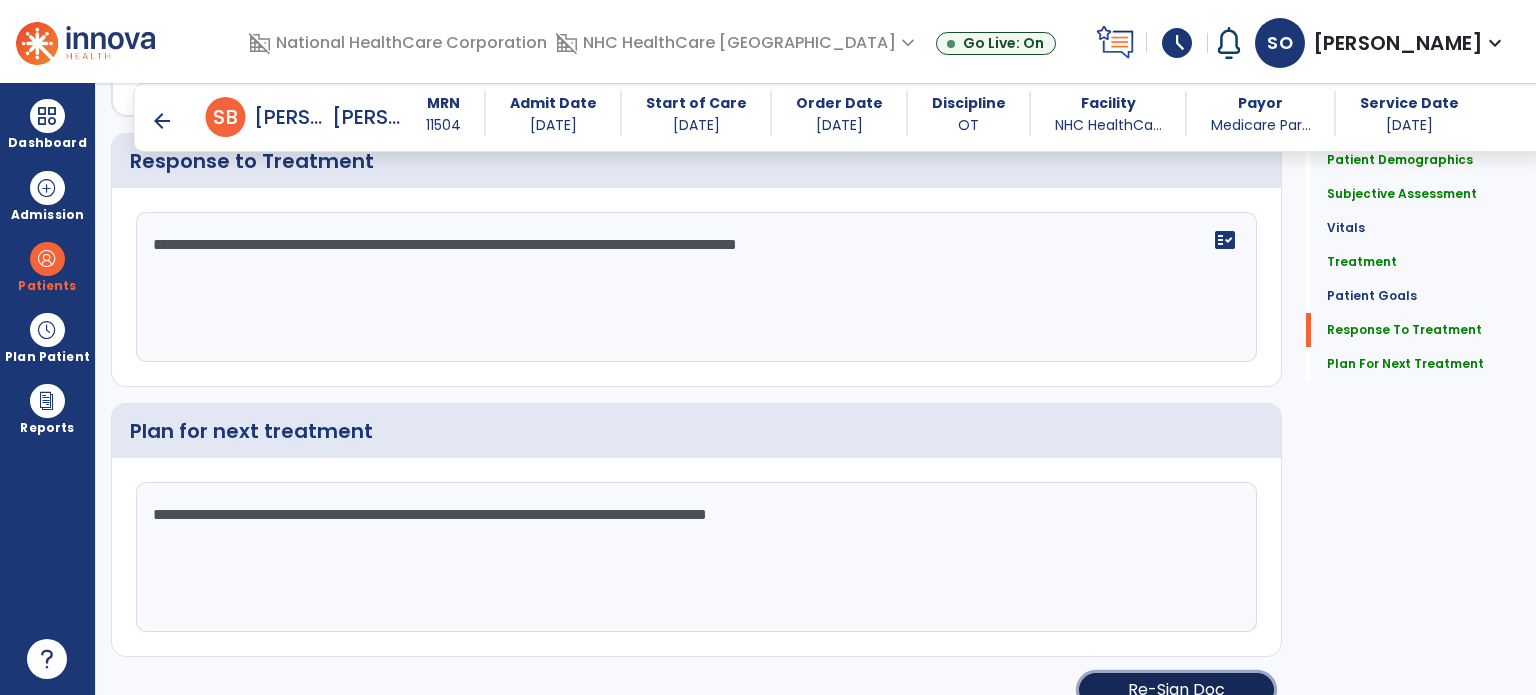 click on "Re-Sign Doc" 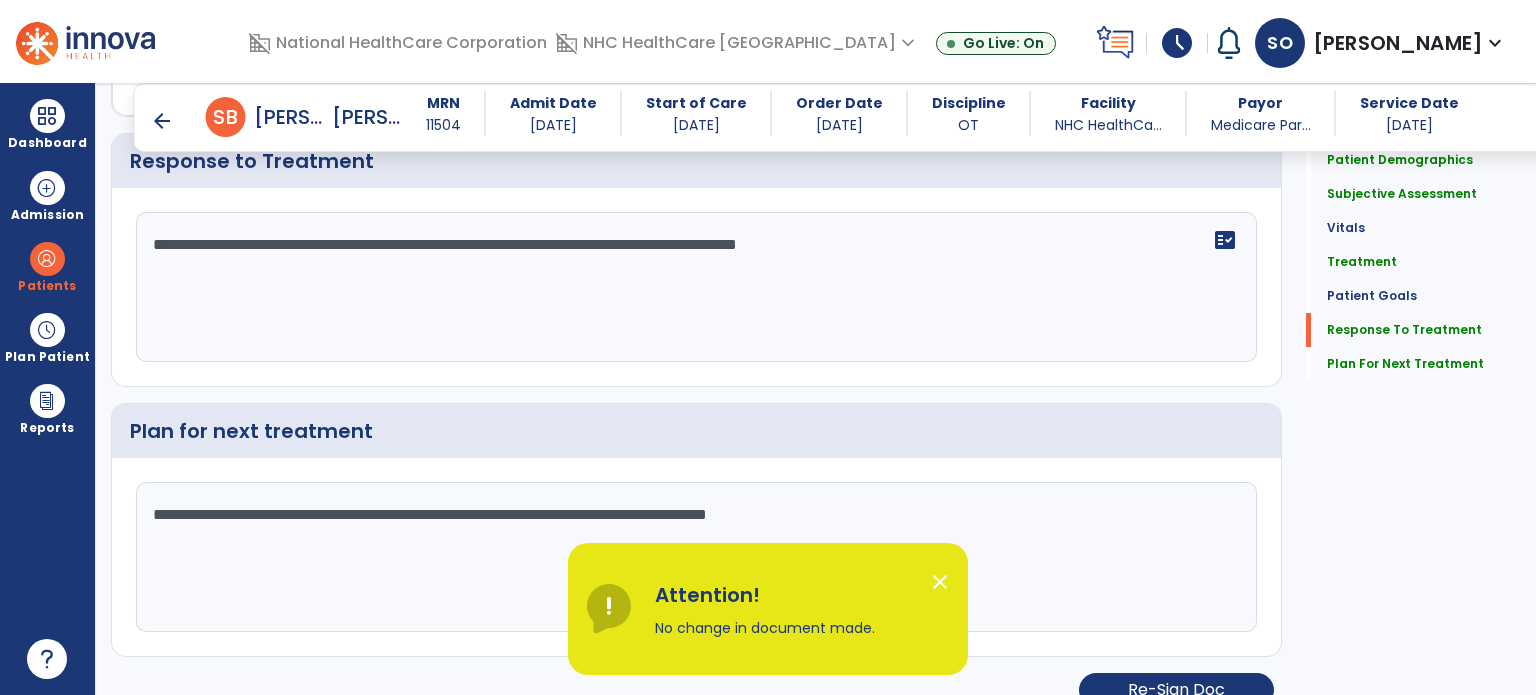 click on "close" at bounding box center (940, 582) 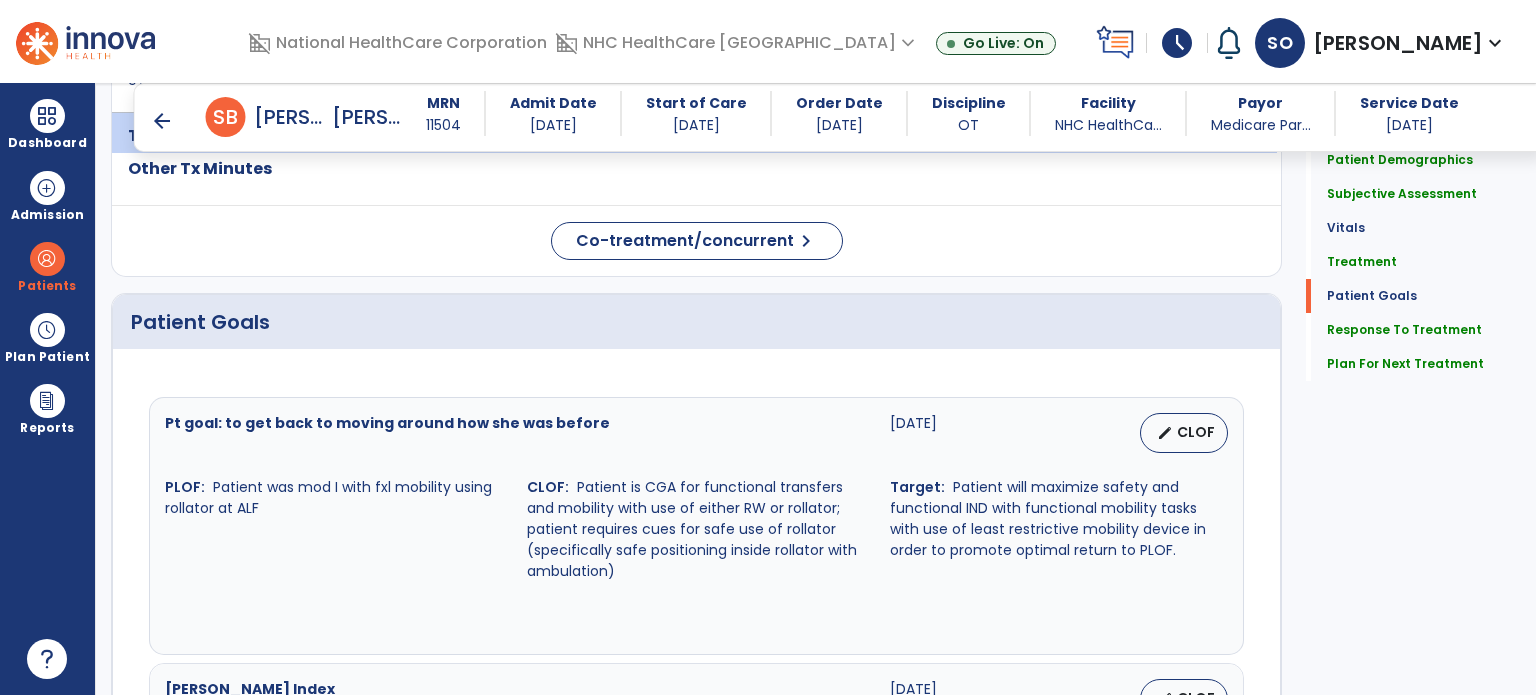 scroll, scrollTop: 1400, scrollLeft: 0, axis: vertical 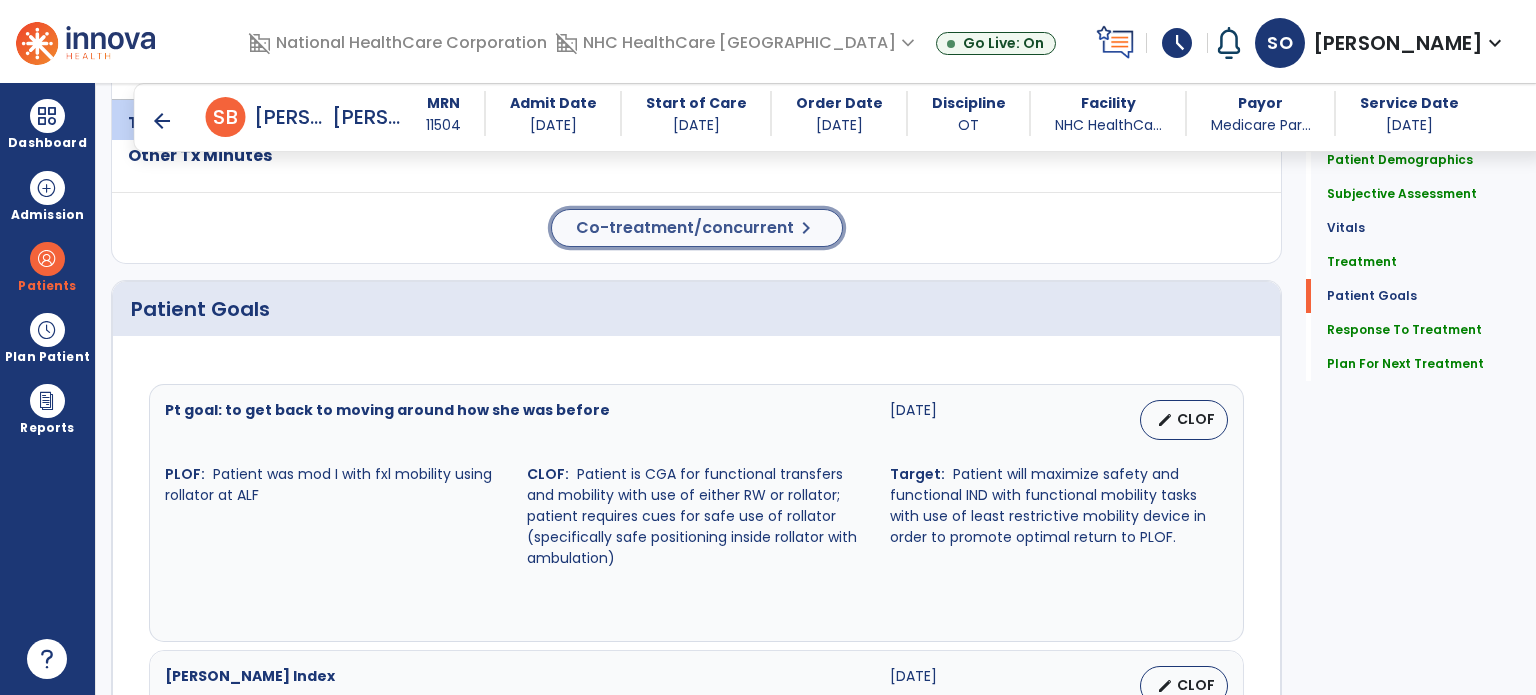 click on "Co-treatment/concurrent" 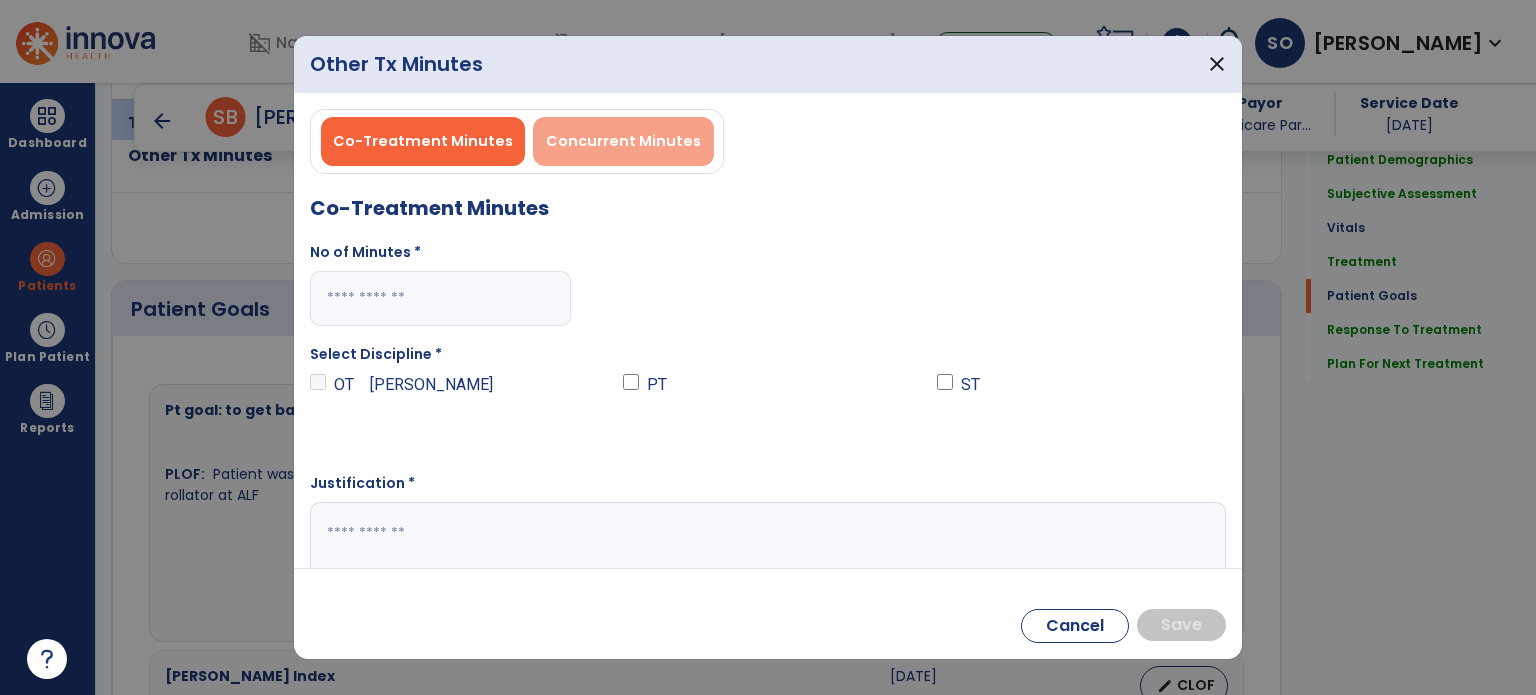 click on "Concurrent Minutes" at bounding box center [623, 141] 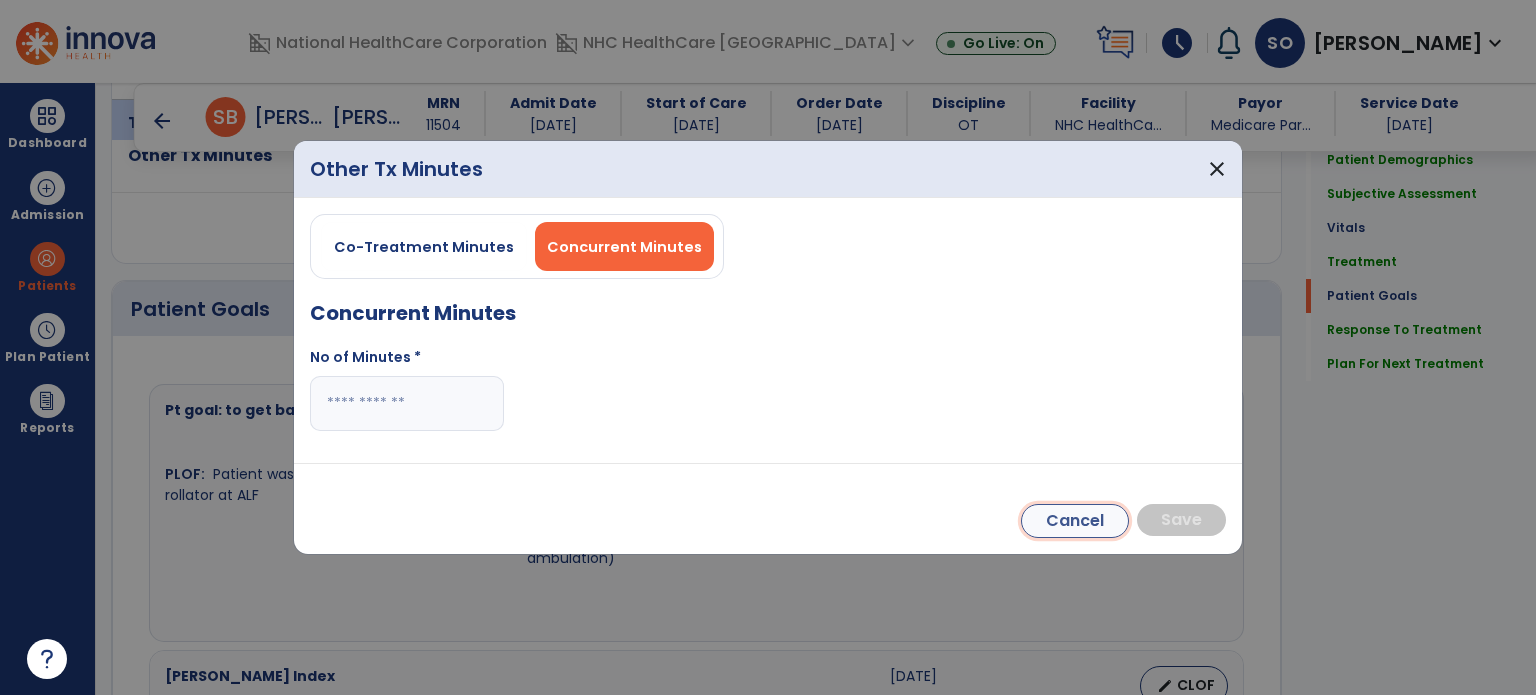 click on "Cancel" at bounding box center [1075, 521] 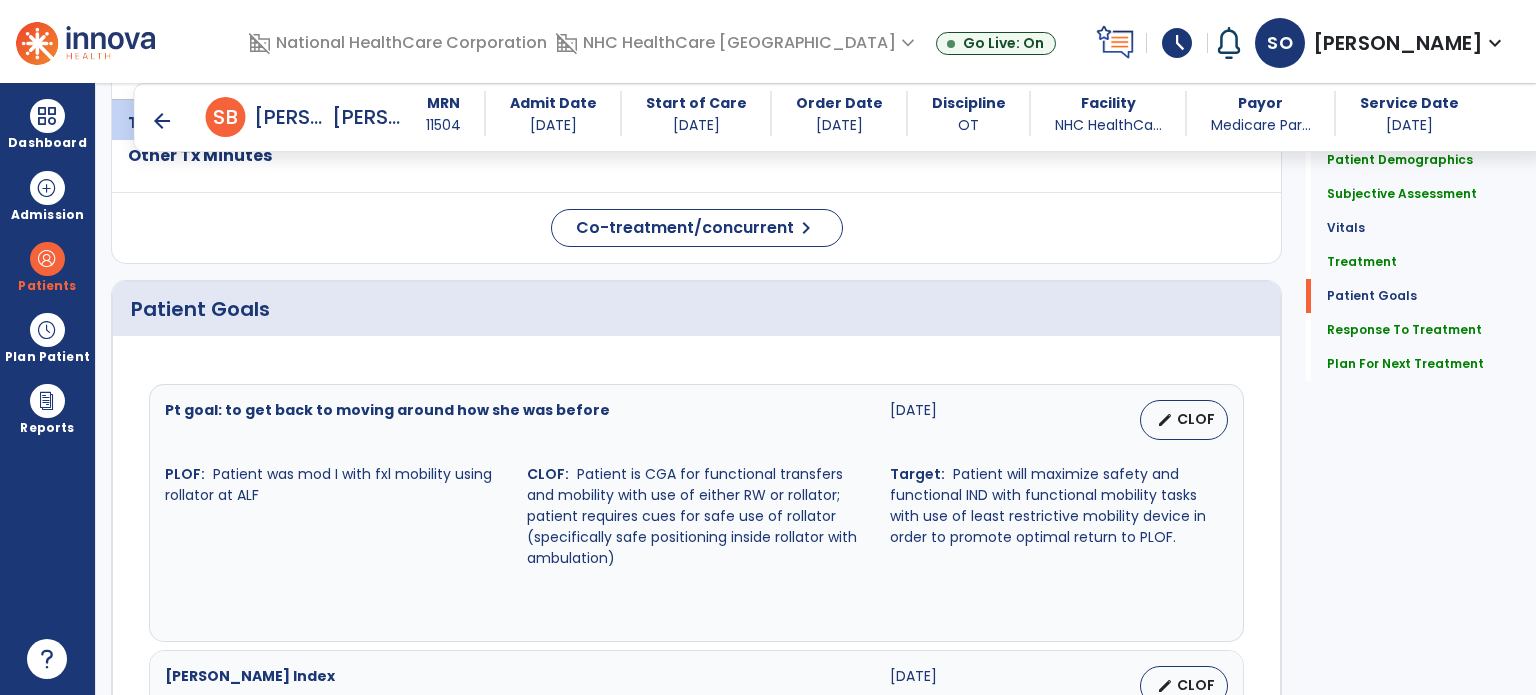 click on "arrow_back" at bounding box center [162, 121] 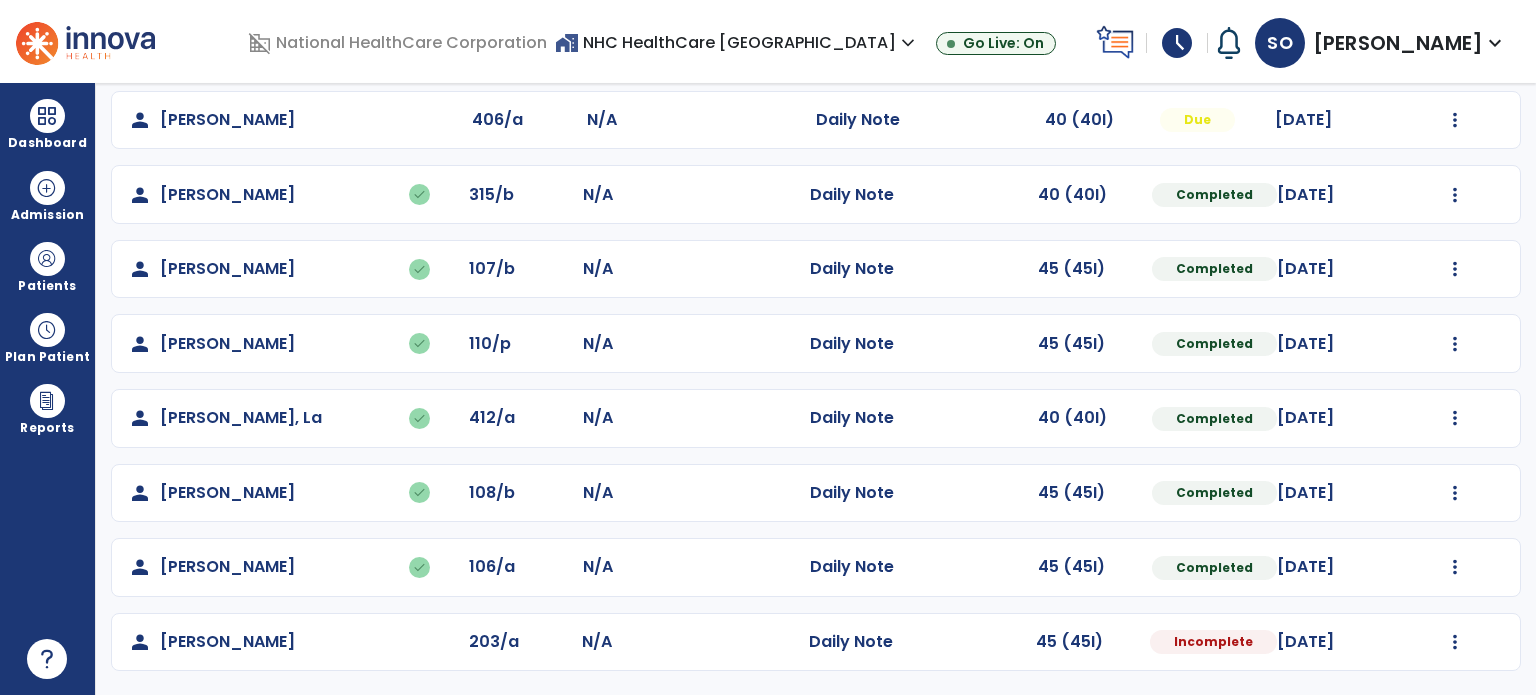 scroll, scrollTop: 169, scrollLeft: 0, axis: vertical 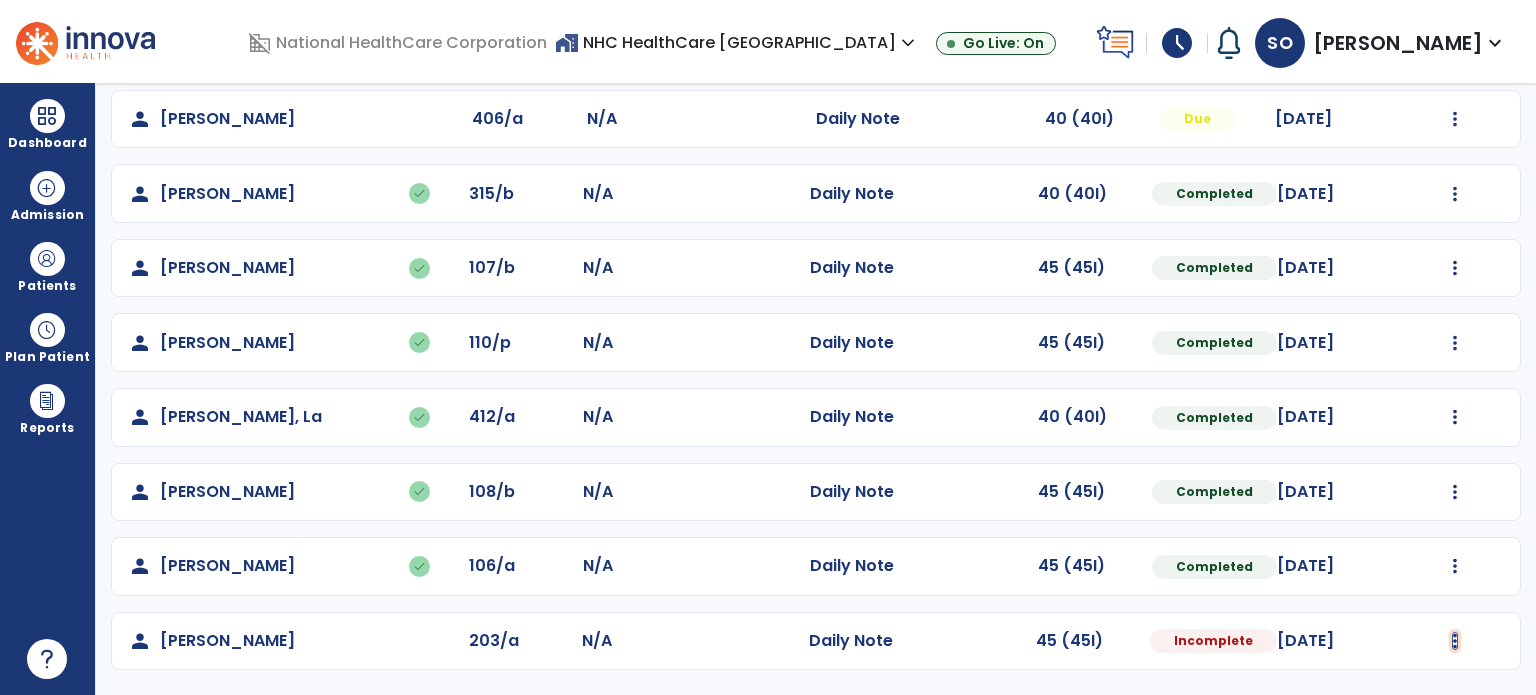 click at bounding box center (1455, 119) 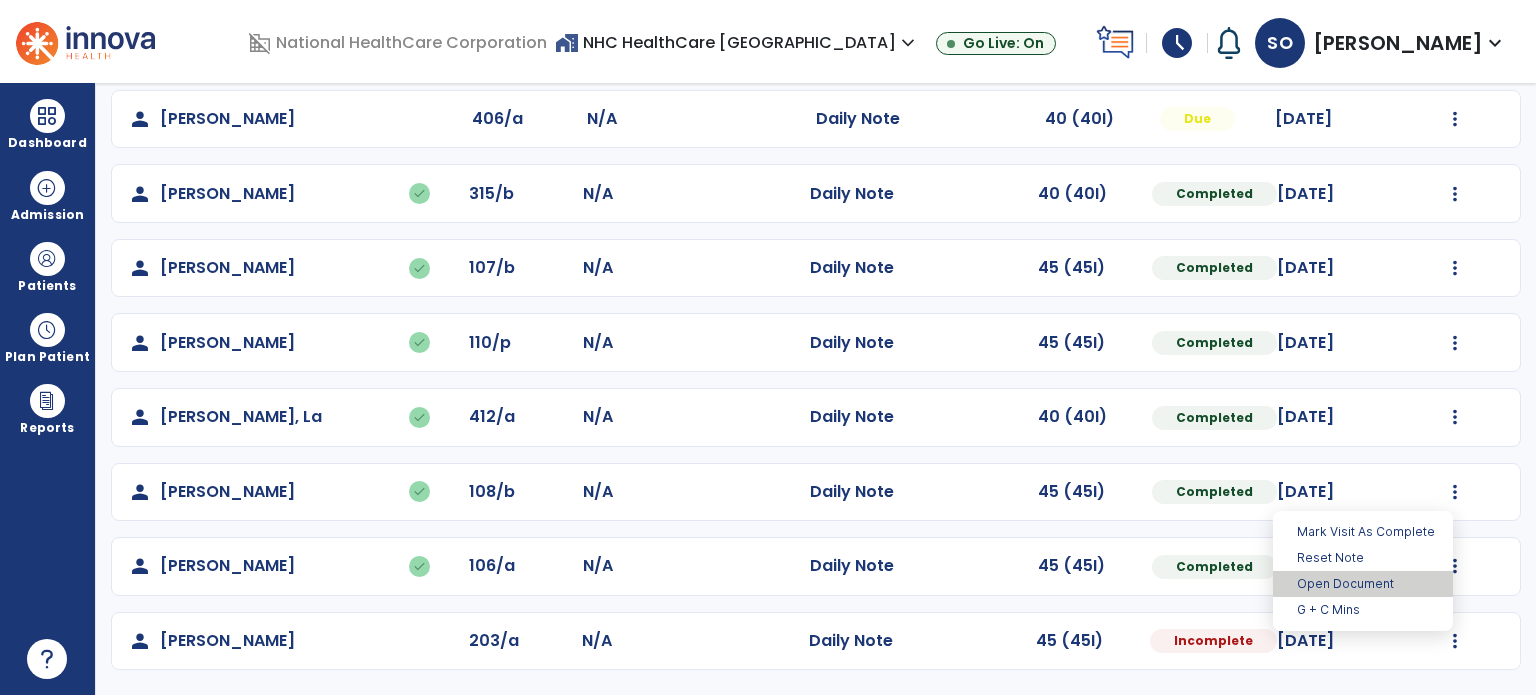 click on "Open Document" at bounding box center [1363, 584] 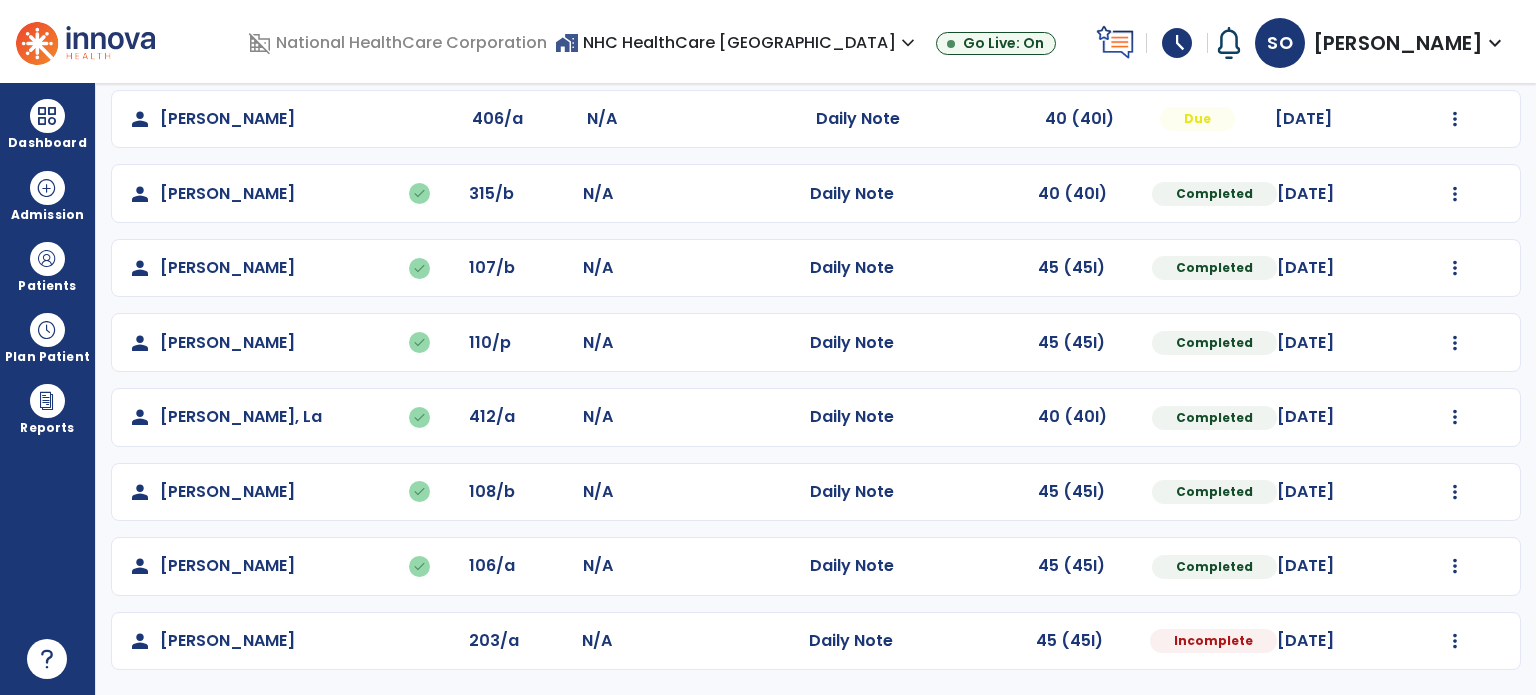 select on "*" 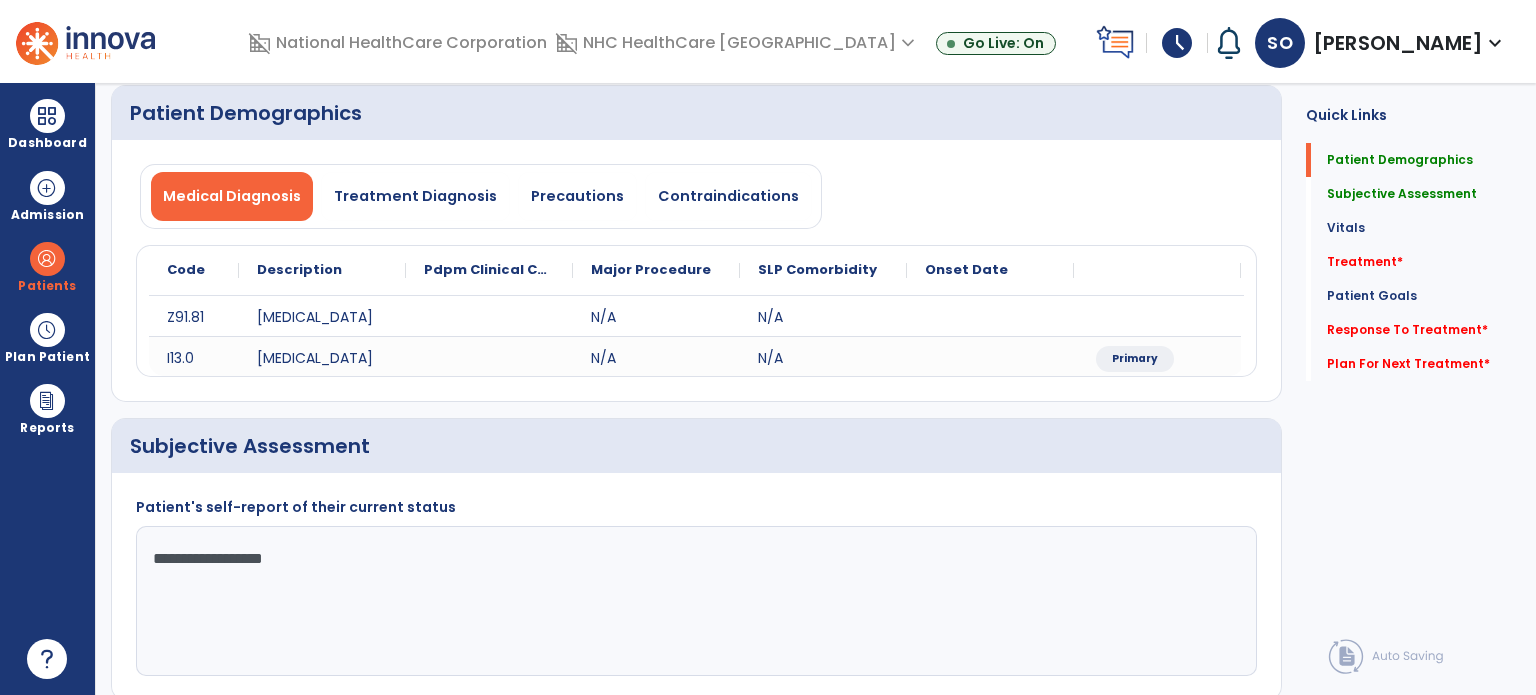 drag, startPoint x: 1362, startPoint y: 259, endPoint x: 785, endPoint y: 392, distance: 592.13007 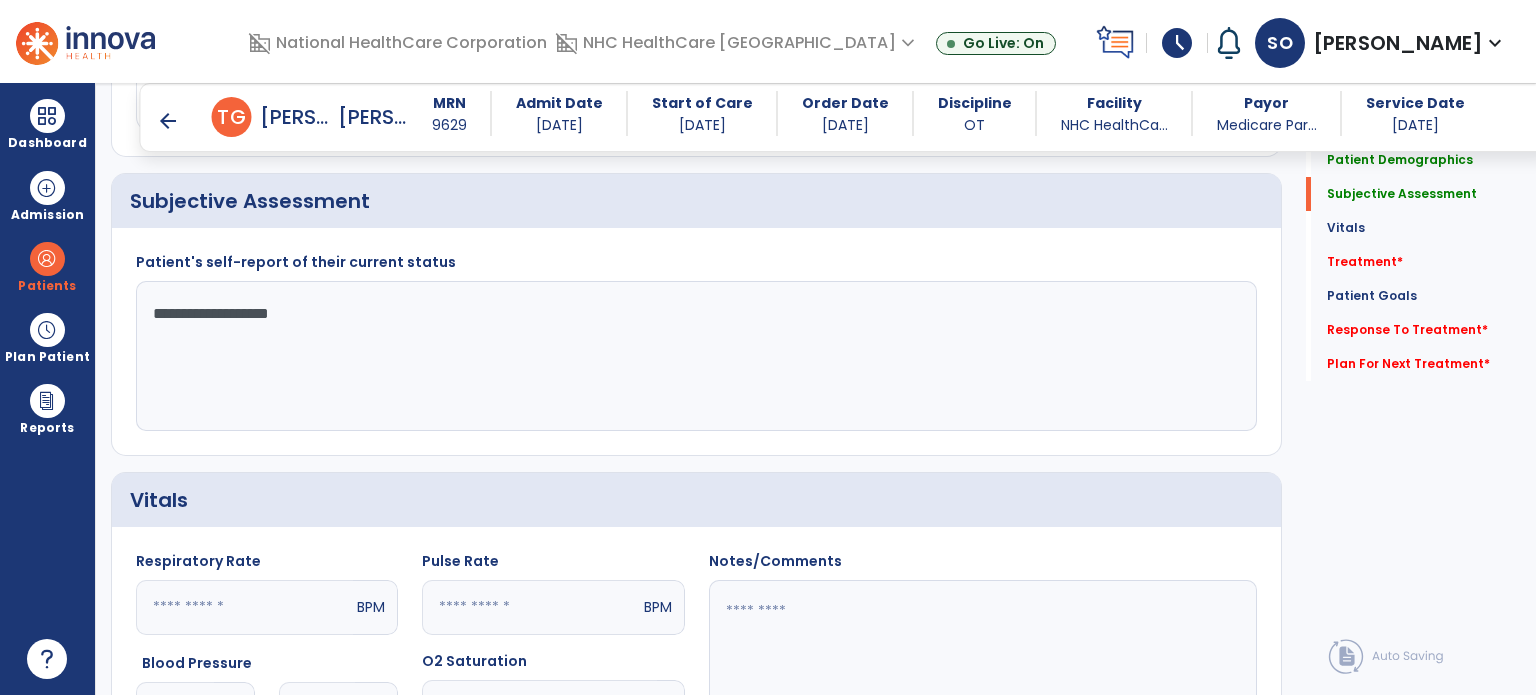scroll, scrollTop: 400, scrollLeft: 0, axis: vertical 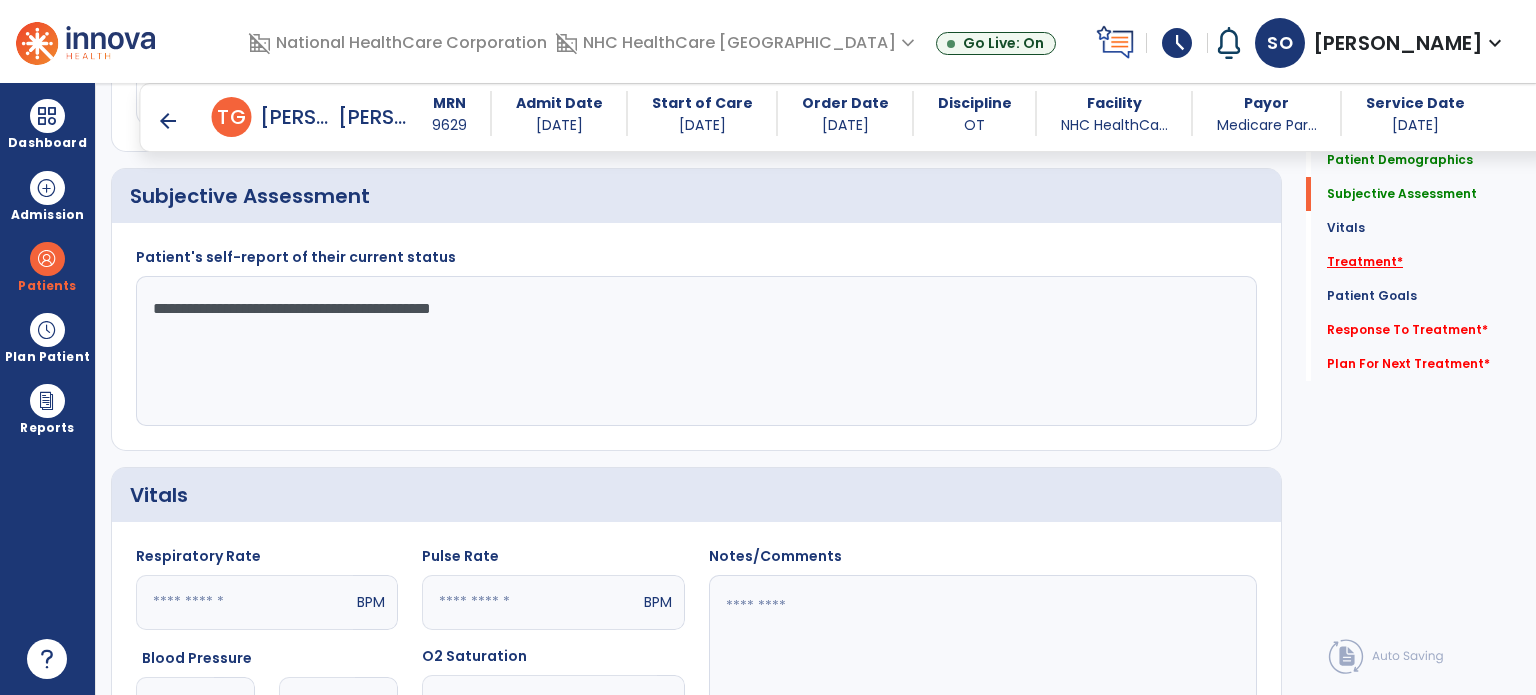 type on "**********" 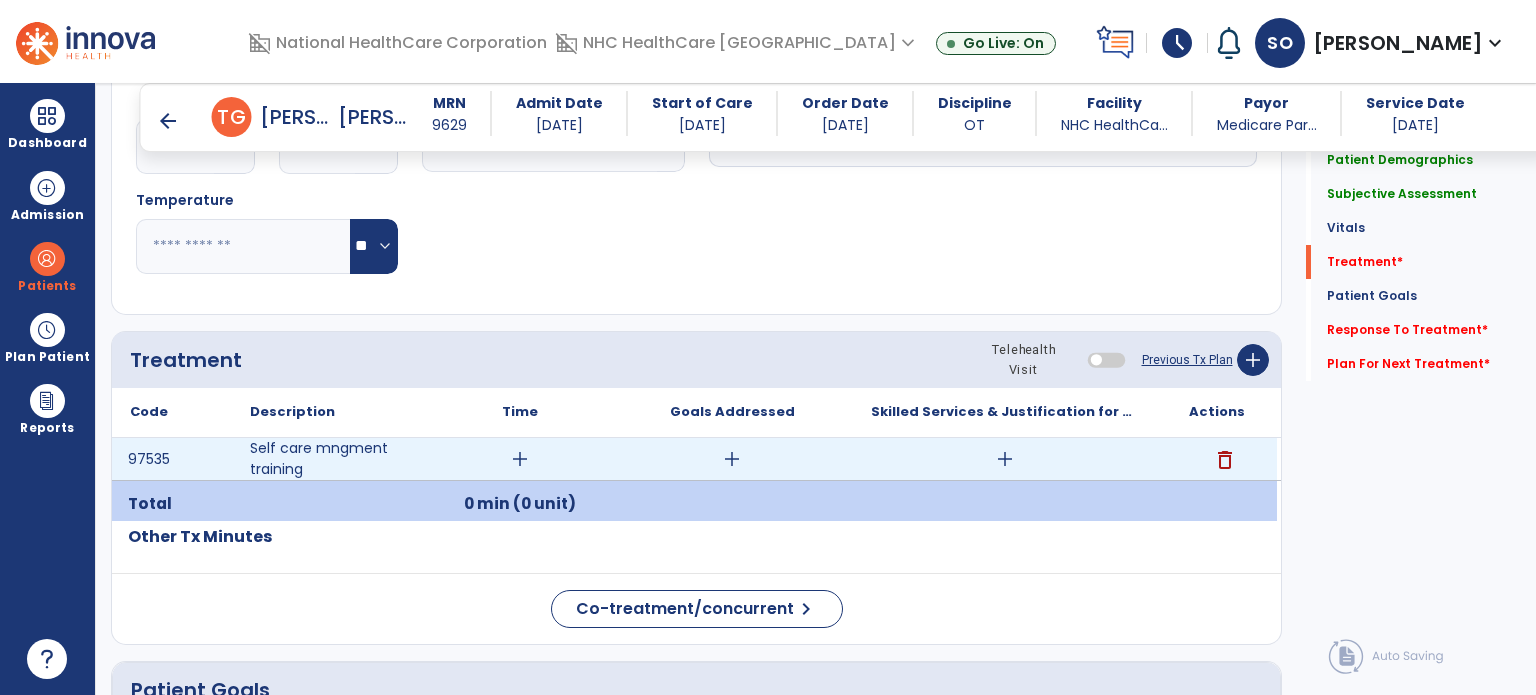 scroll, scrollTop: 1055, scrollLeft: 0, axis: vertical 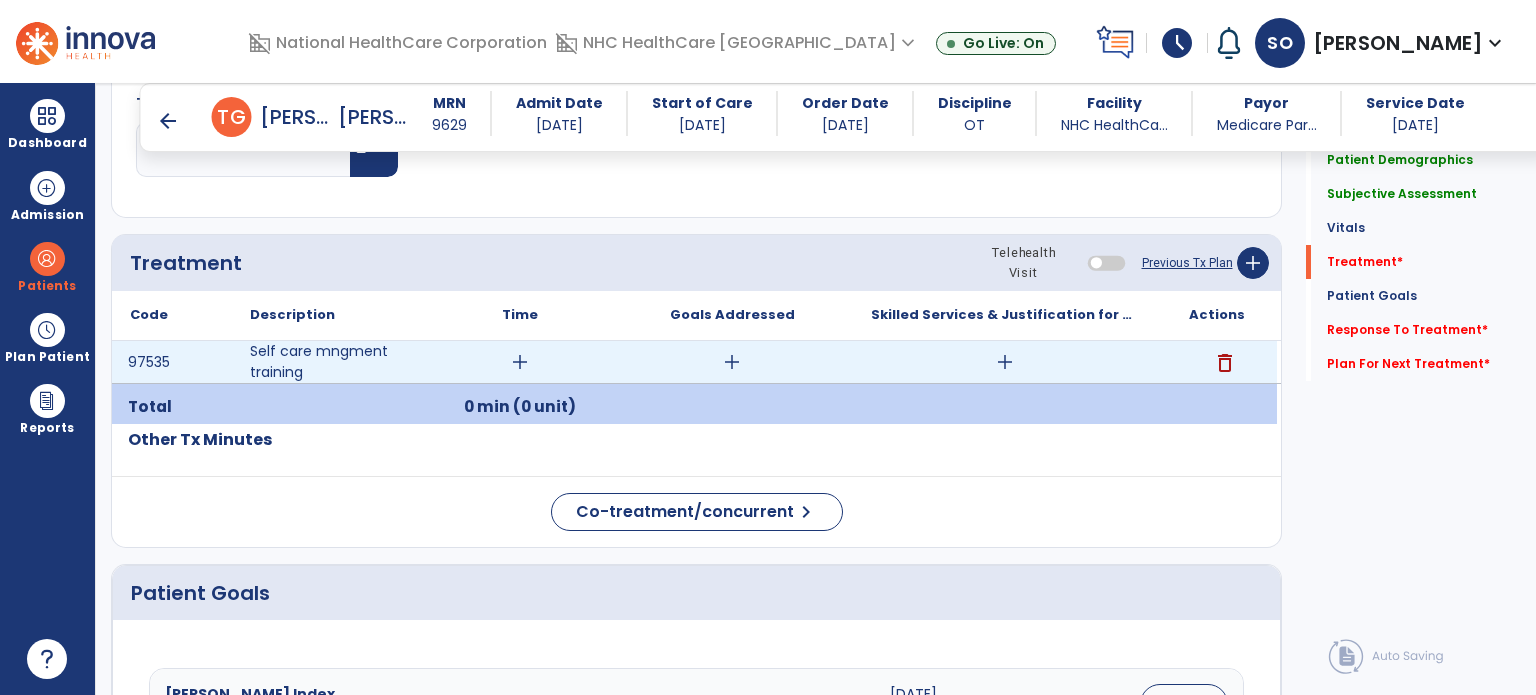 click on "add" at bounding box center [520, 362] 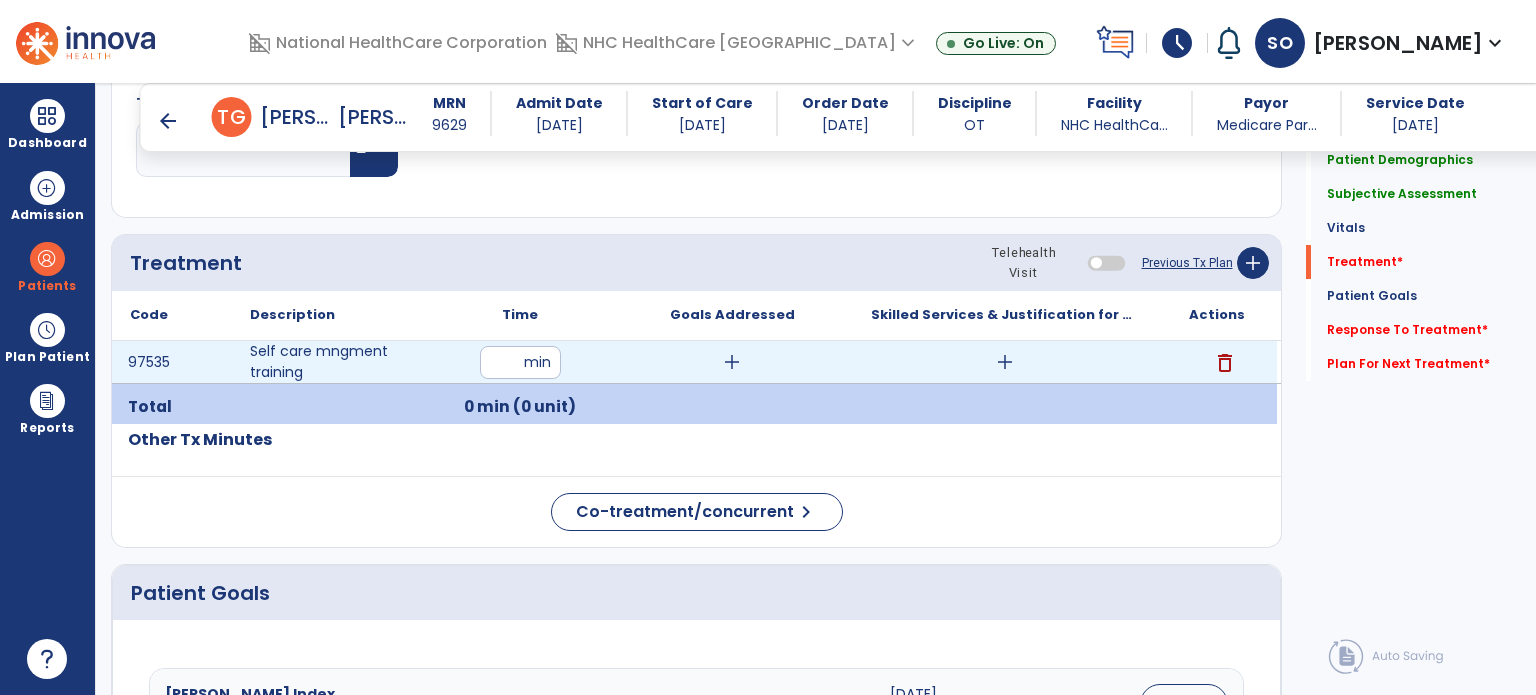 type on "**" 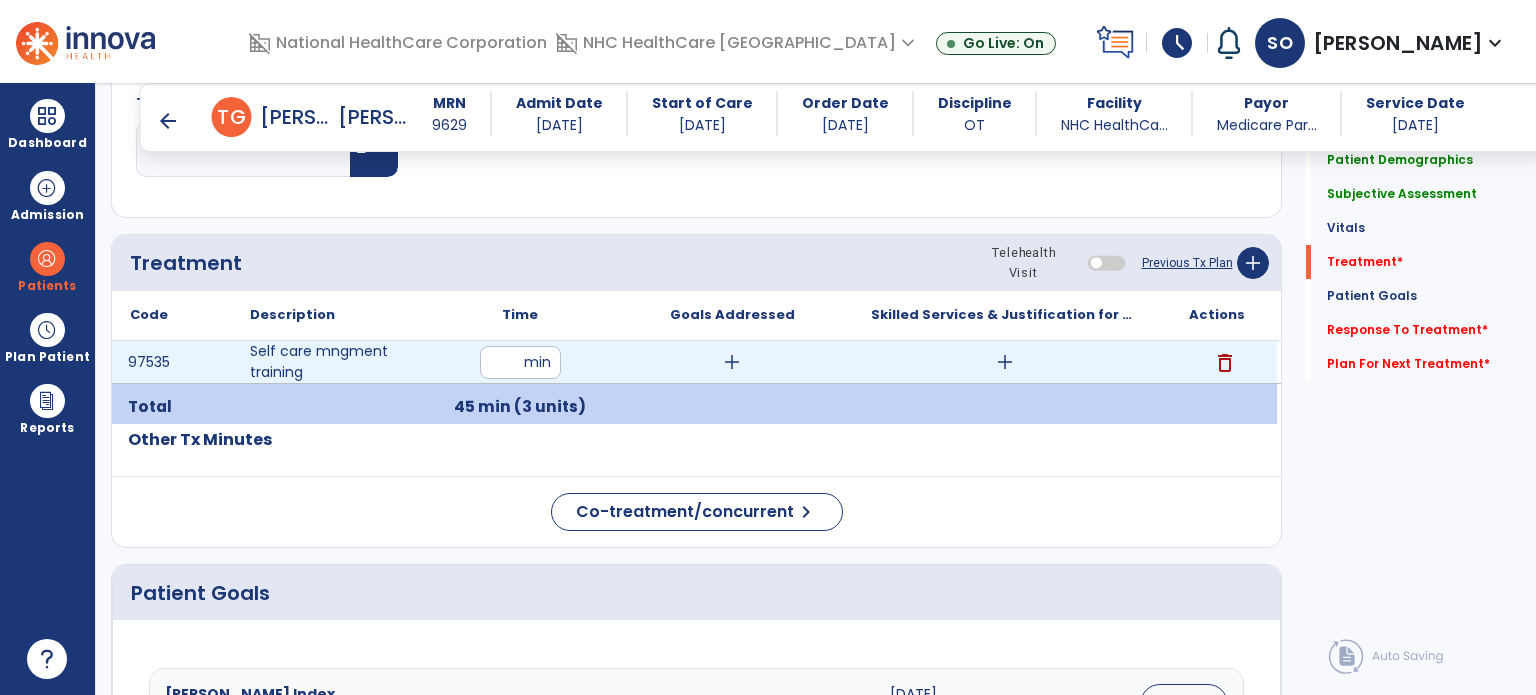 click on "add" at bounding box center [732, 362] 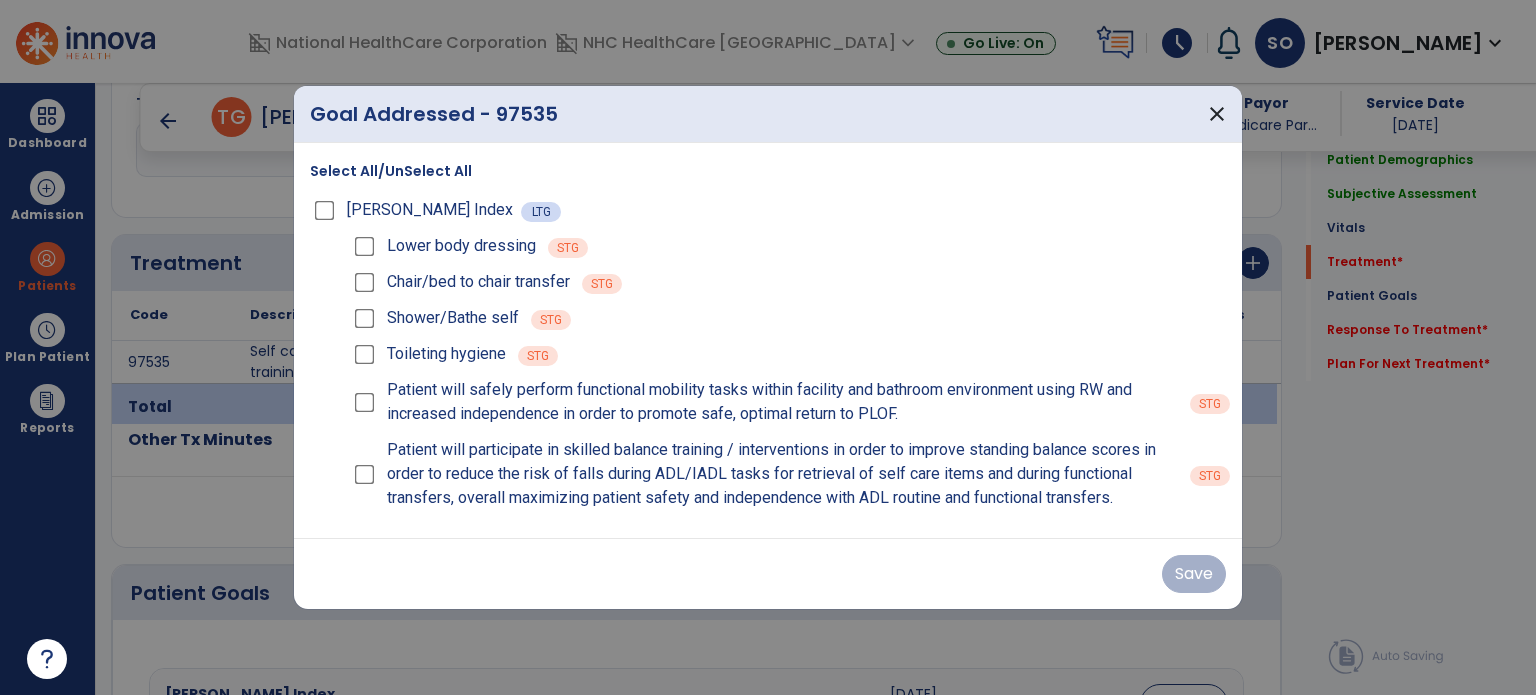click on "Barthel Index  LTG" at bounding box center (768, 210) 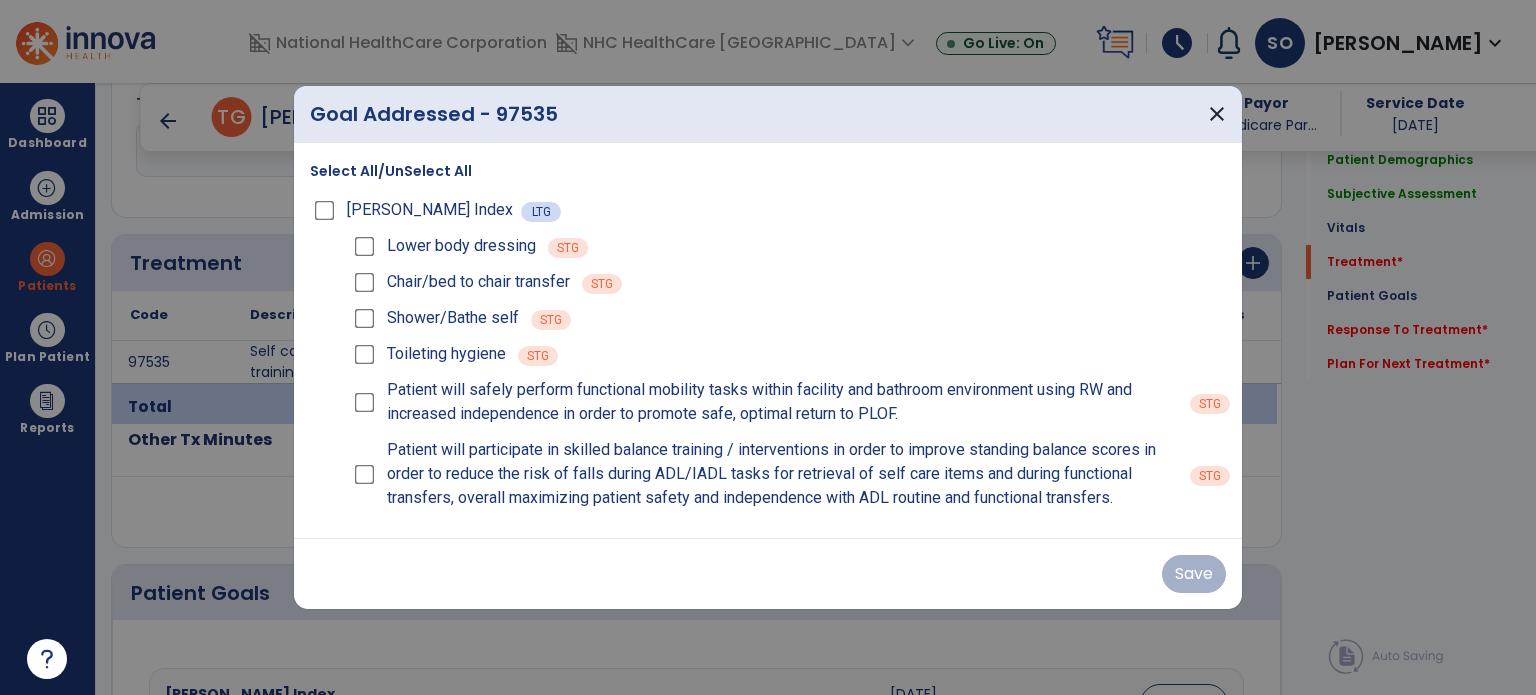 click on "Barthel Index" at bounding box center (415, 210) 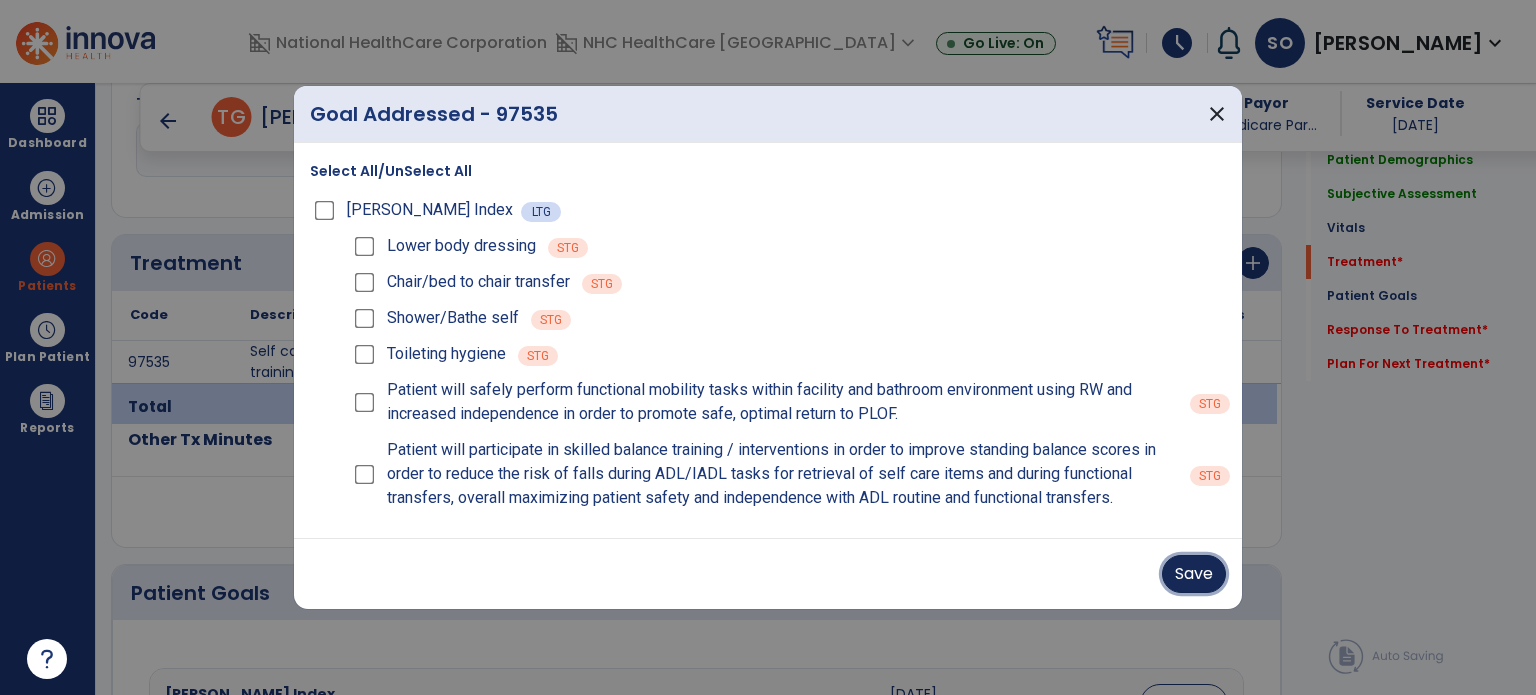 drag, startPoint x: 1182, startPoint y: 584, endPoint x: 882, endPoint y: 267, distance: 436.45047 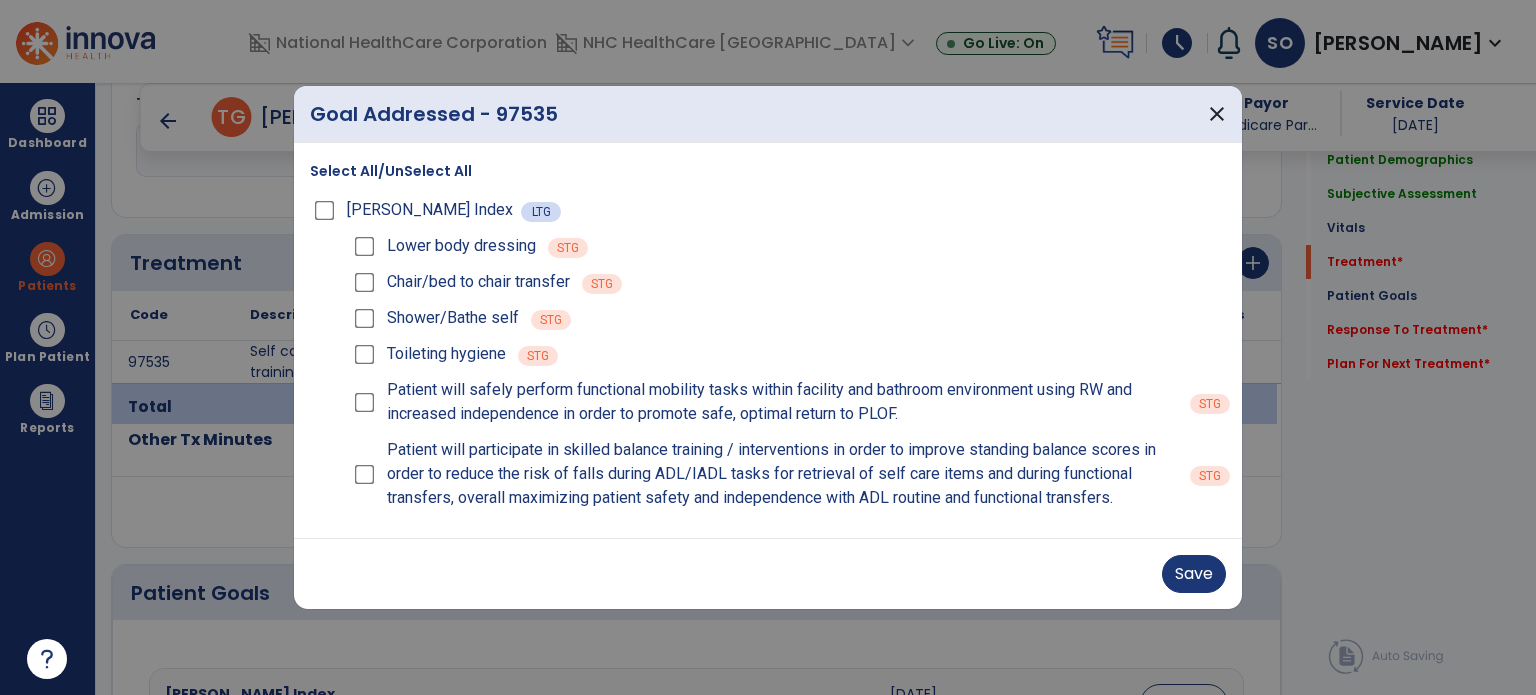 click on "Patient will safely perform functional mobility tasks within facility and bathroom environment using RW and increased independence in order to promote safe, optimal return to PLOF." at bounding box center (764, 402) 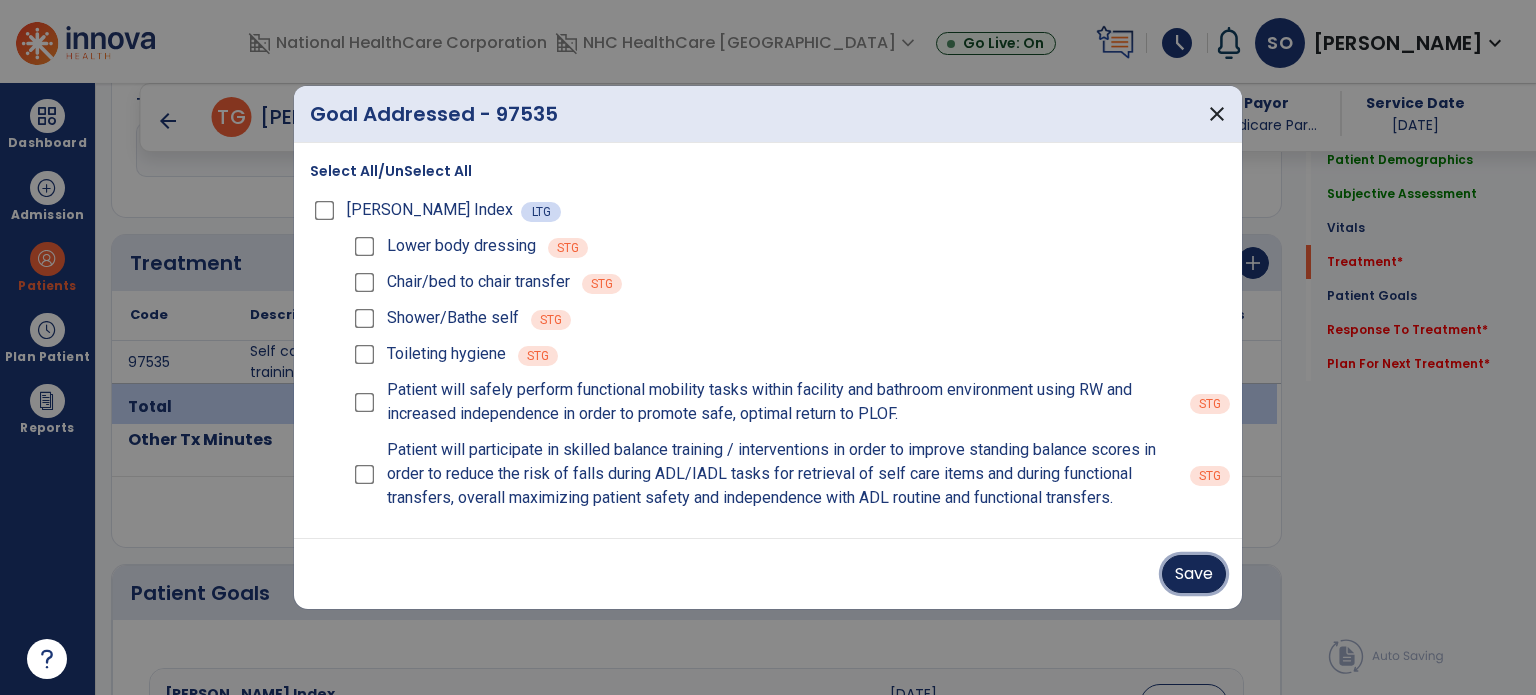 click on "Save" at bounding box center [1194, 574] 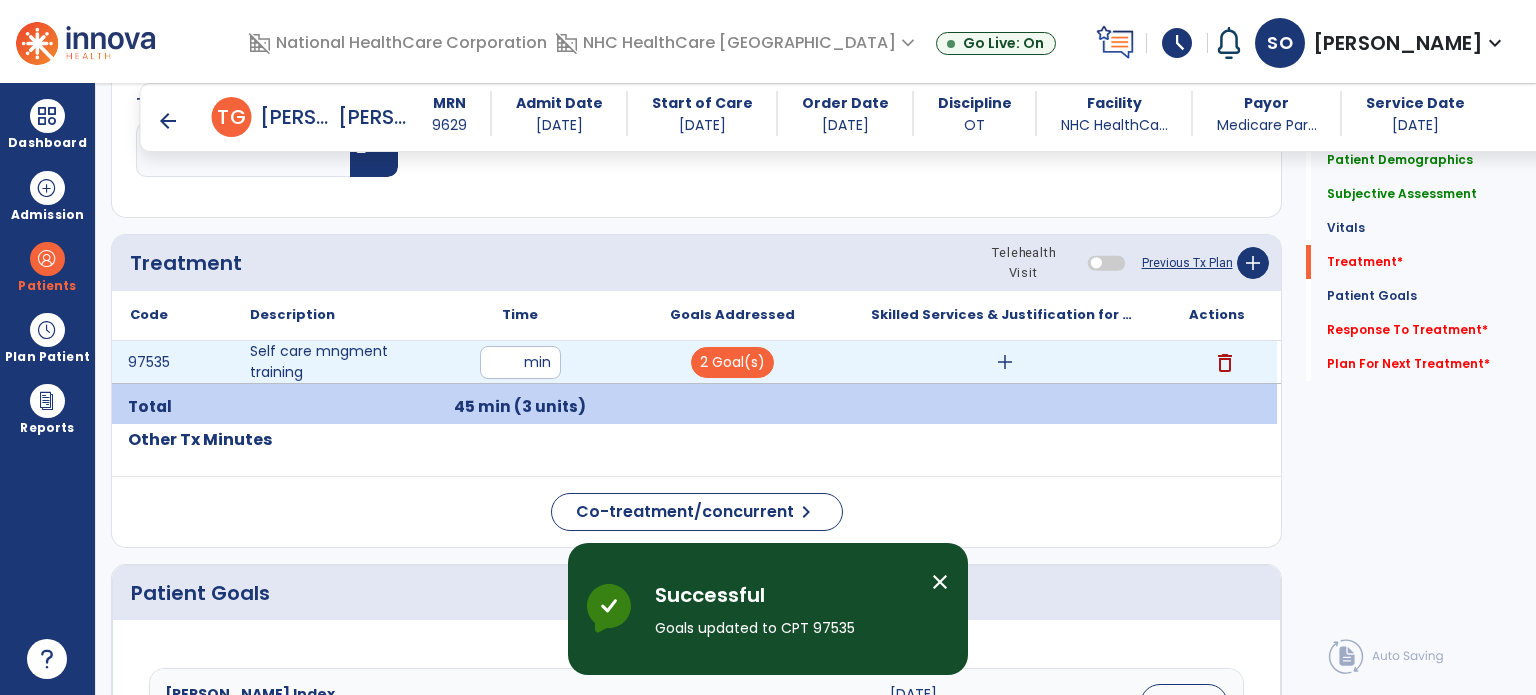 click on "add" at bounding box center (1005, 362) 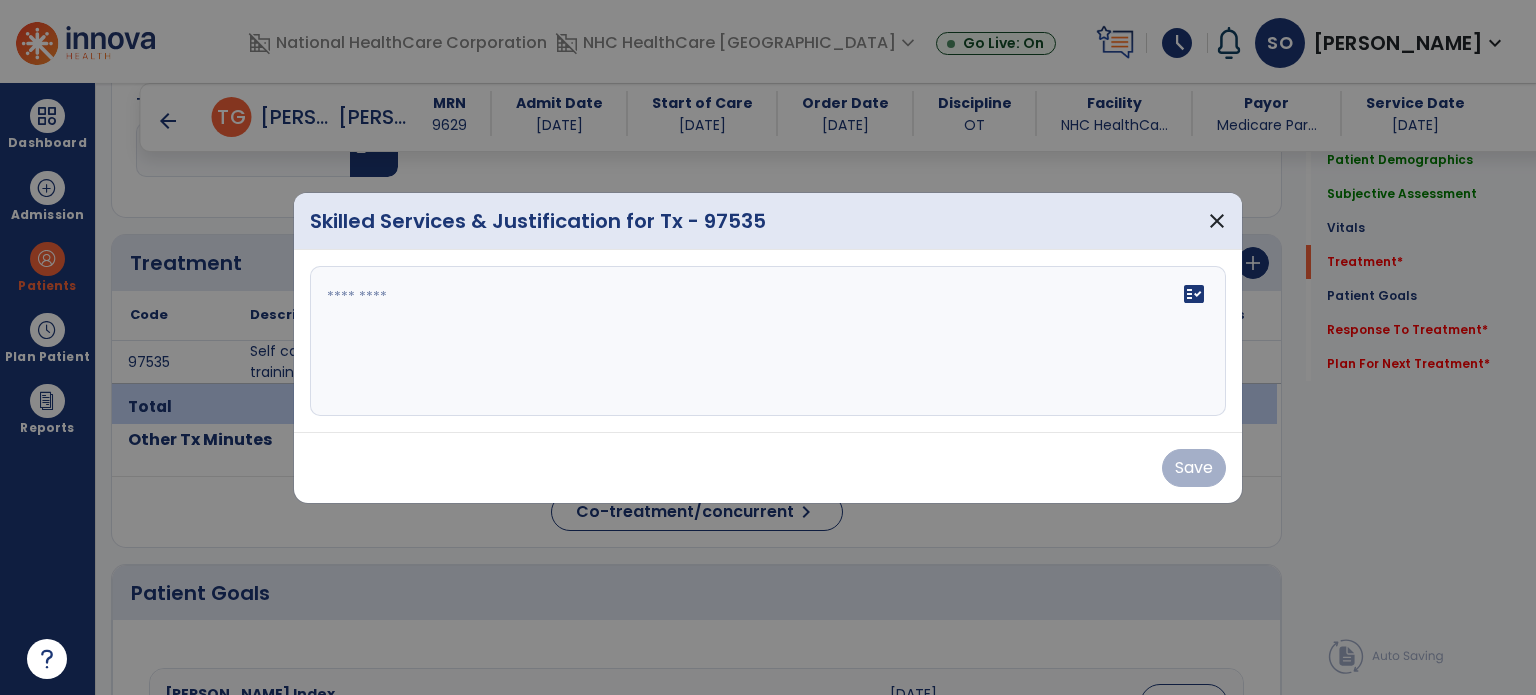 drag, startPoint x: 493, startPoint y: 170, endPoint x: 486, endPoint y: 250, distance: 80.305664 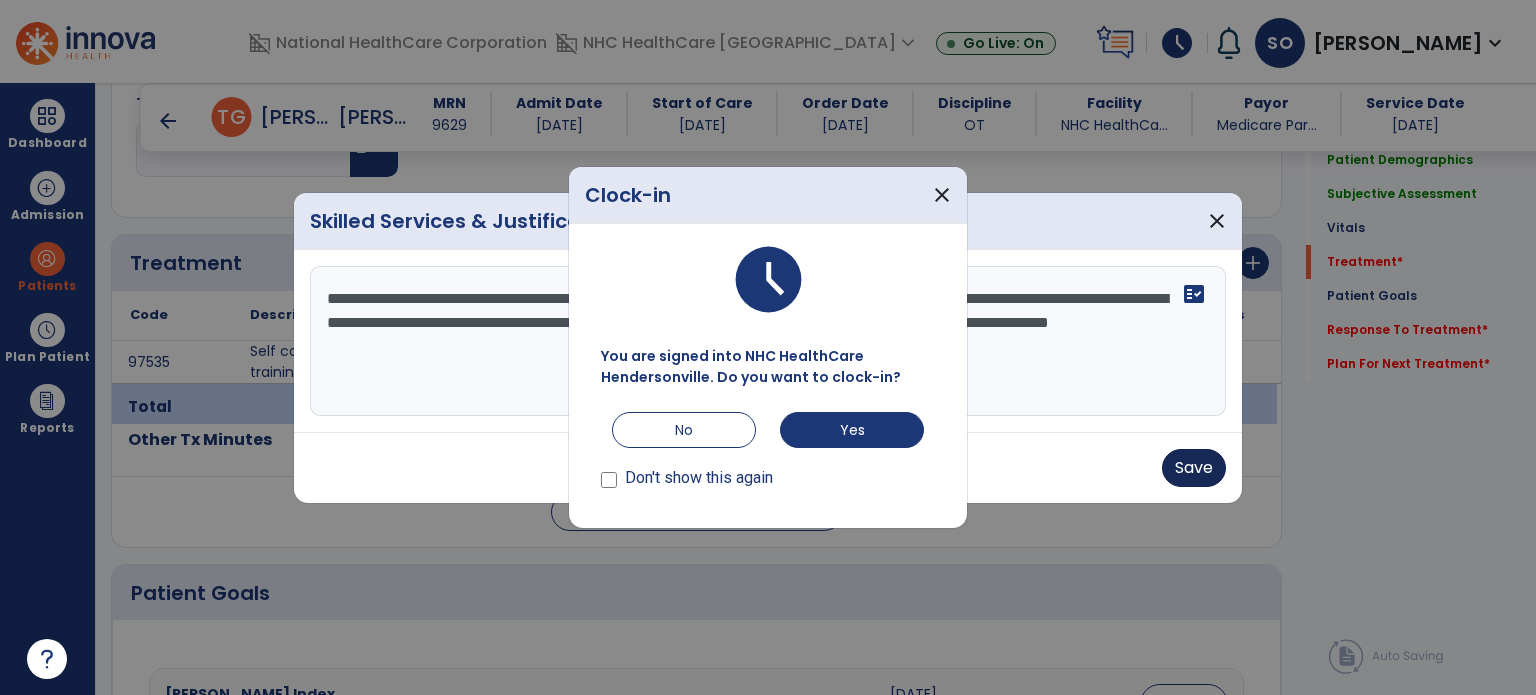type on "**********" 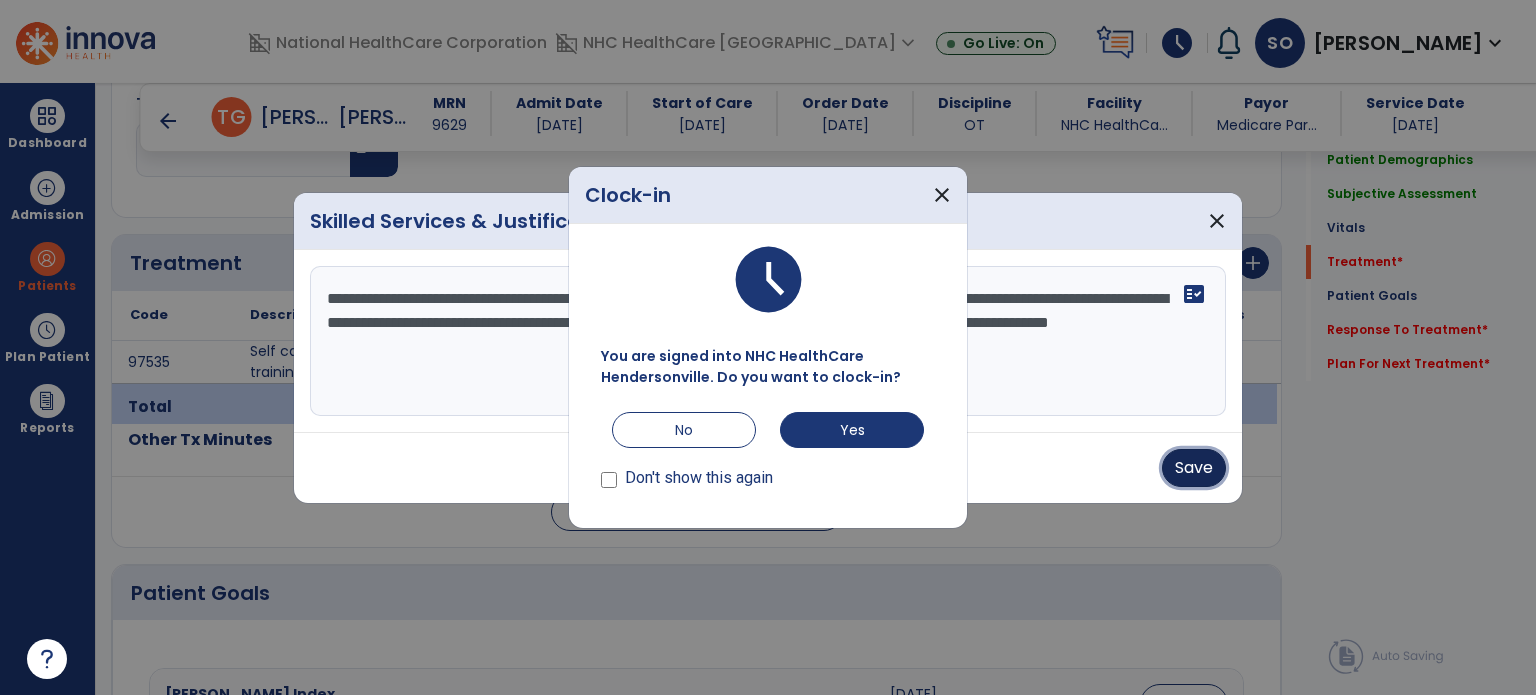 click on "Save" at bounding box center (1194, 468) 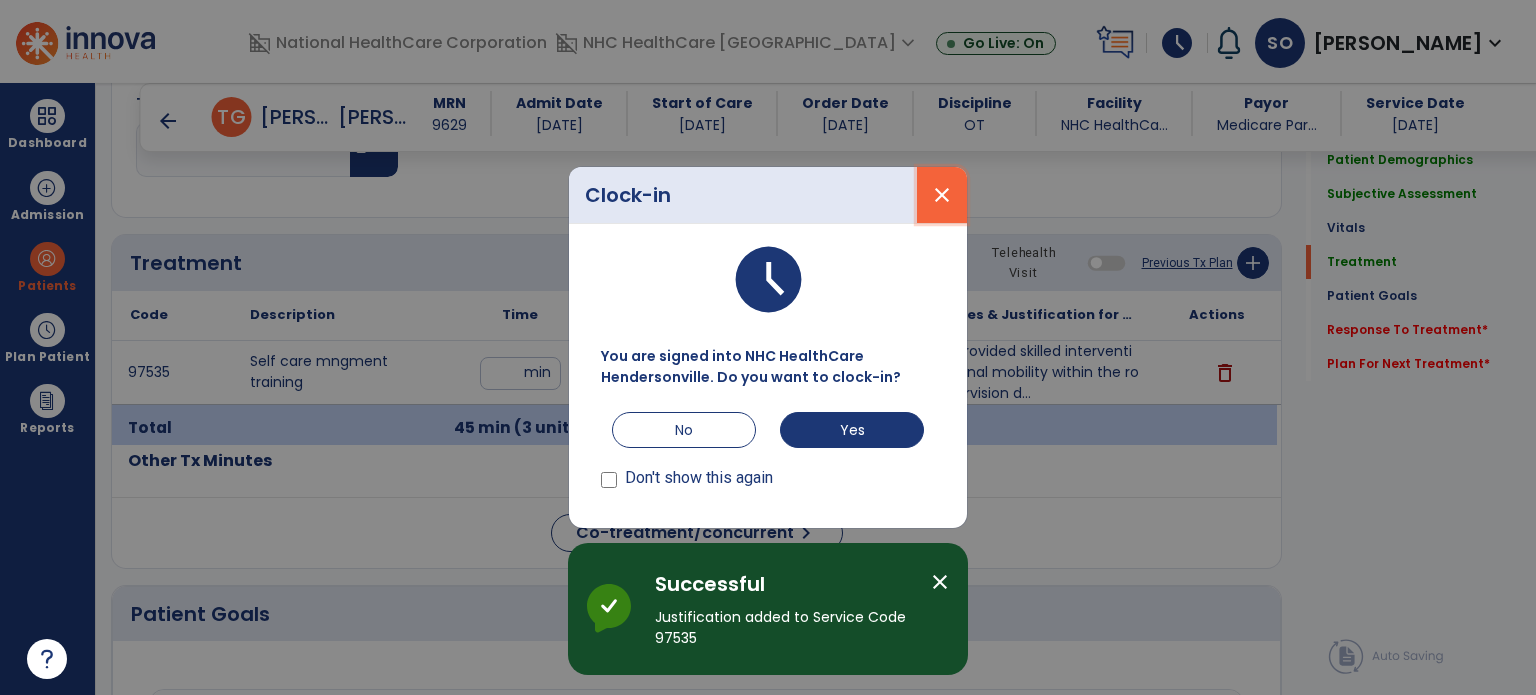 click on "close" at bounding box center [942, 195] 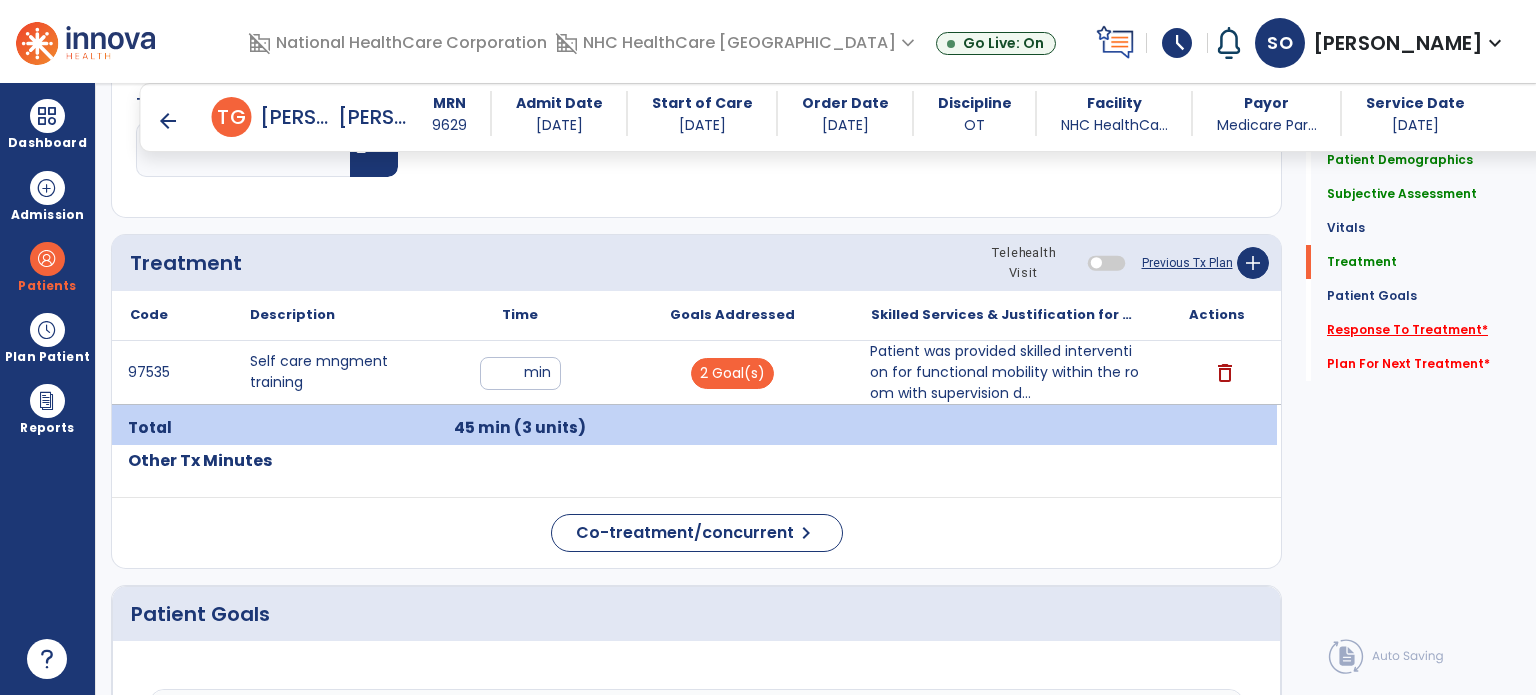 click on "Response To Treatment   *" 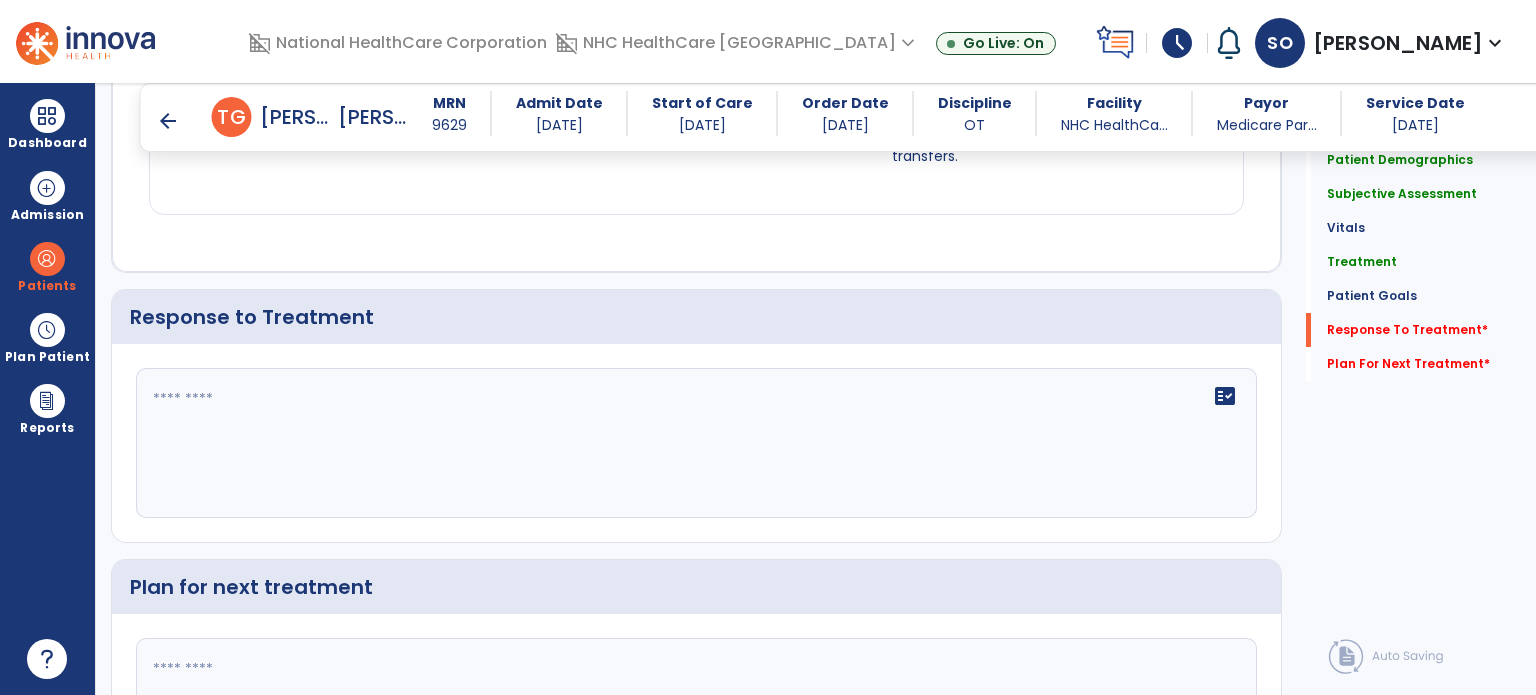 scroll, scrollTop: 2733, scrollLeft: 0, axis: vertical 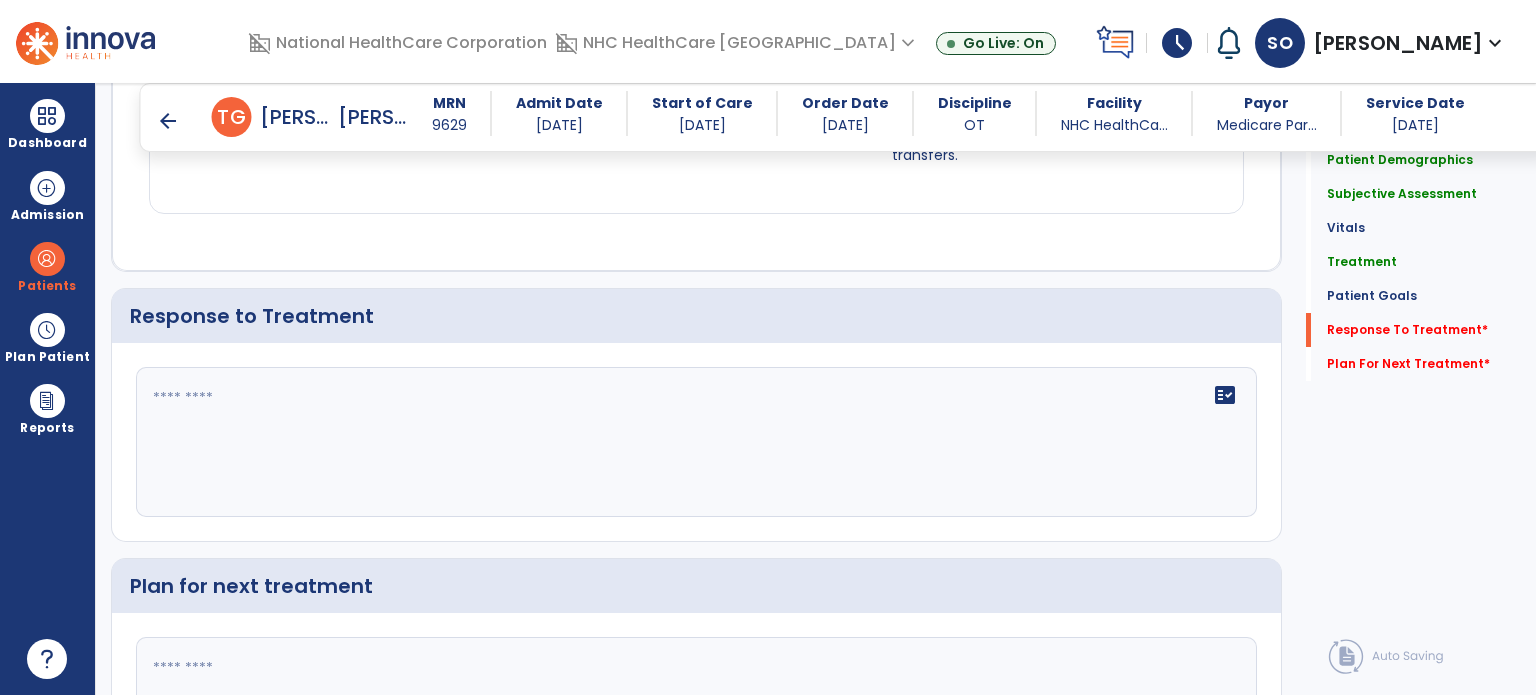 click on "fact_check" 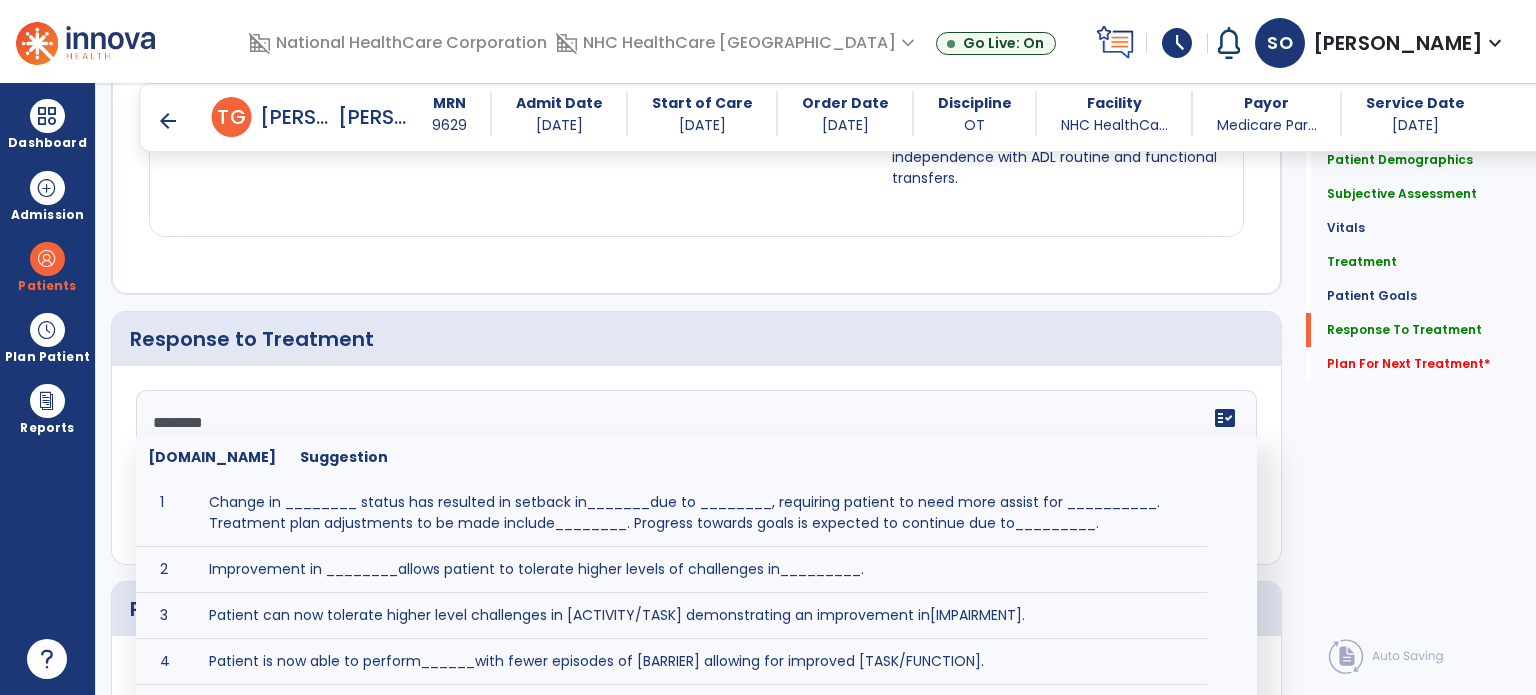 scroll, scrollTop: 2733, scrollLeft: 0, axis: vertical 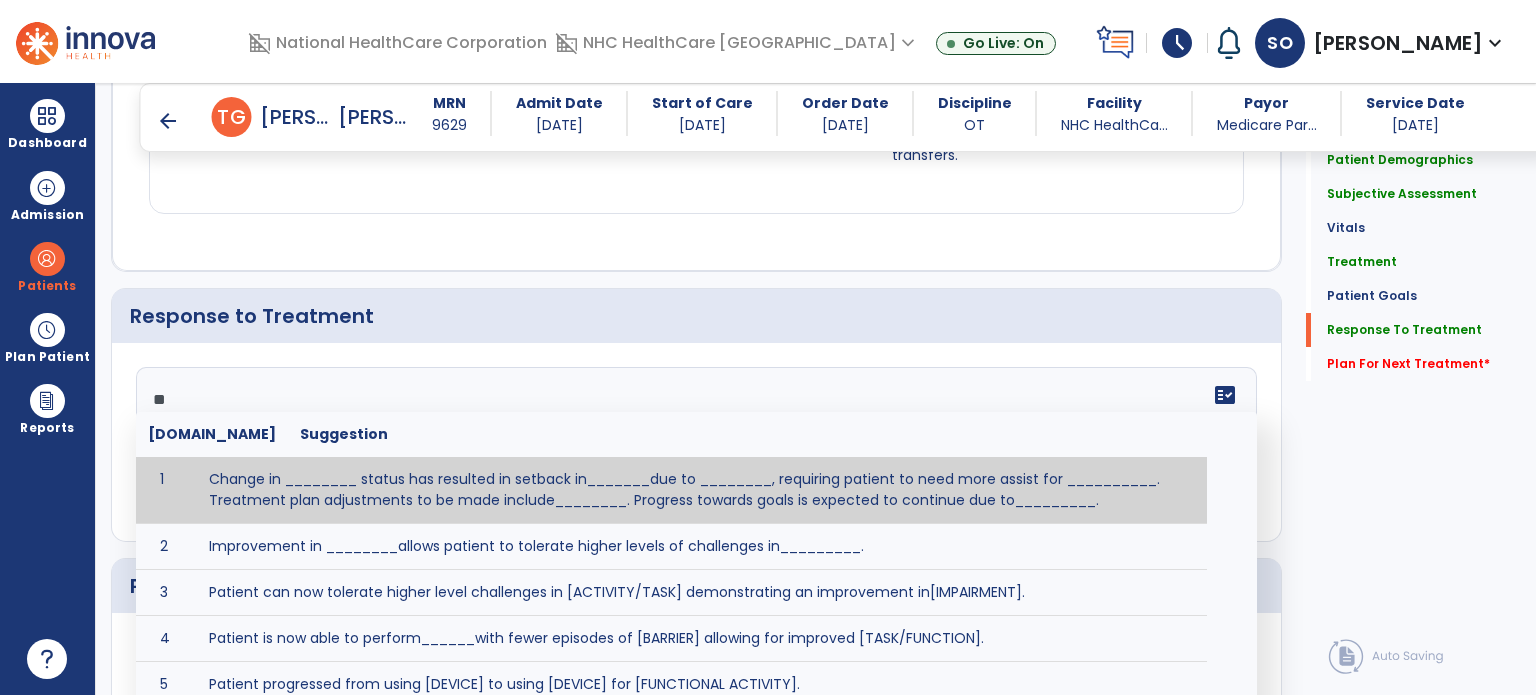 type on "*" 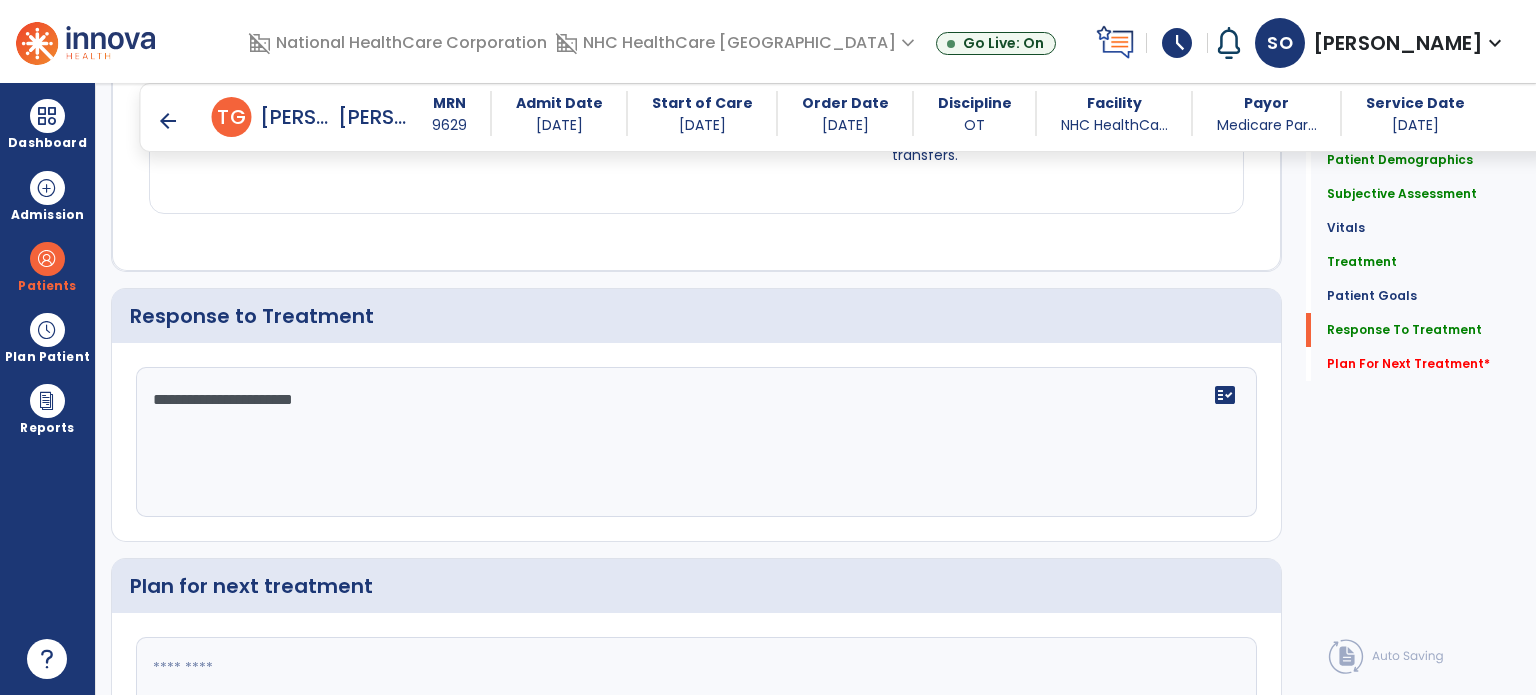 scroll, scrollTop: 2733, scrollLeft: 0, axis: vertical 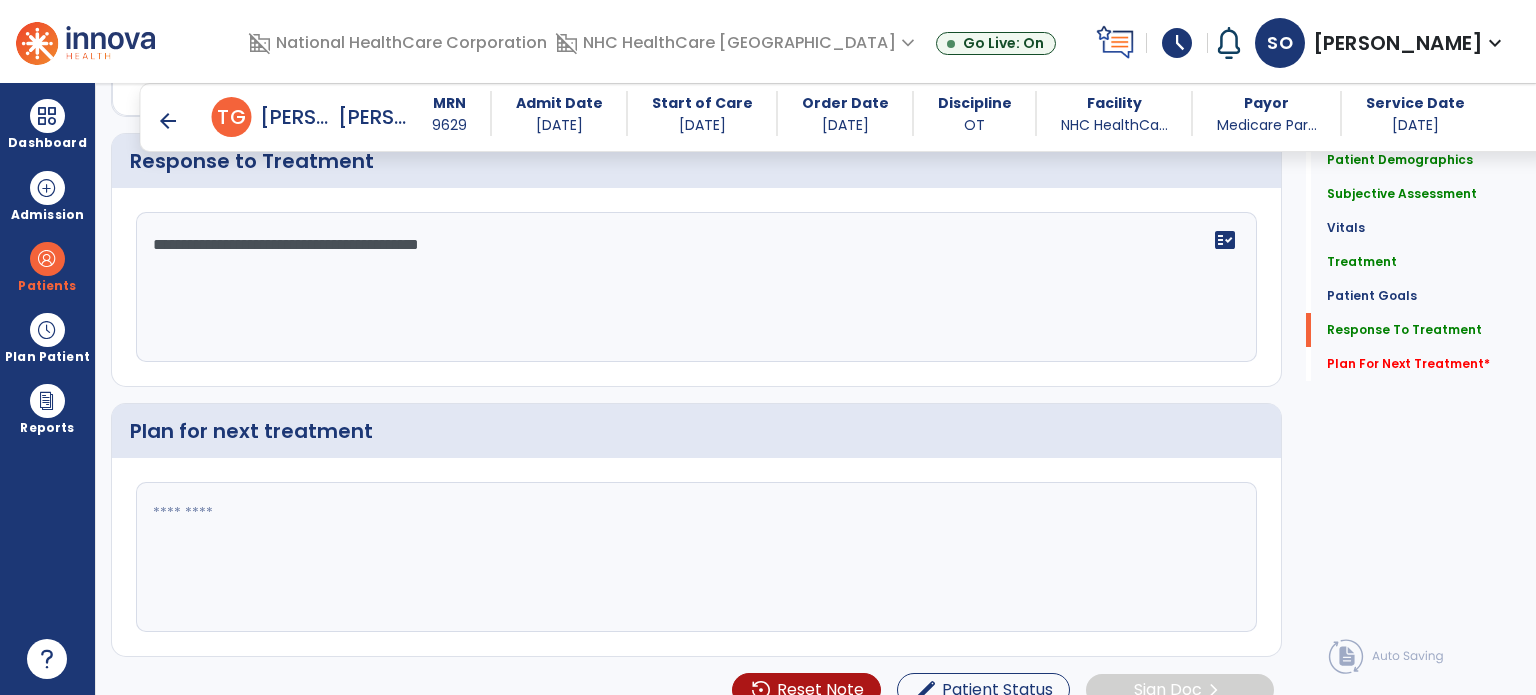 type on "**********" 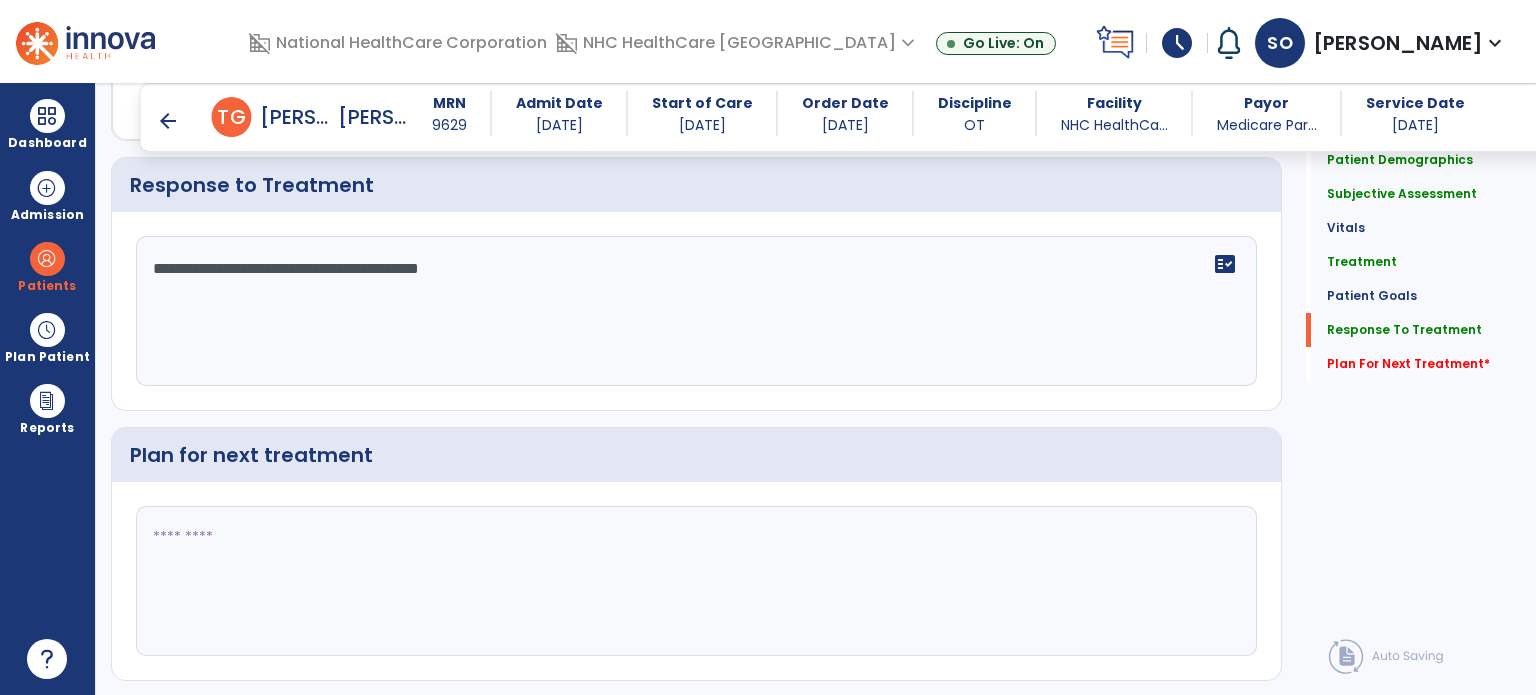 scroll, scrollTop: 2888, scrollLeft: 0, axis: vertical 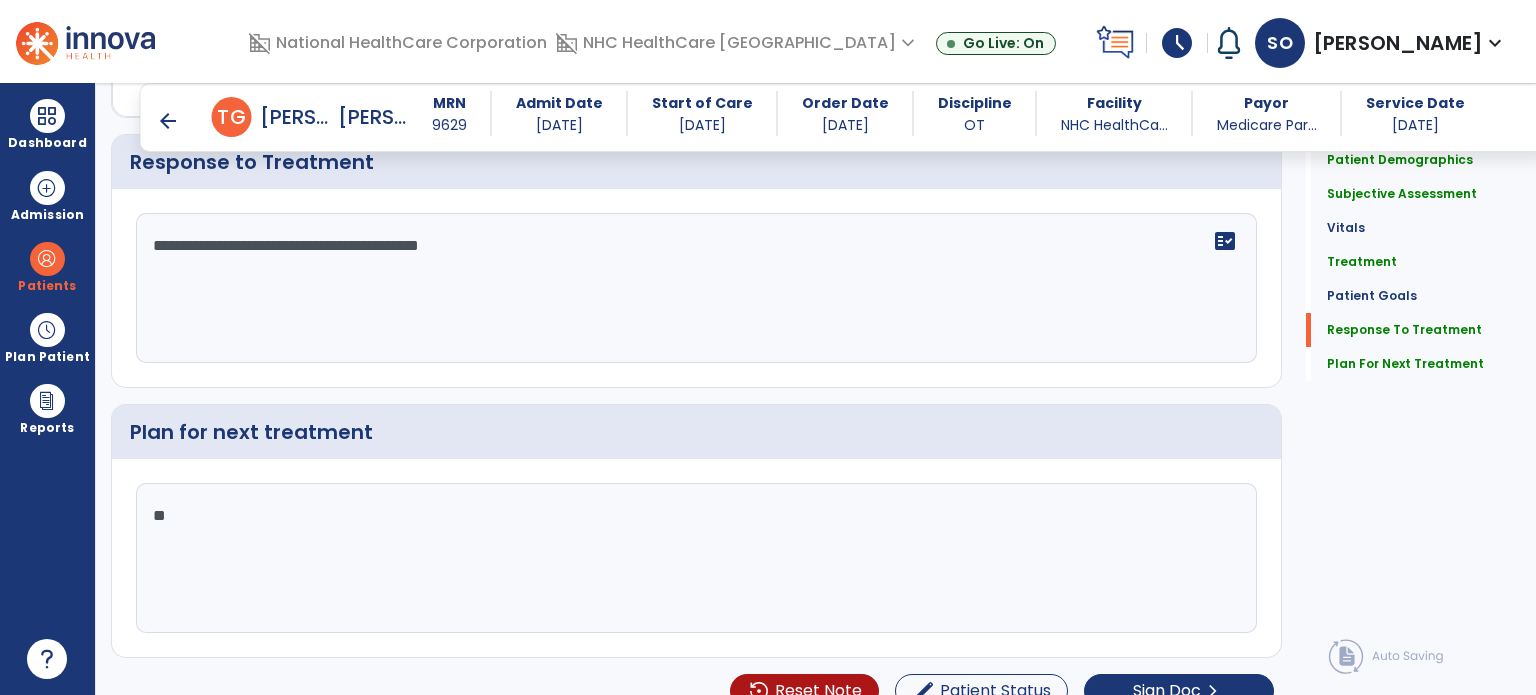 type on "*" 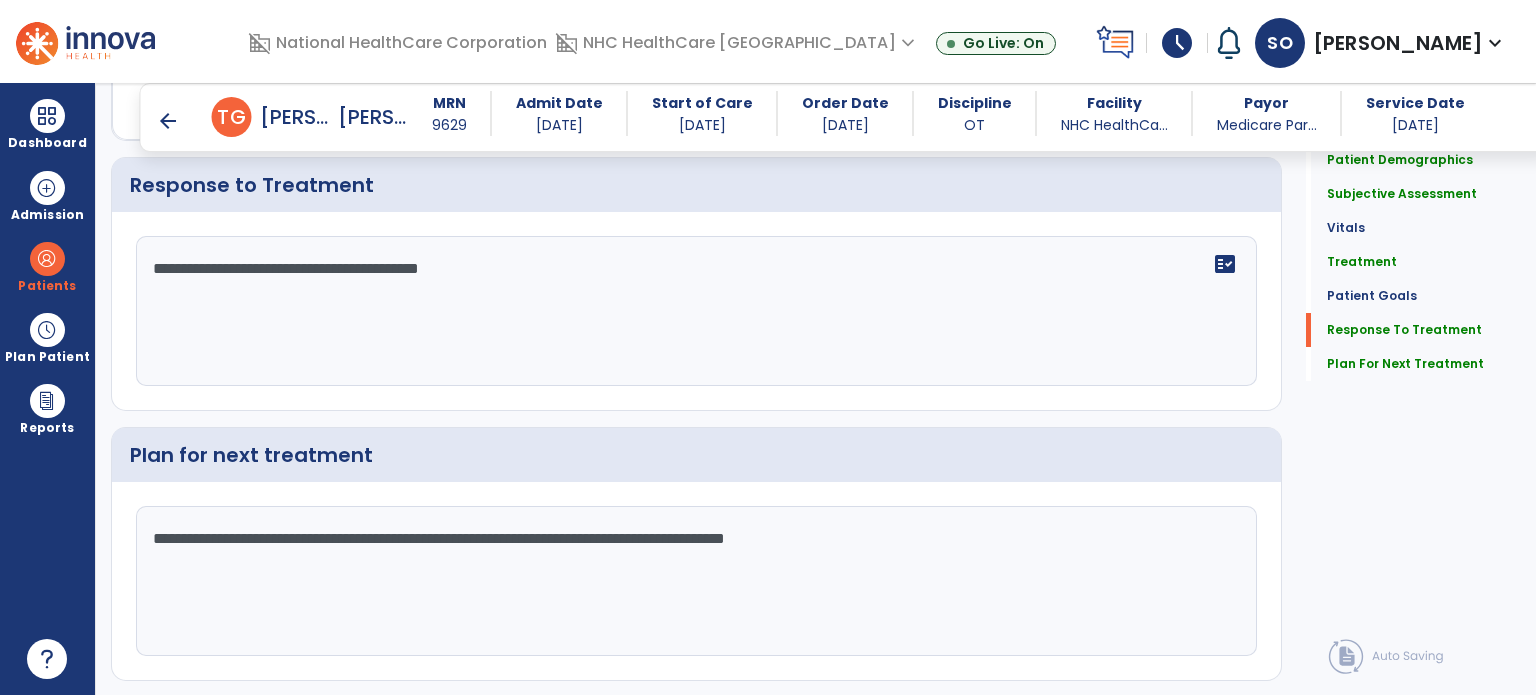scroll, scrollTop: 2888, scrollLeft: 0, axis: vertical 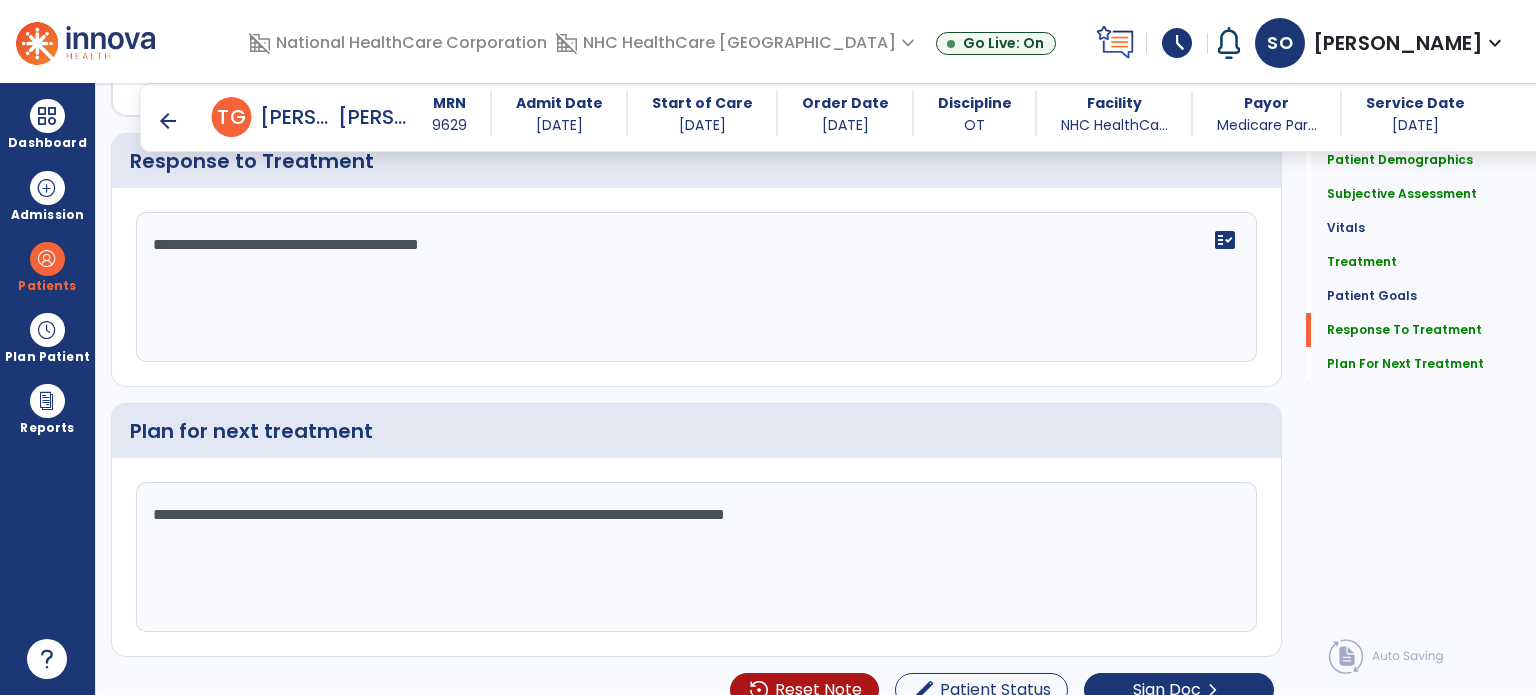 click on "**********" 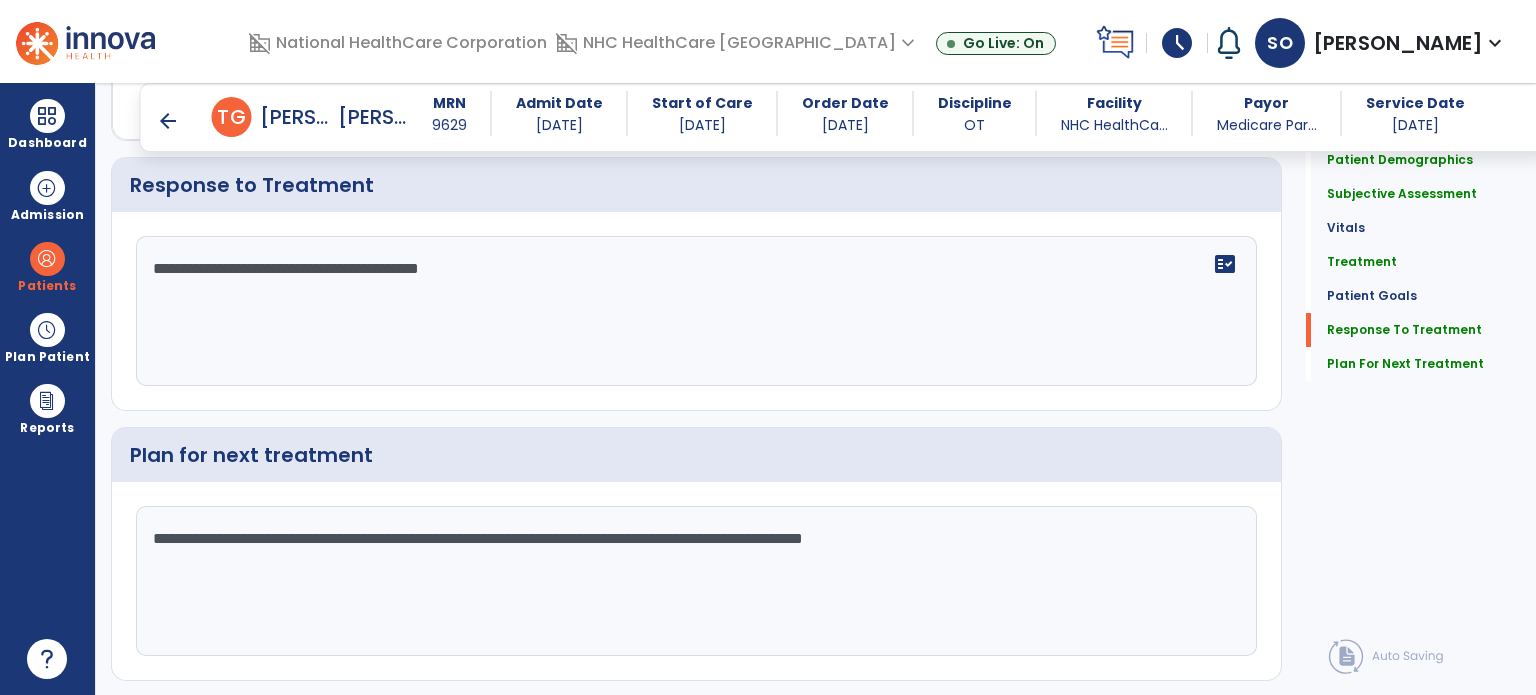 scroll, scrollTop: 2888, scrollLeft: 0, axis: vertical 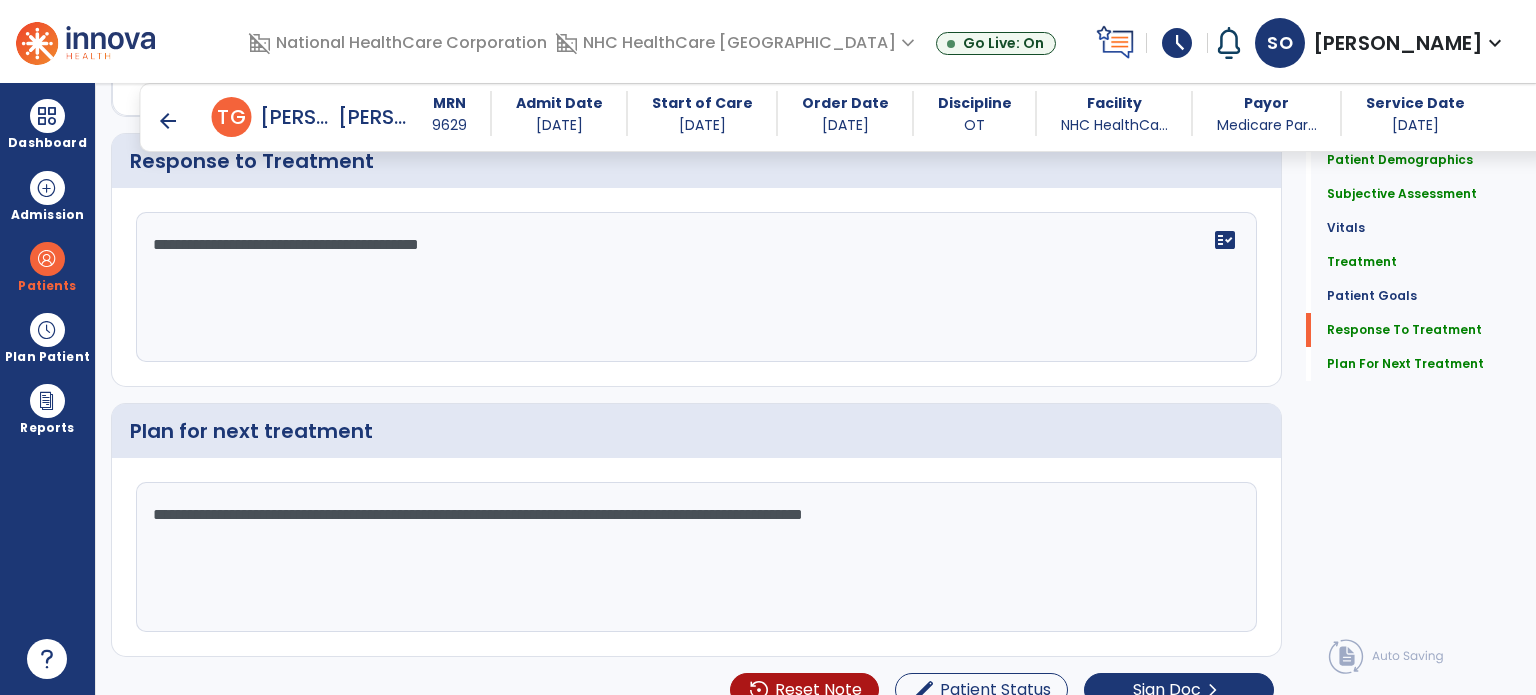 click on "**********" 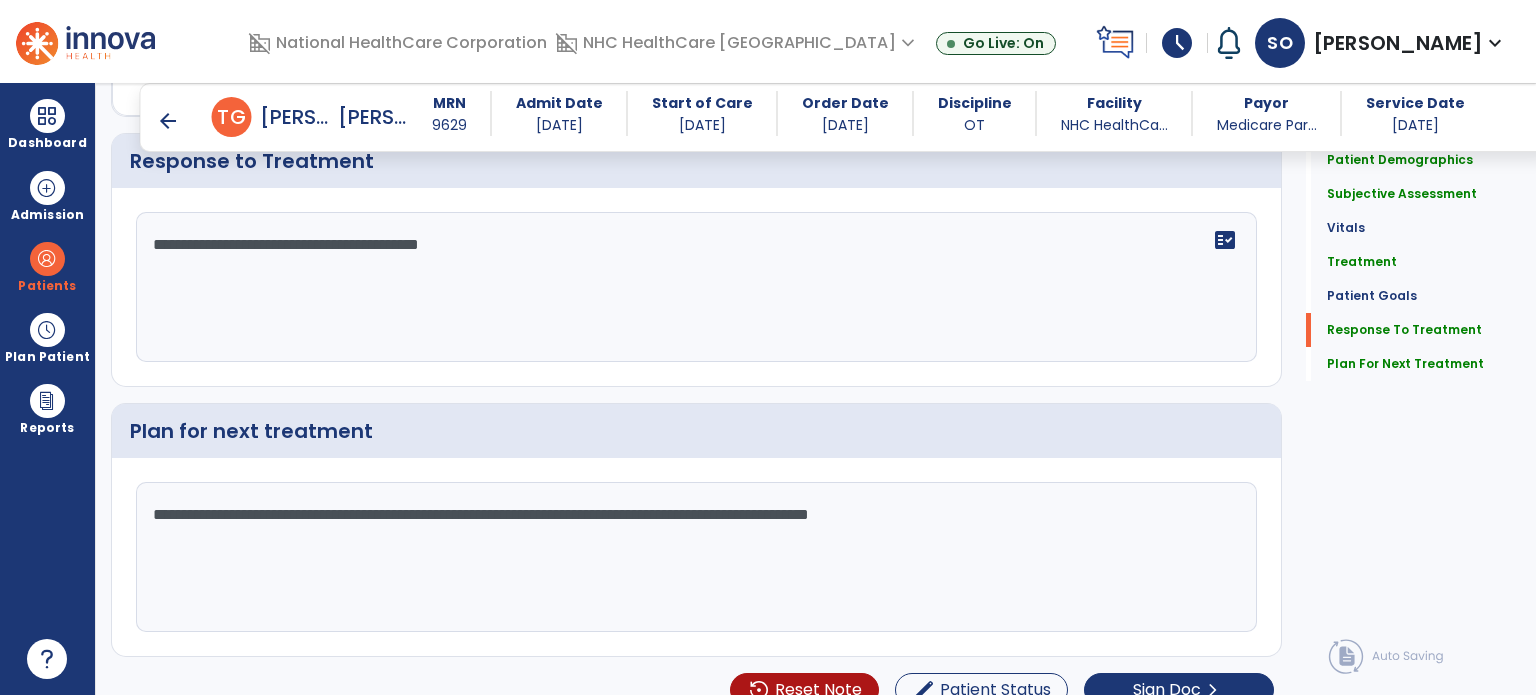 click on "**********" 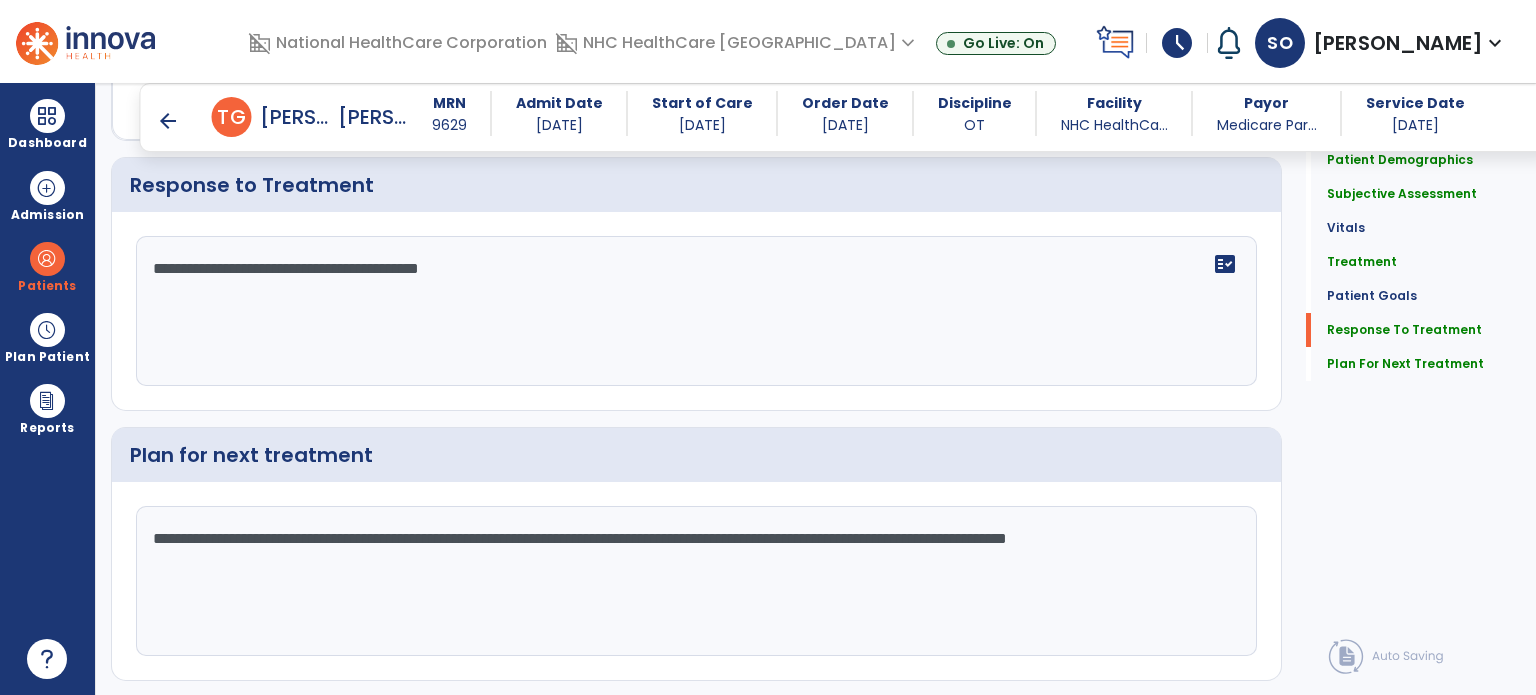 scroll, scrollTop: 2888, scrollLeft: 0, axis: vertical 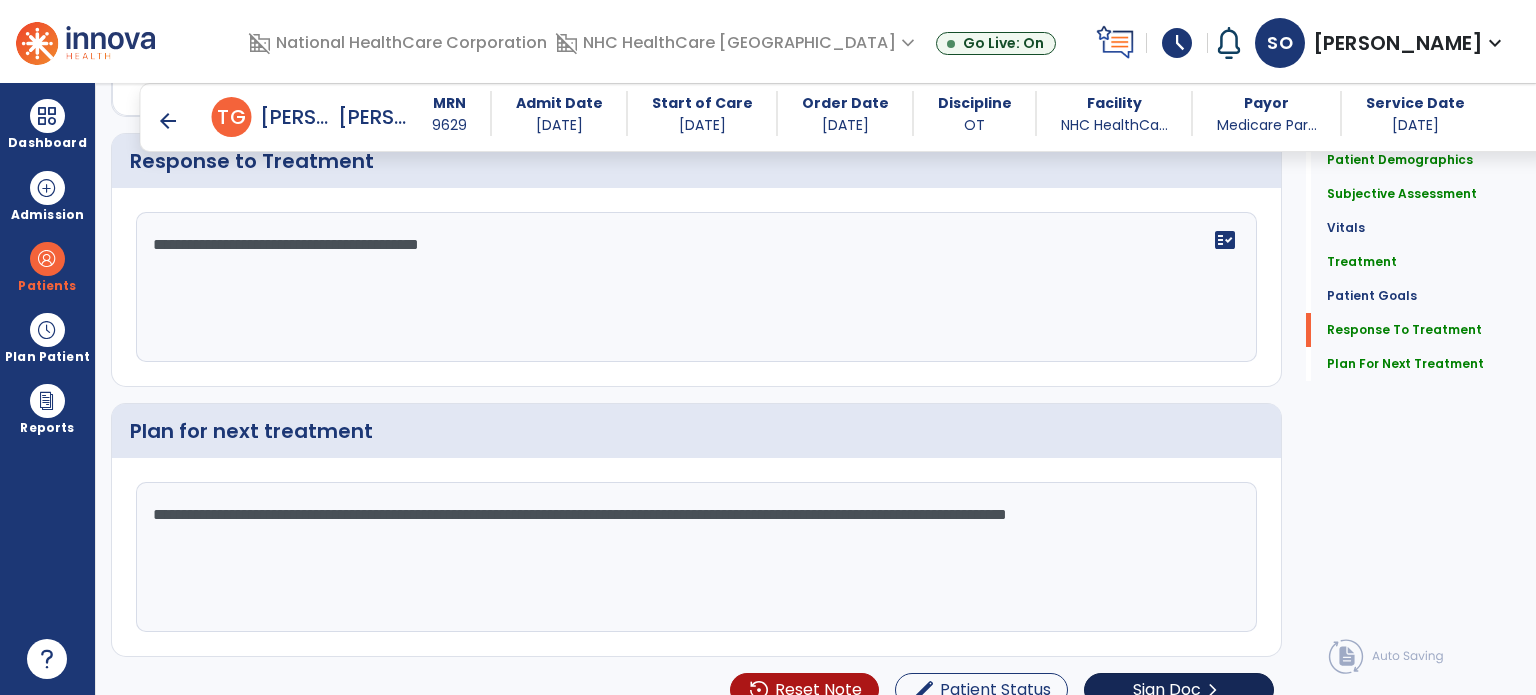 type on "**********" 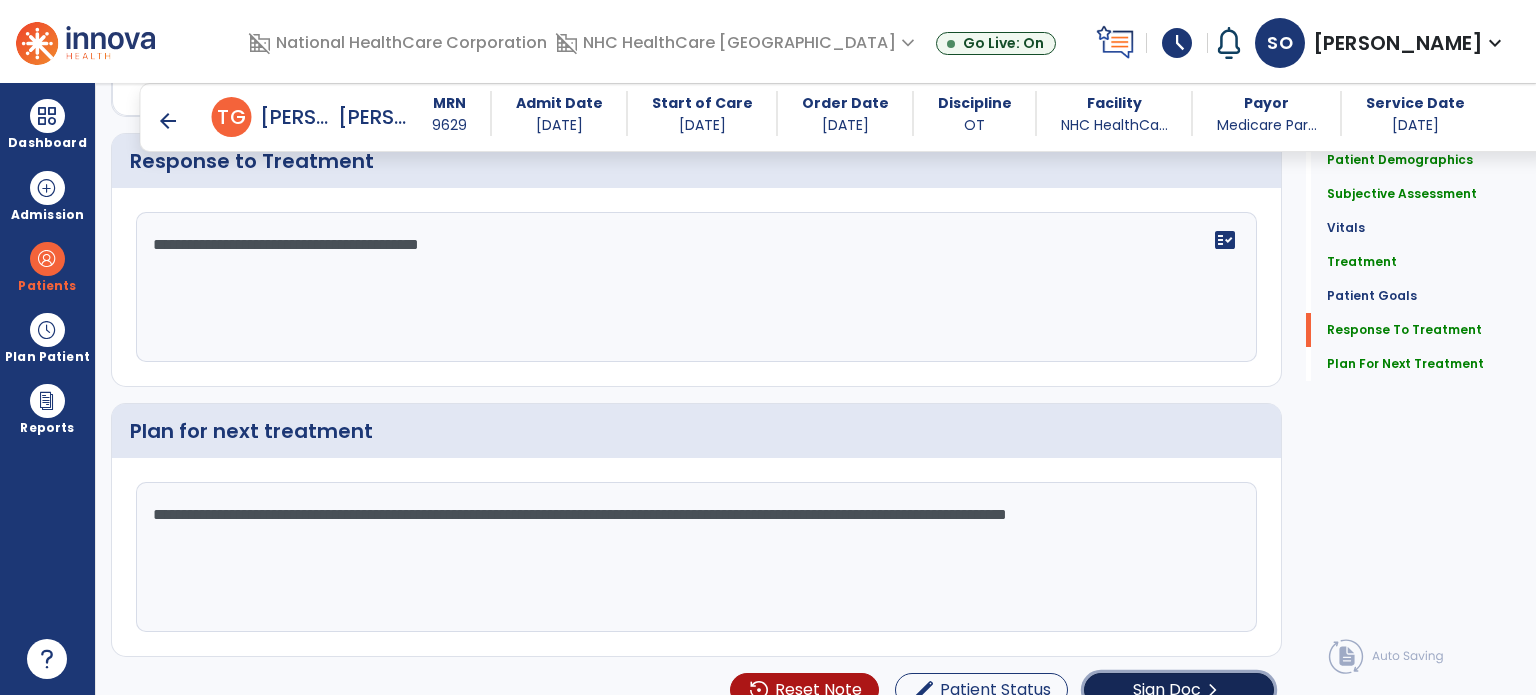 click on "Sign Doc" 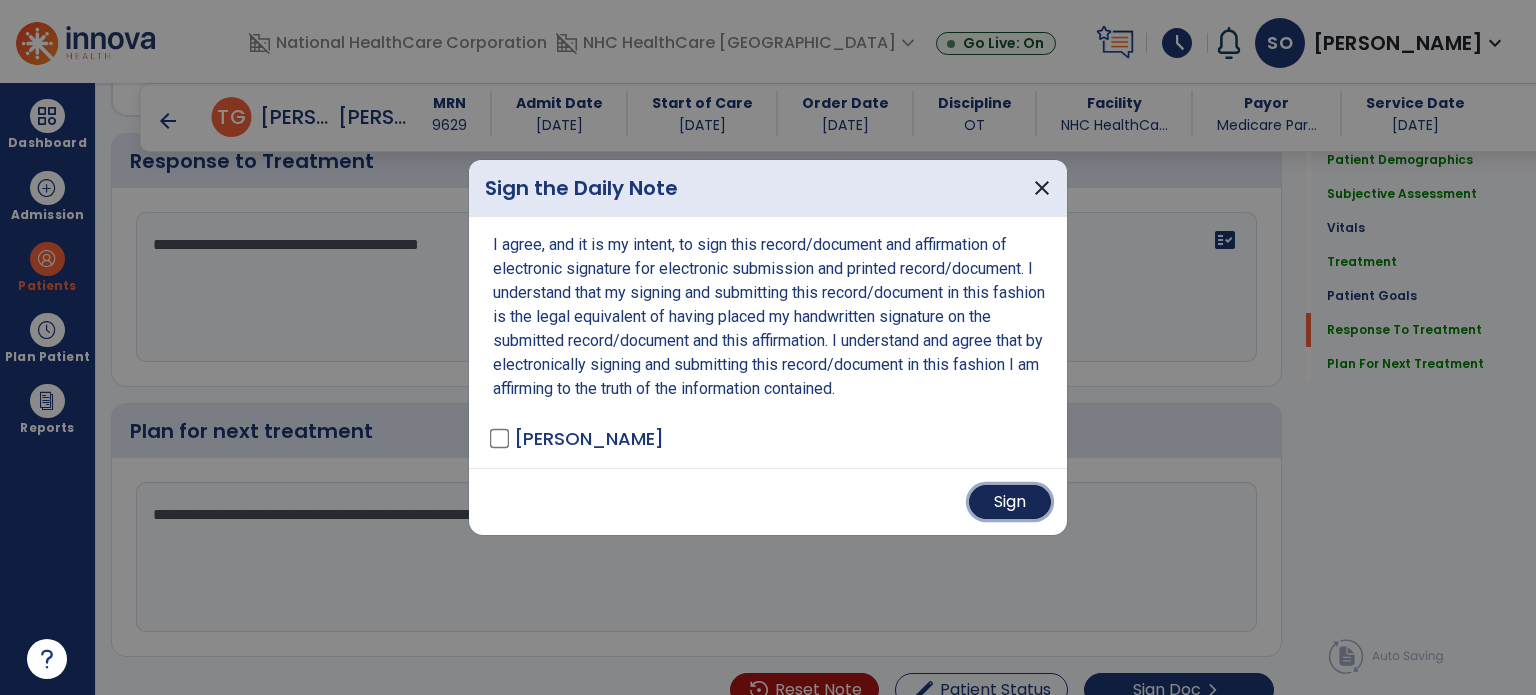 click on "Sign" at bounding box center (1010, 502) 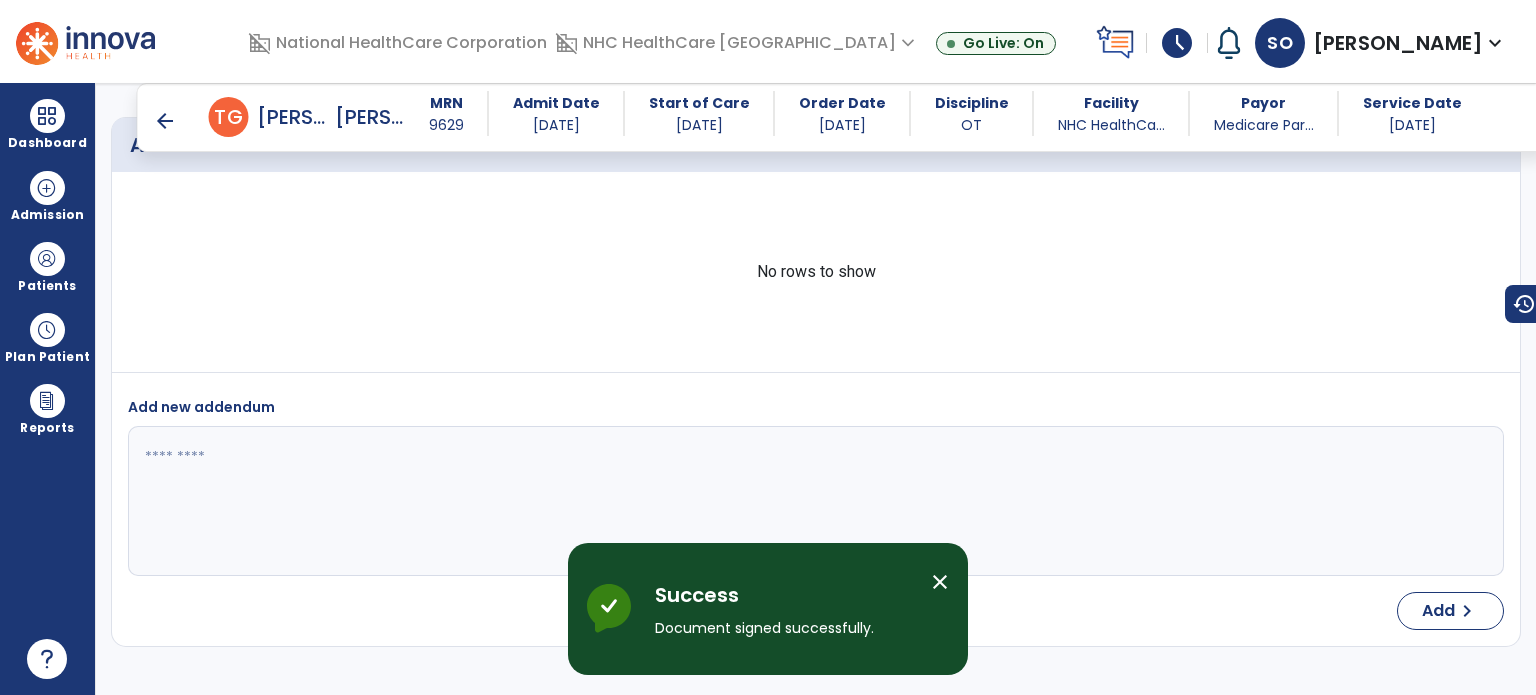 scroll, scrollTop: 4488, scrollLeft: 0, axis: vertical 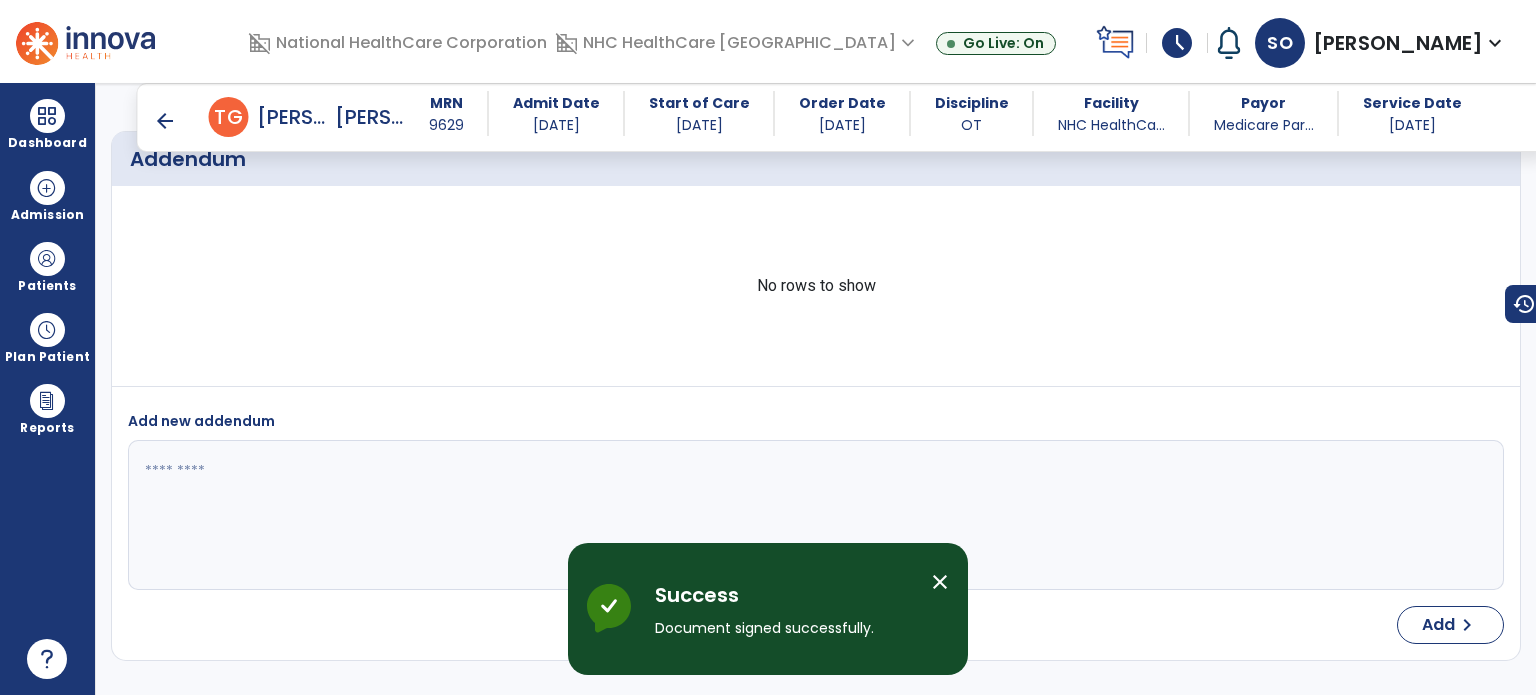 click on "arrow_back" at bounding box center (165, 121) 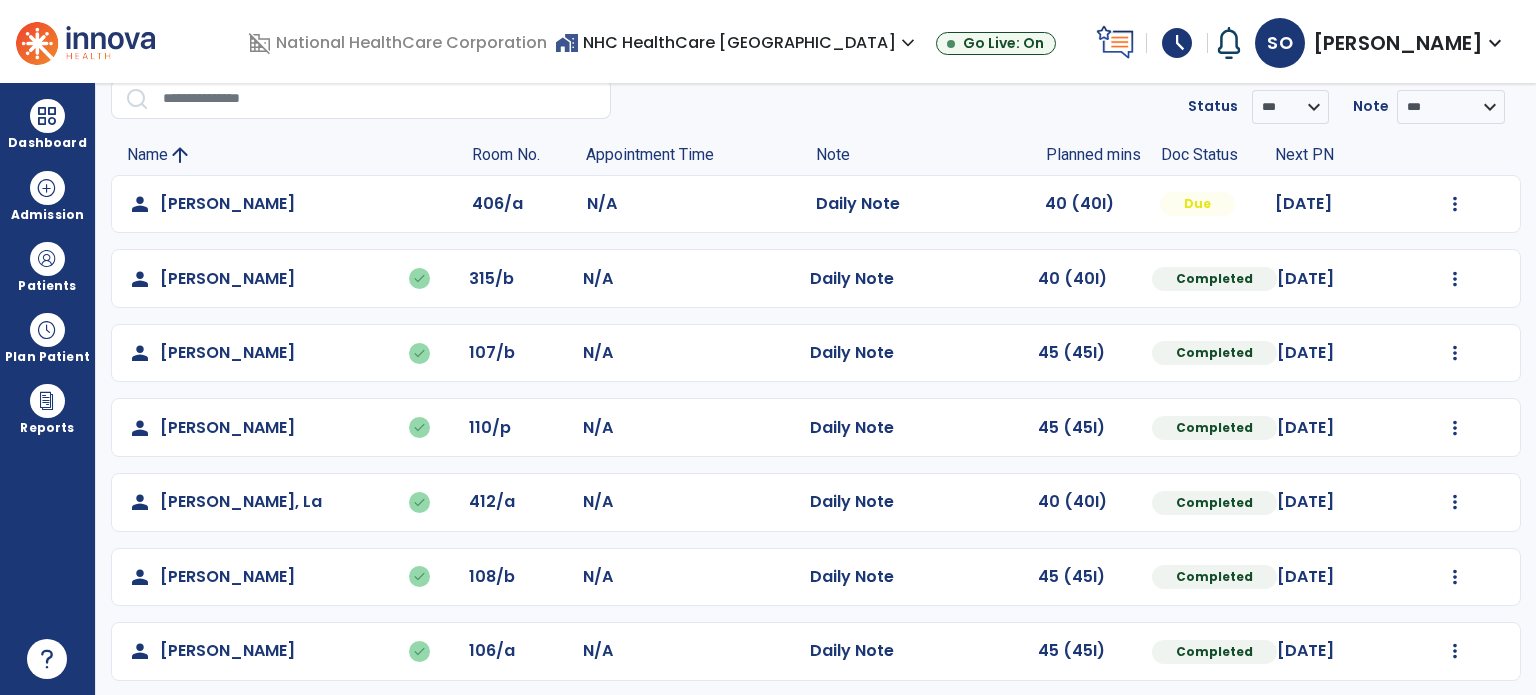 scroll, scrollTop: 0, scrollLeft: 0, axis: both 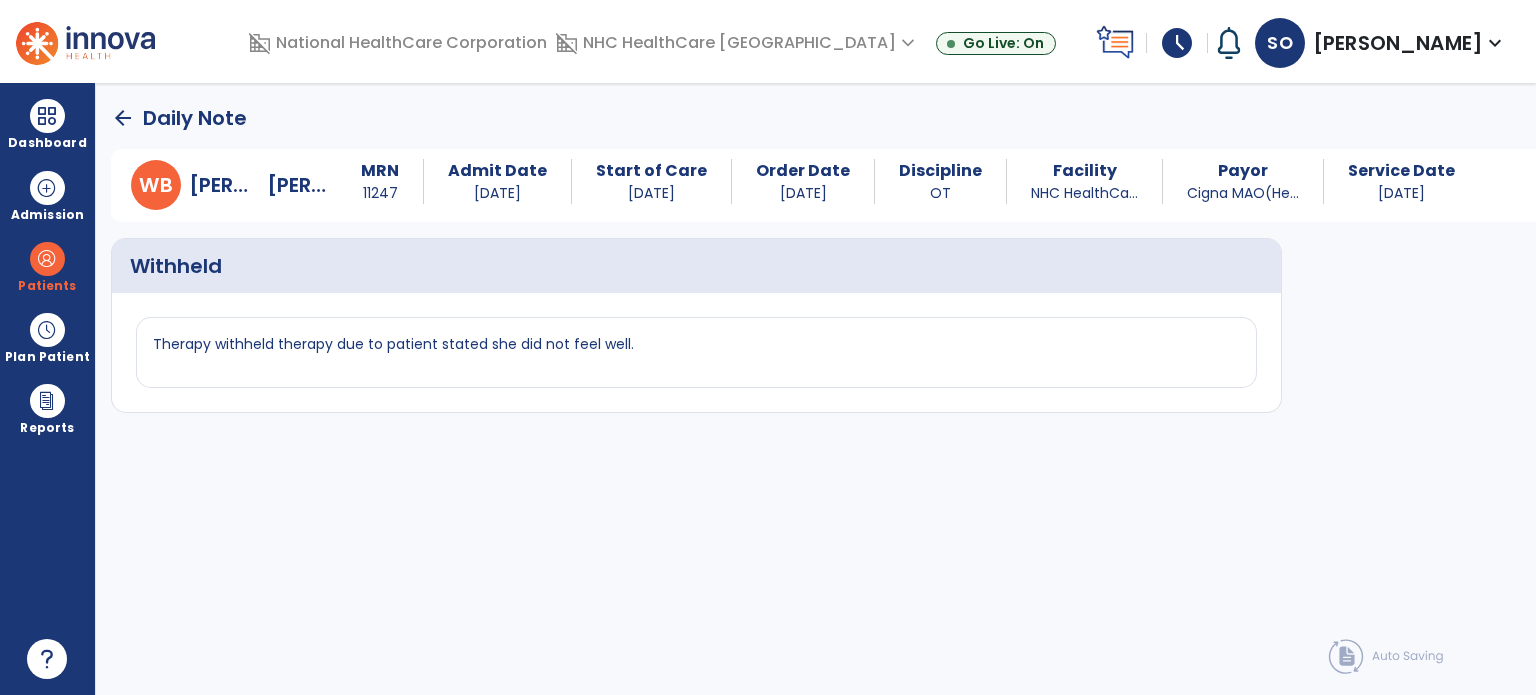 click at bounding box center [85, 41] 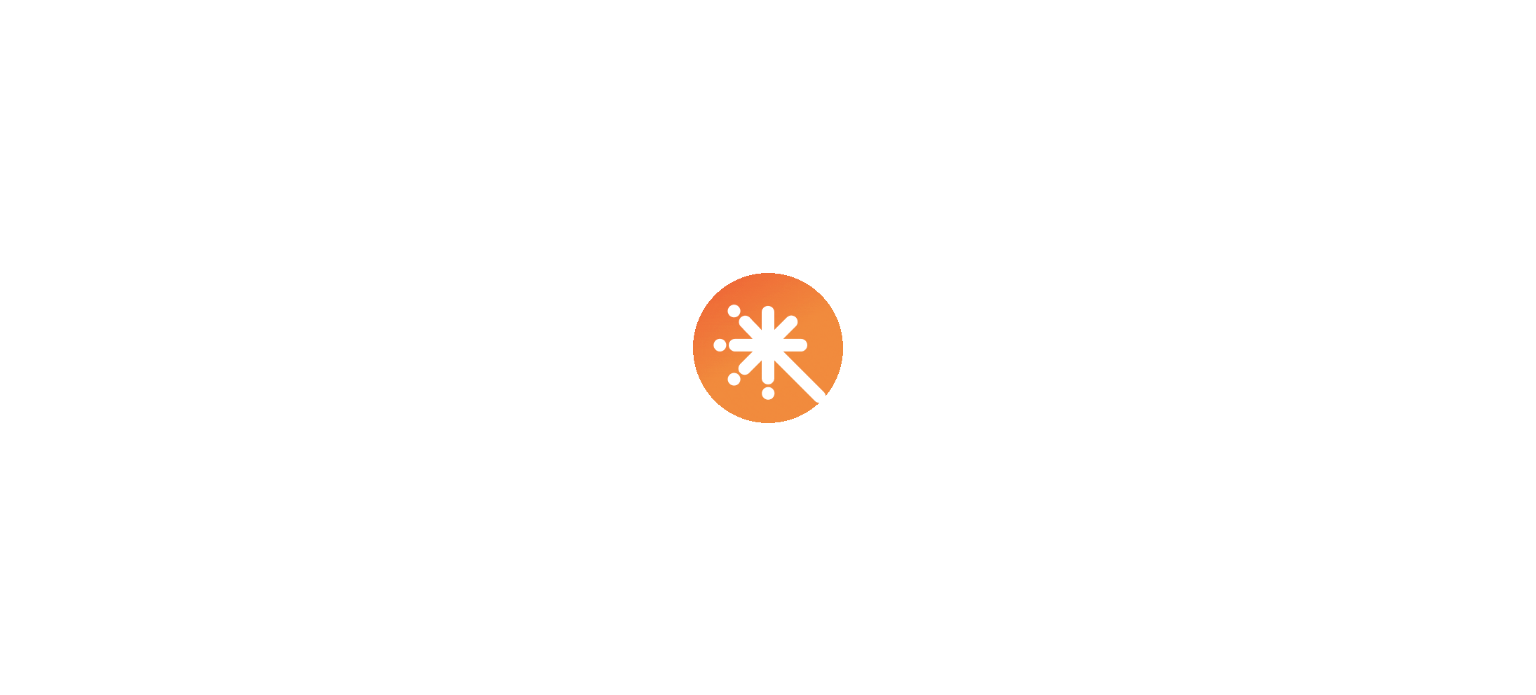 scroll, scrollTop: 0, scrollLeft: 0, axis: both 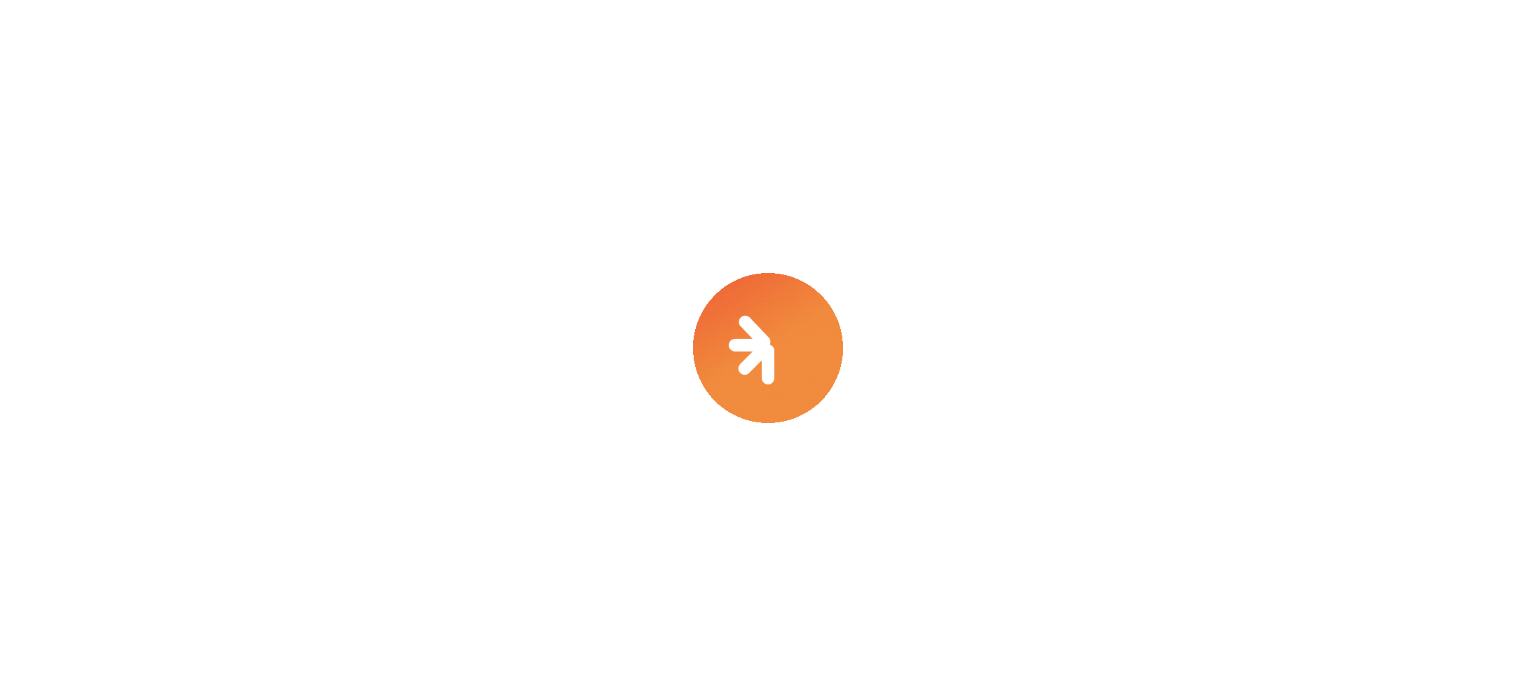 select on "****" 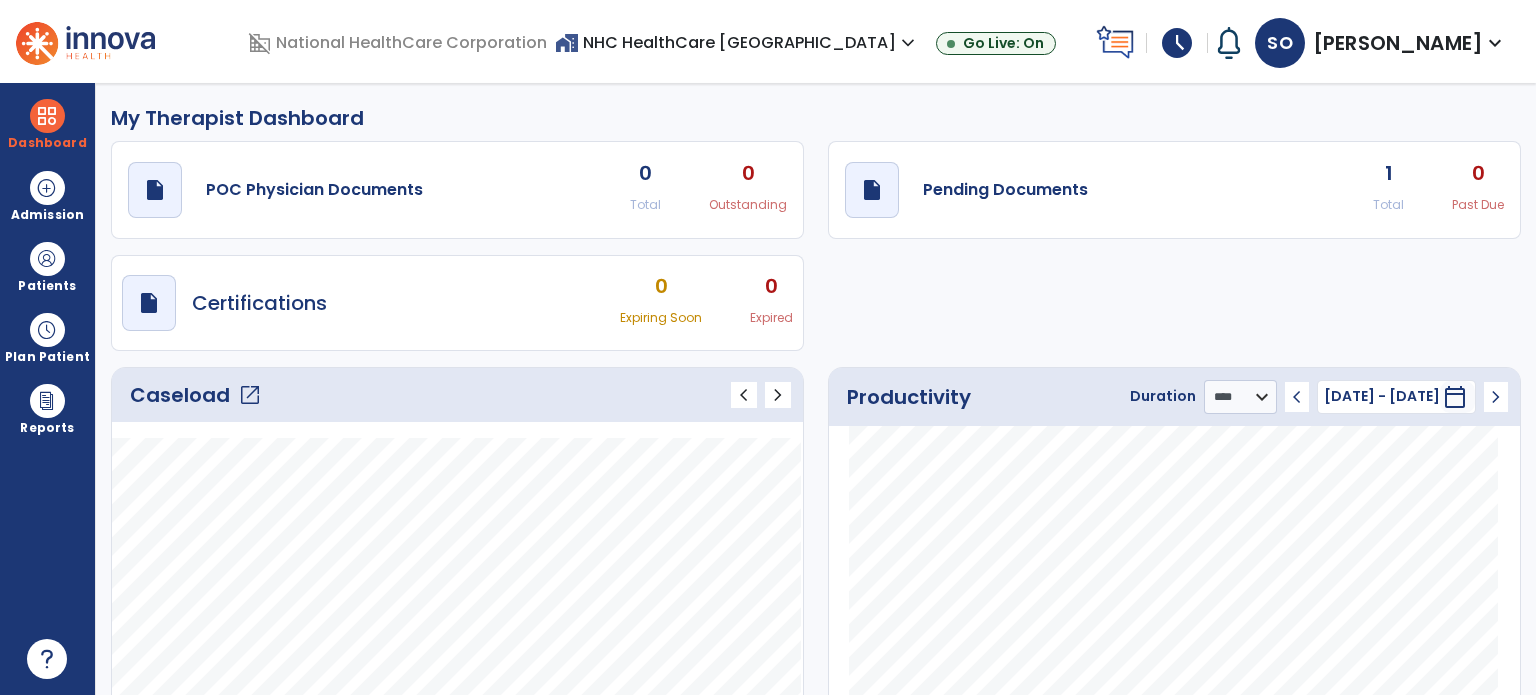 click on "open_in_new" 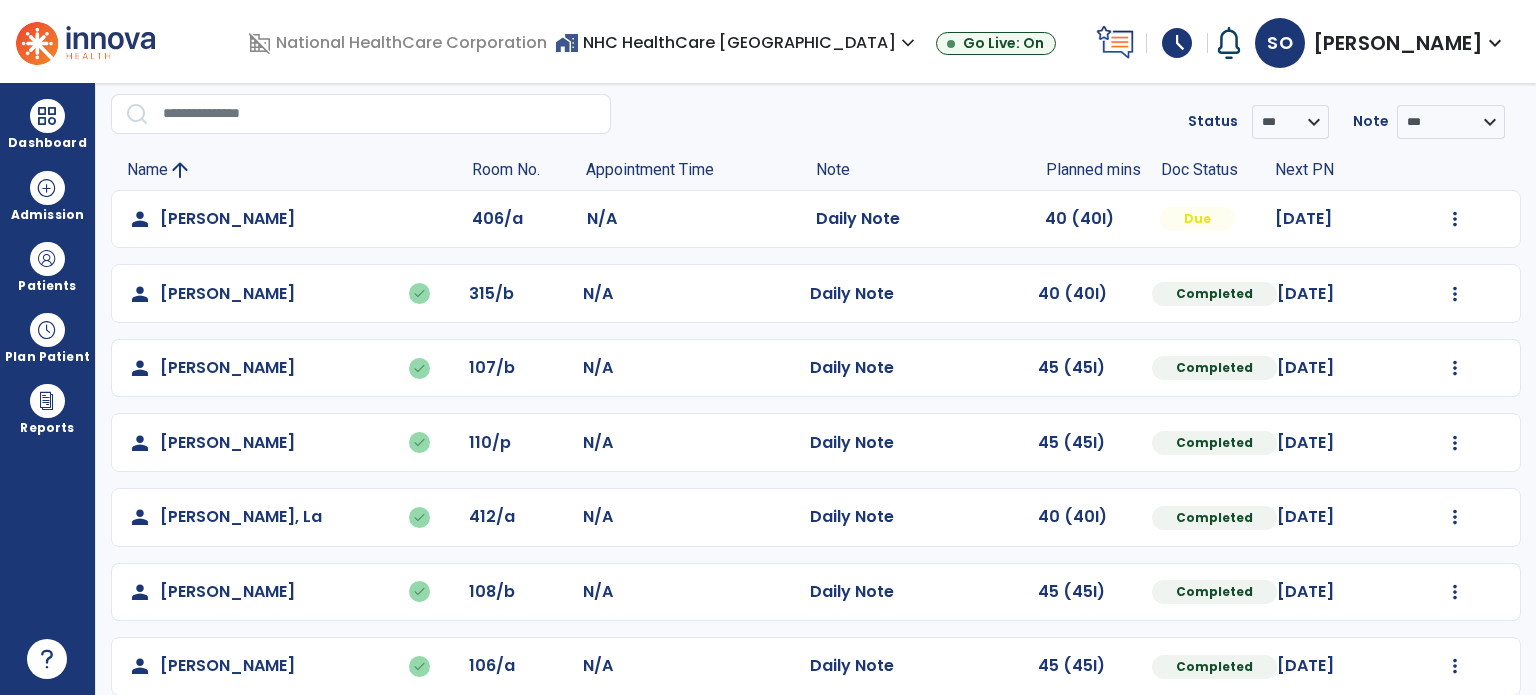 scroll, scrollTop: 169, scrollLeft: 0, axis: vertical 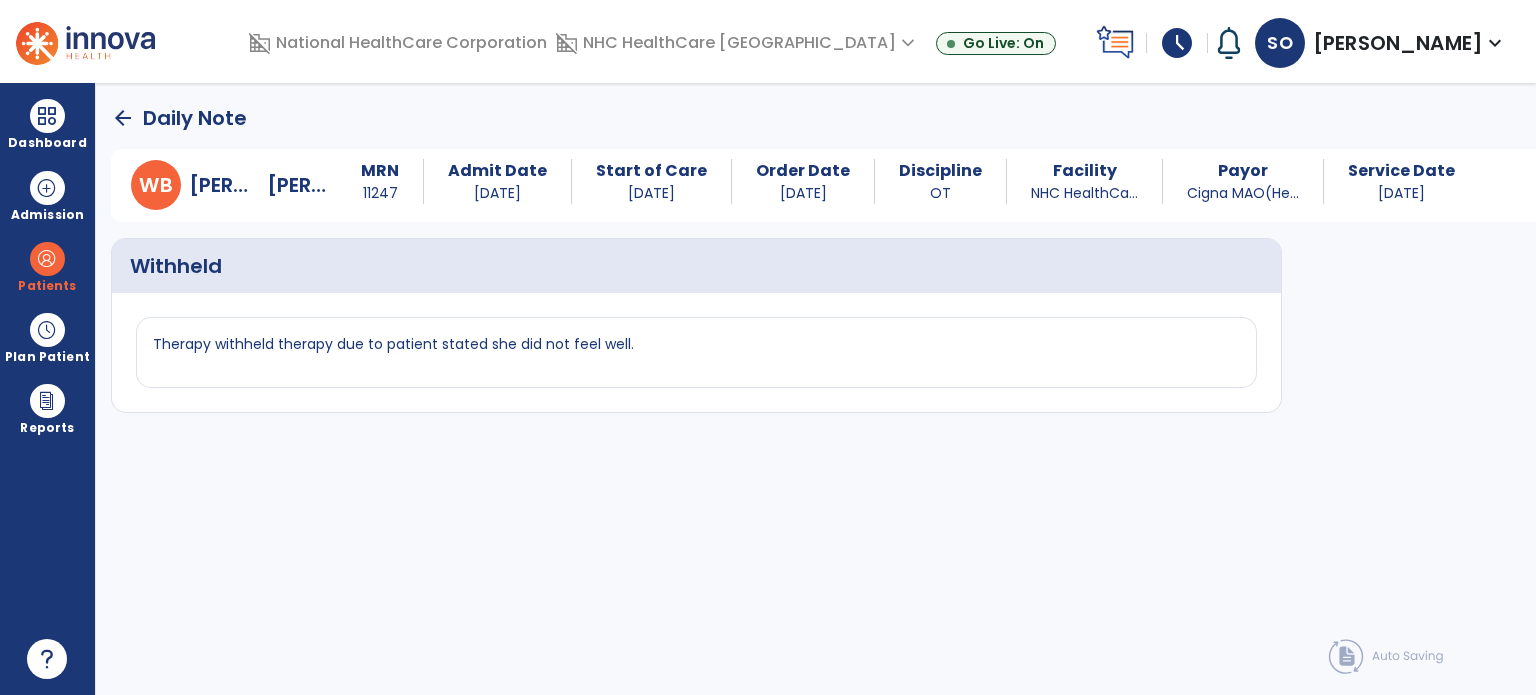 click on "arrow_back" 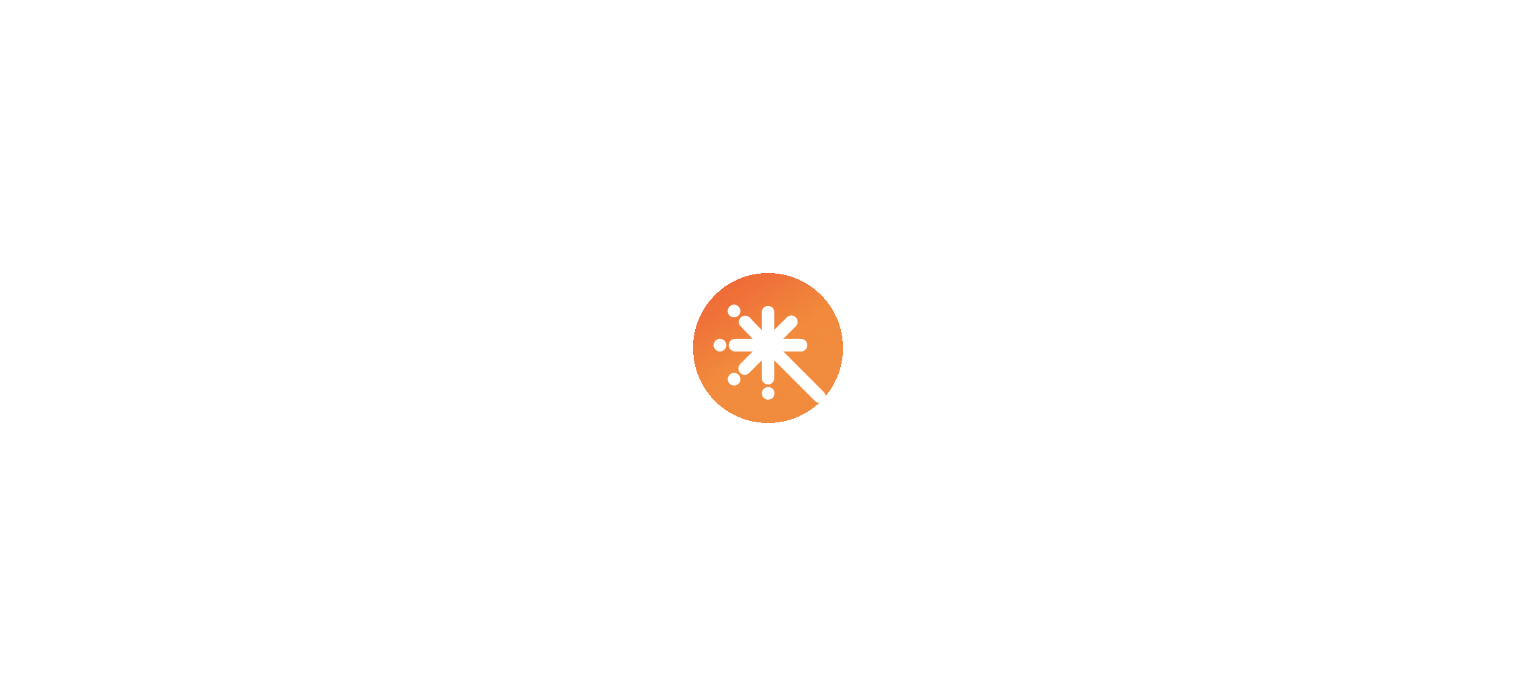 scroll, scrollTop: 0, scrollLeft: 0, axis: both 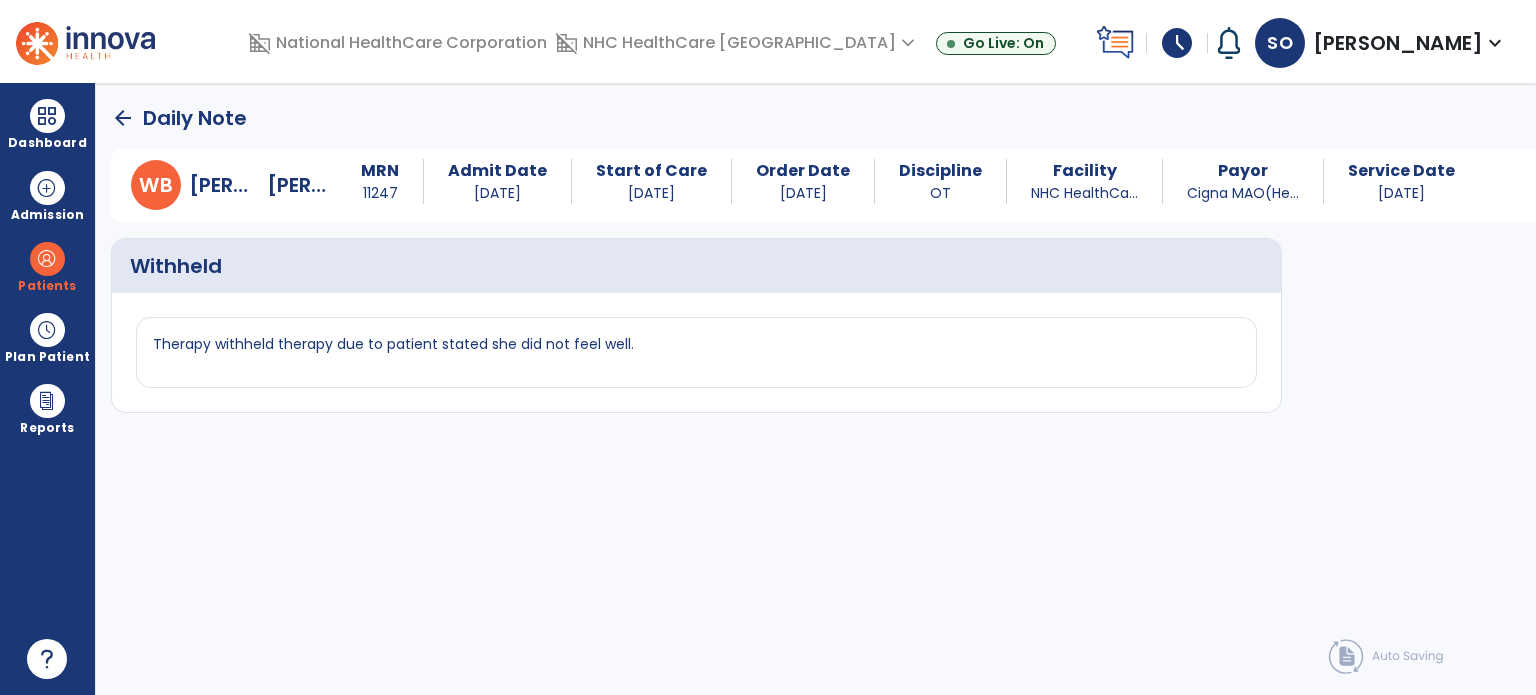 click on "arrow_back" 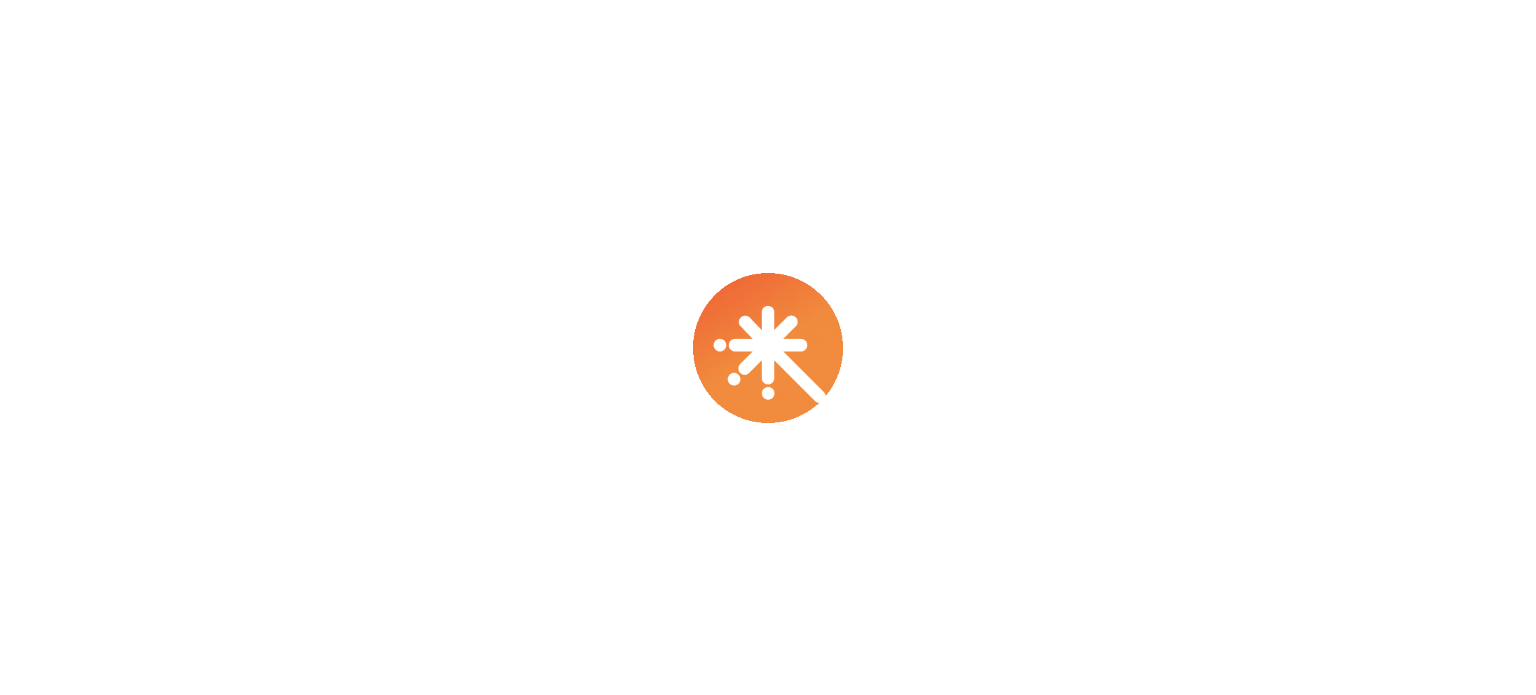 scroll, scrollTop: 0, scrollLeft: 0, axis: both 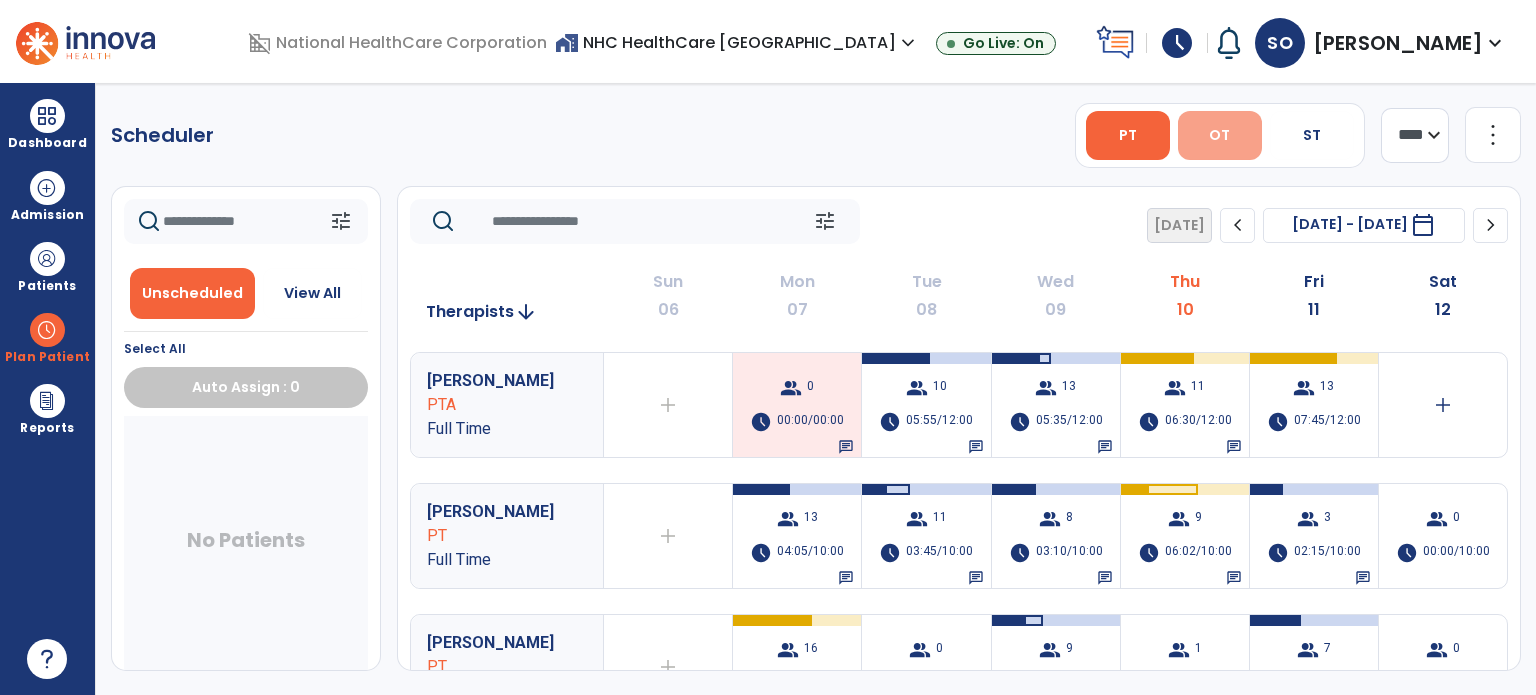 click on "OT" at bounding box center [1219, 135] 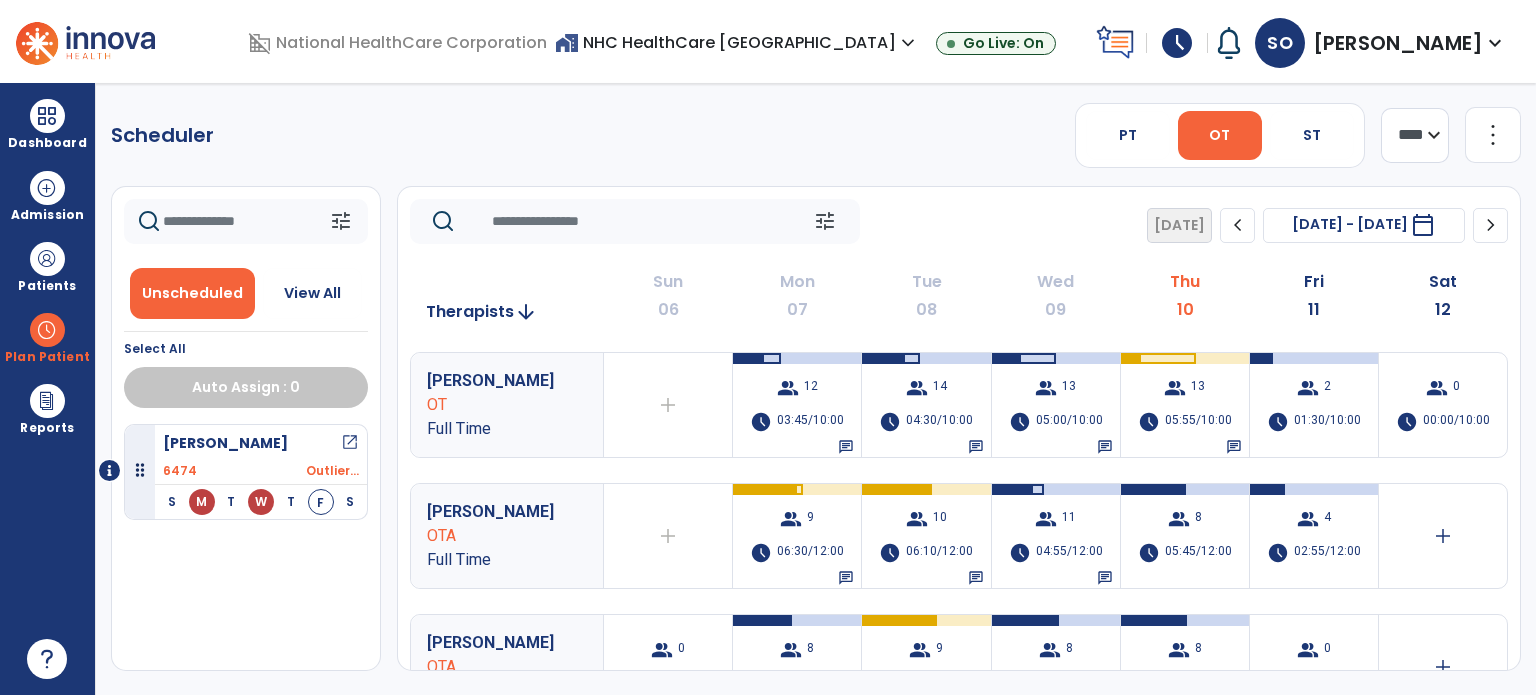 drag, startPoint x: 218, startPoint y: 291, endPoint x: 216, endPoint y: 277, distance: 14.142136 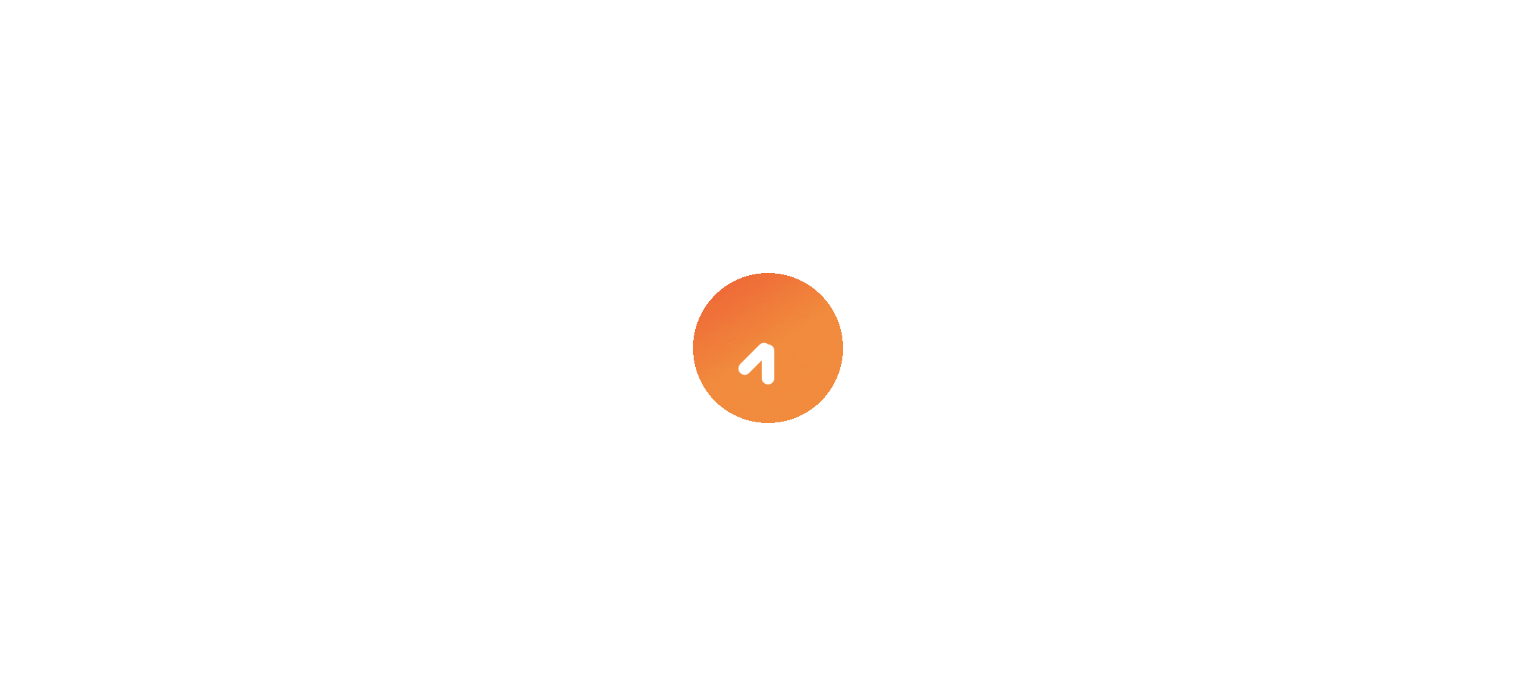 scroll, scrollTop: 0, scrollLeft: 0, axis: both 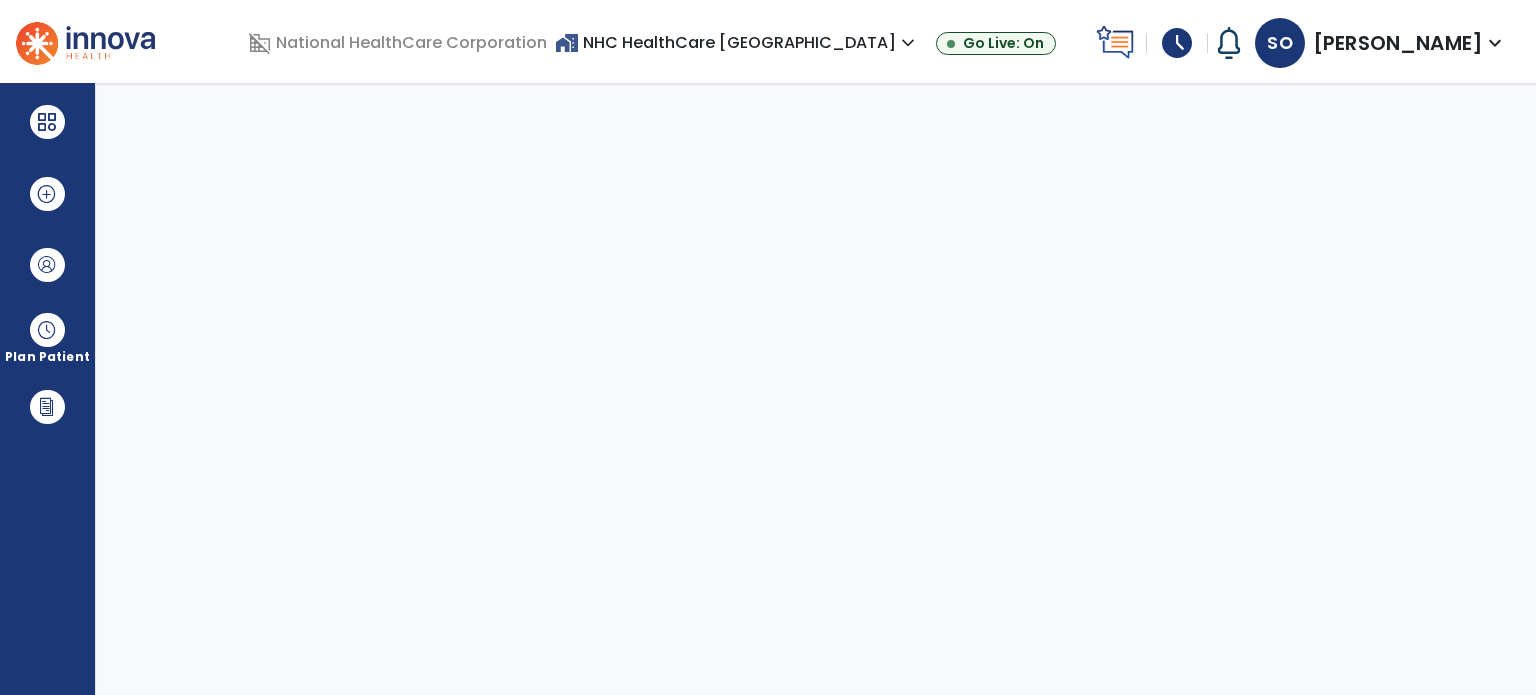 select on "****" 